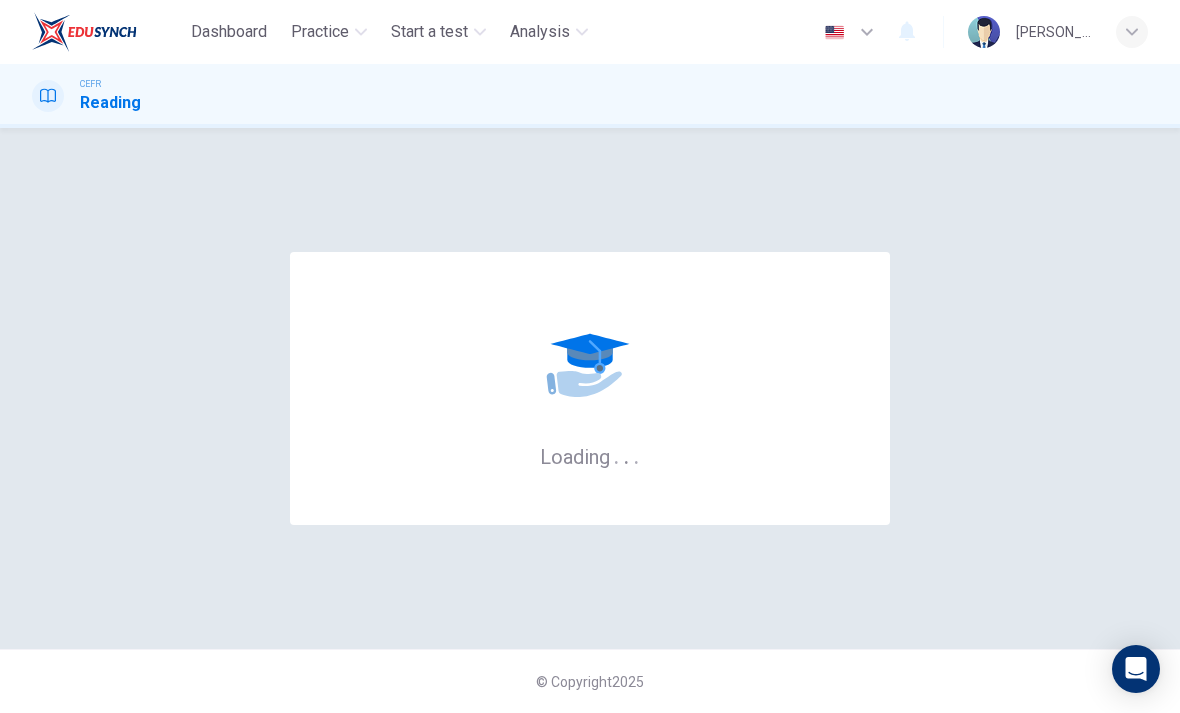 scroll, scrollTop: 0, scrollLeft: 0, axis: both 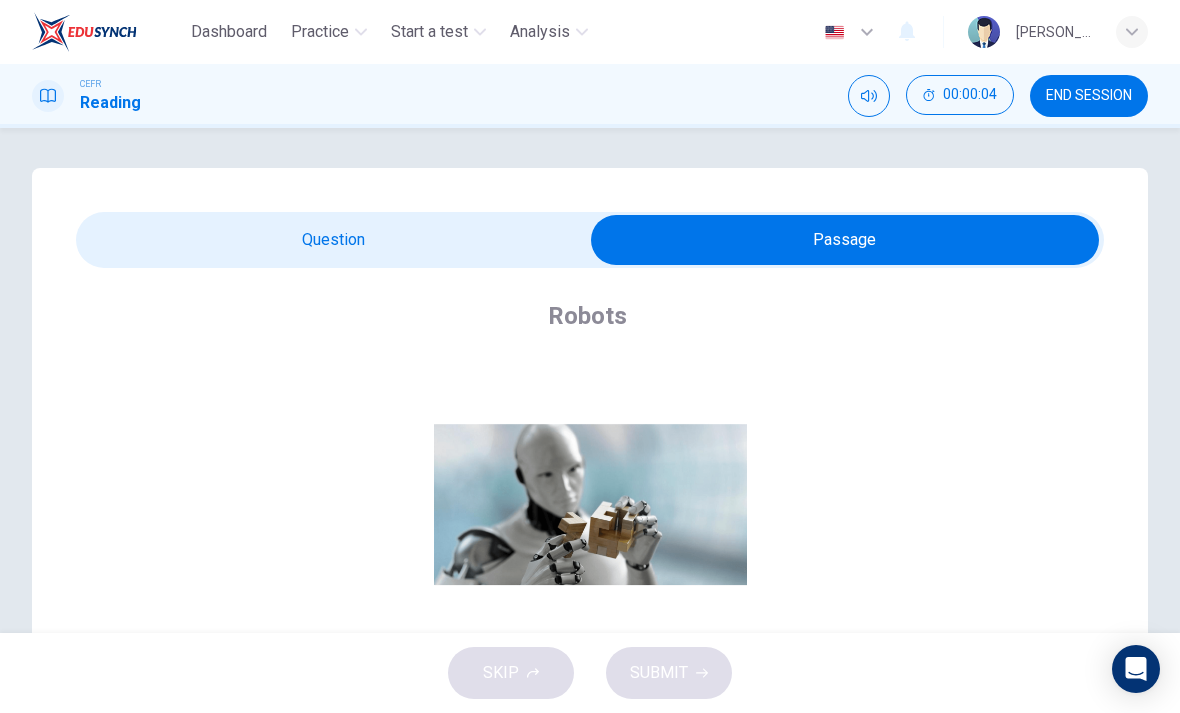 click at bounding box center (845, 240) 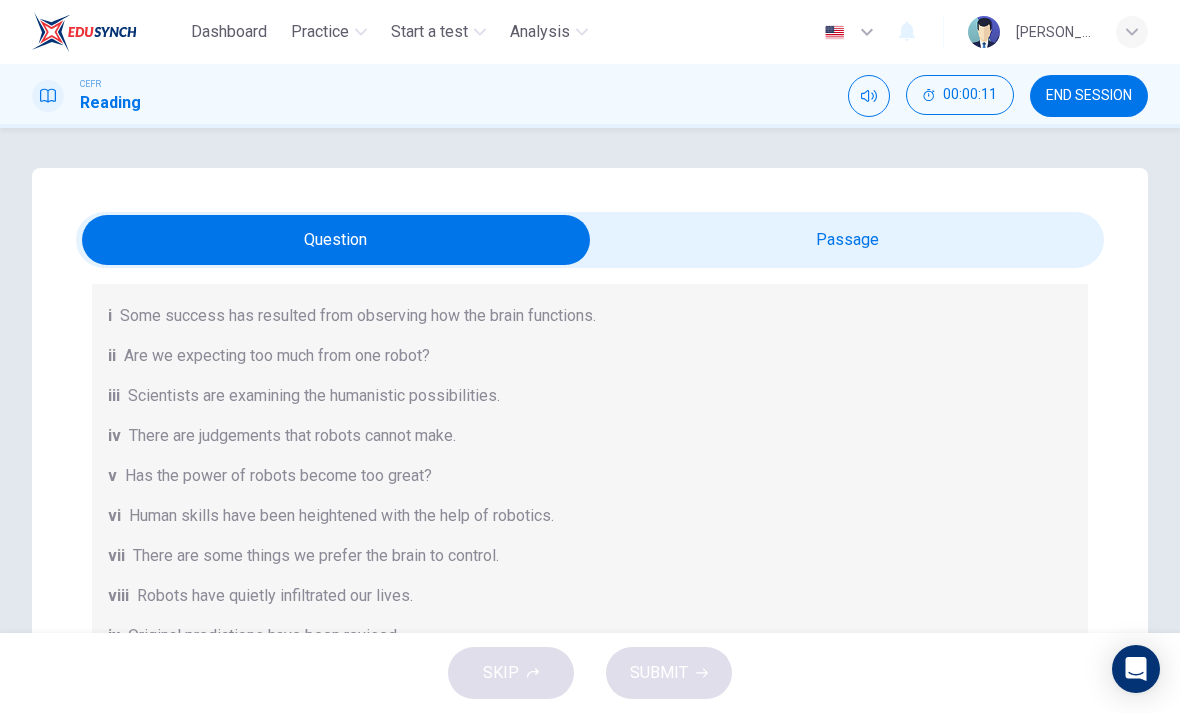 scroll, scrollTop: 244, scrollLeft: 0, axis: vertical 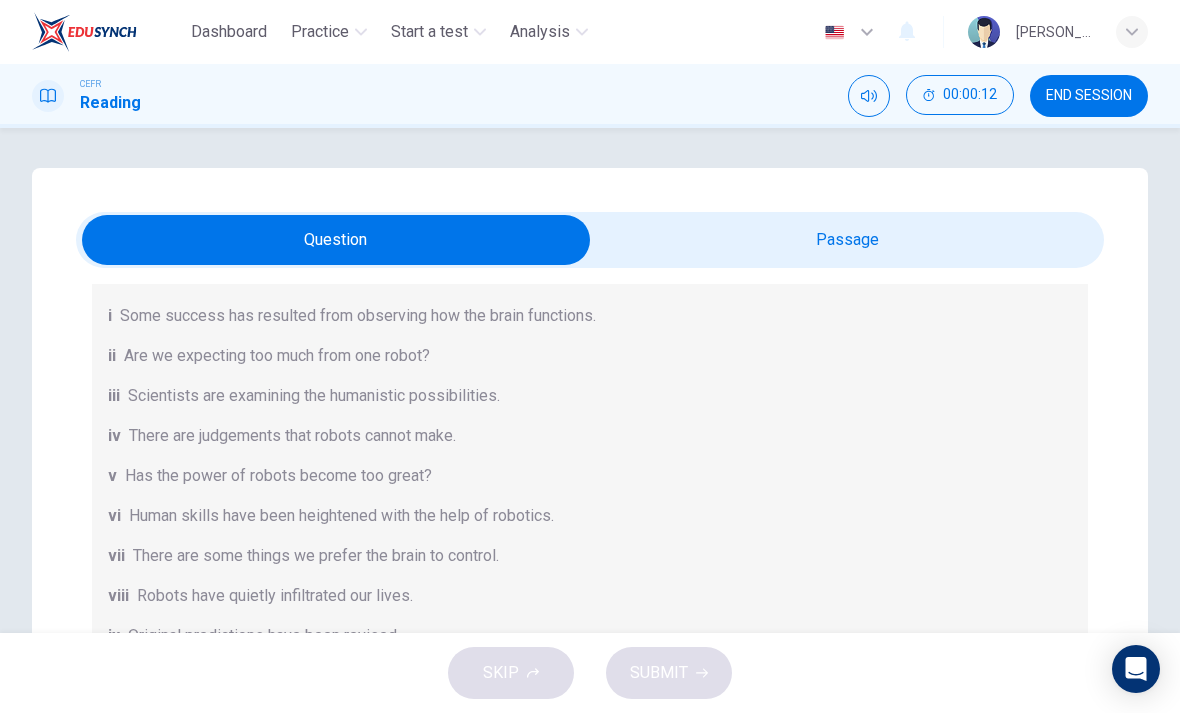 click at bounding box center (336, 240) 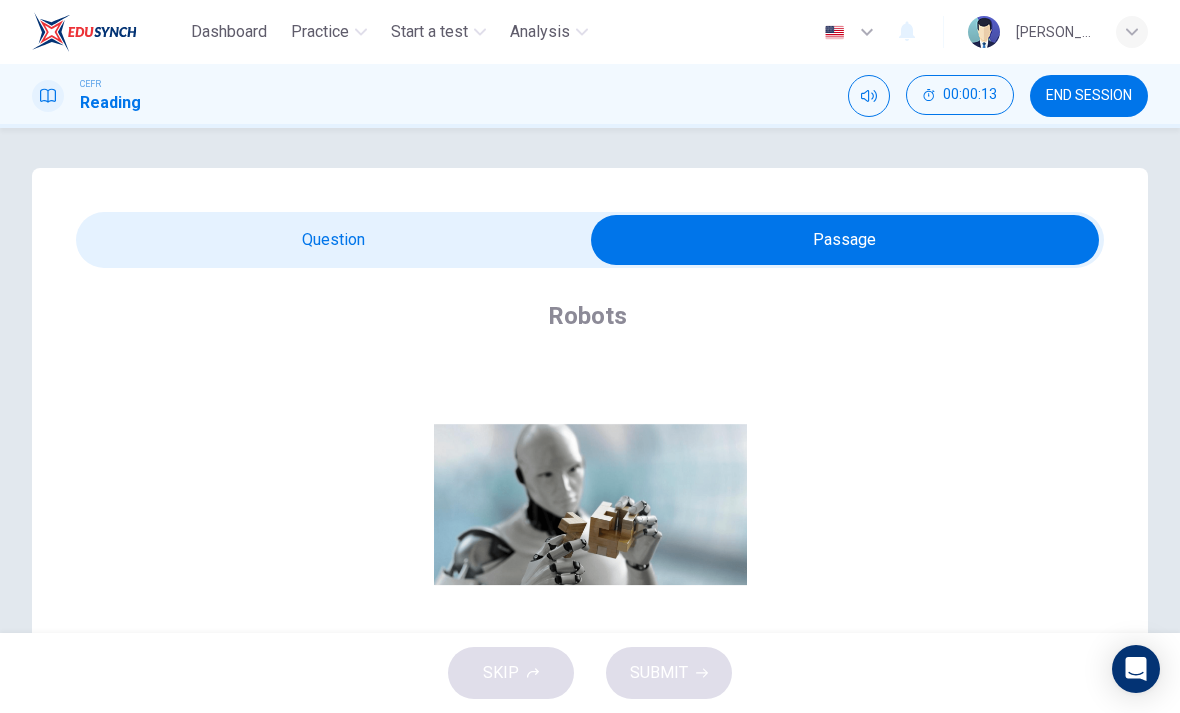 click at bounding box center (845, 240) 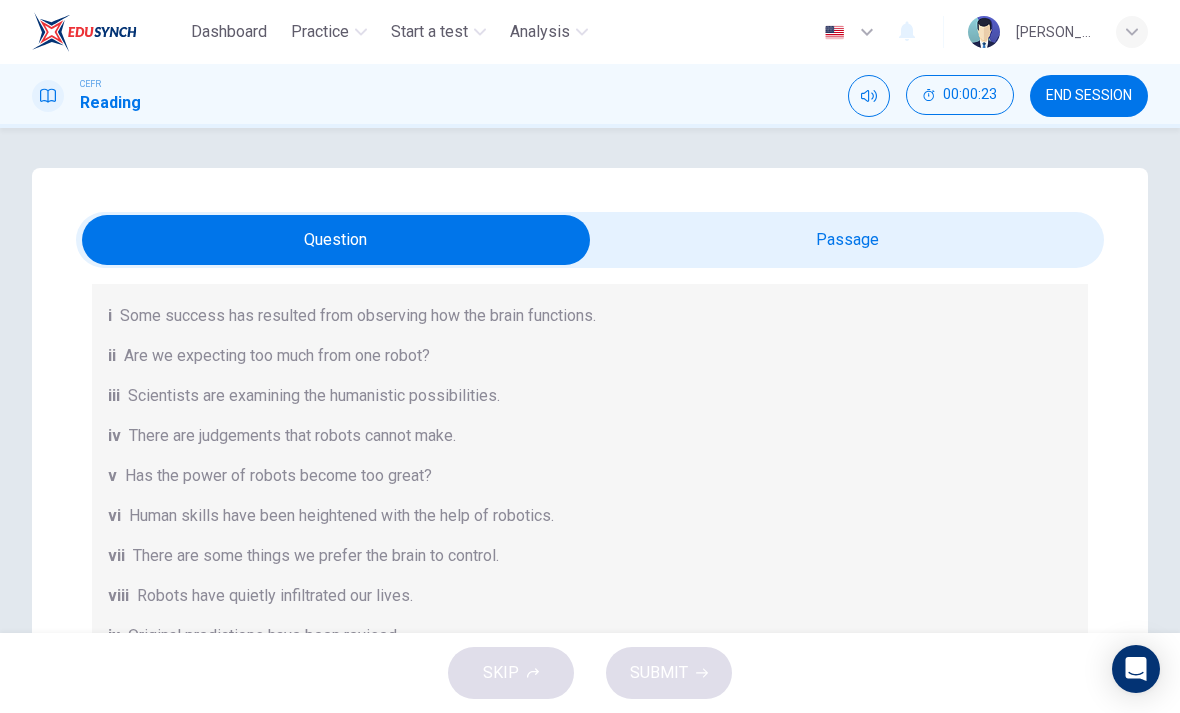 scroll, scrollTop: 244, scrollLeft: 0, axis: vertical 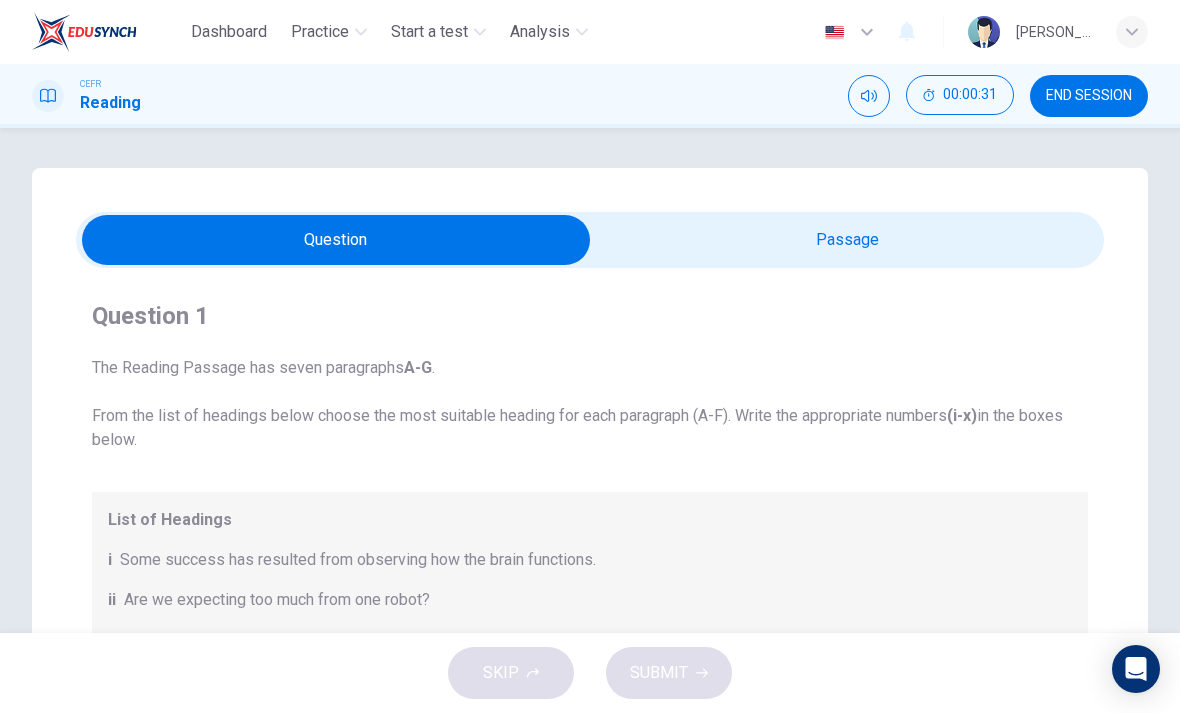 click at bounding box center [336, 240] 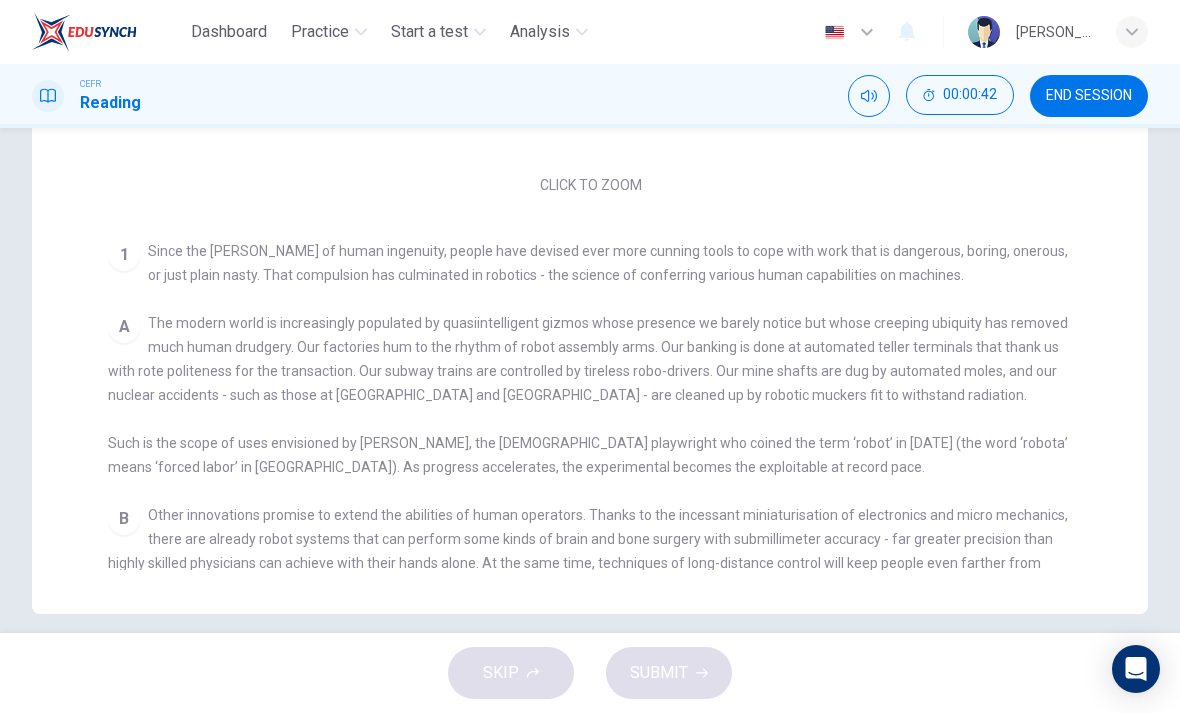 scroll, scrollTop: 523, scrollLeft: 0, axis: vertical 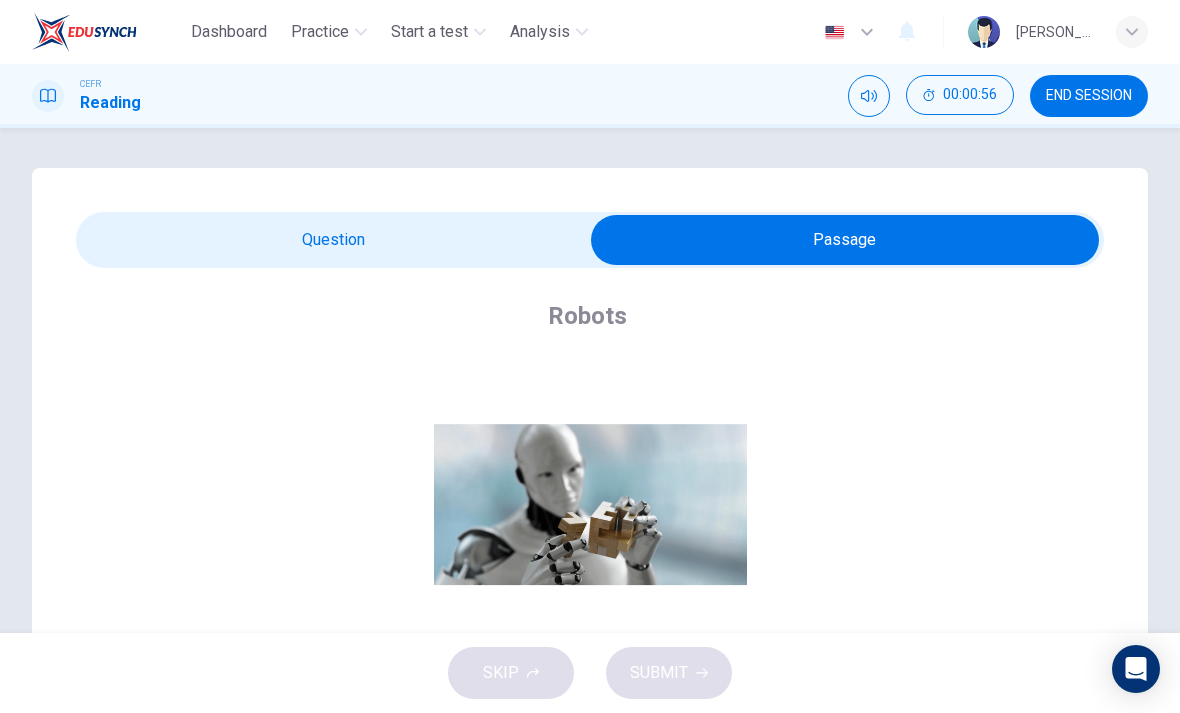 click at bounding box center [845, 240] 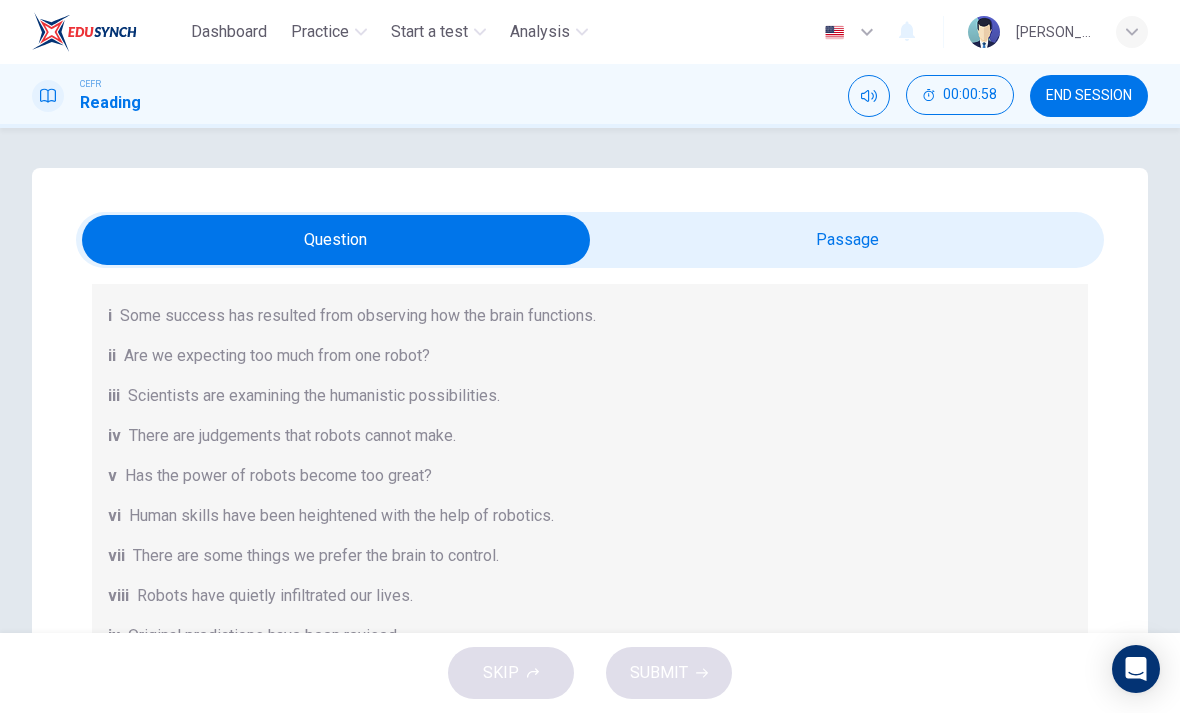 scroll, scrollTop: 244, scrollLeft: 0, axis: vertical 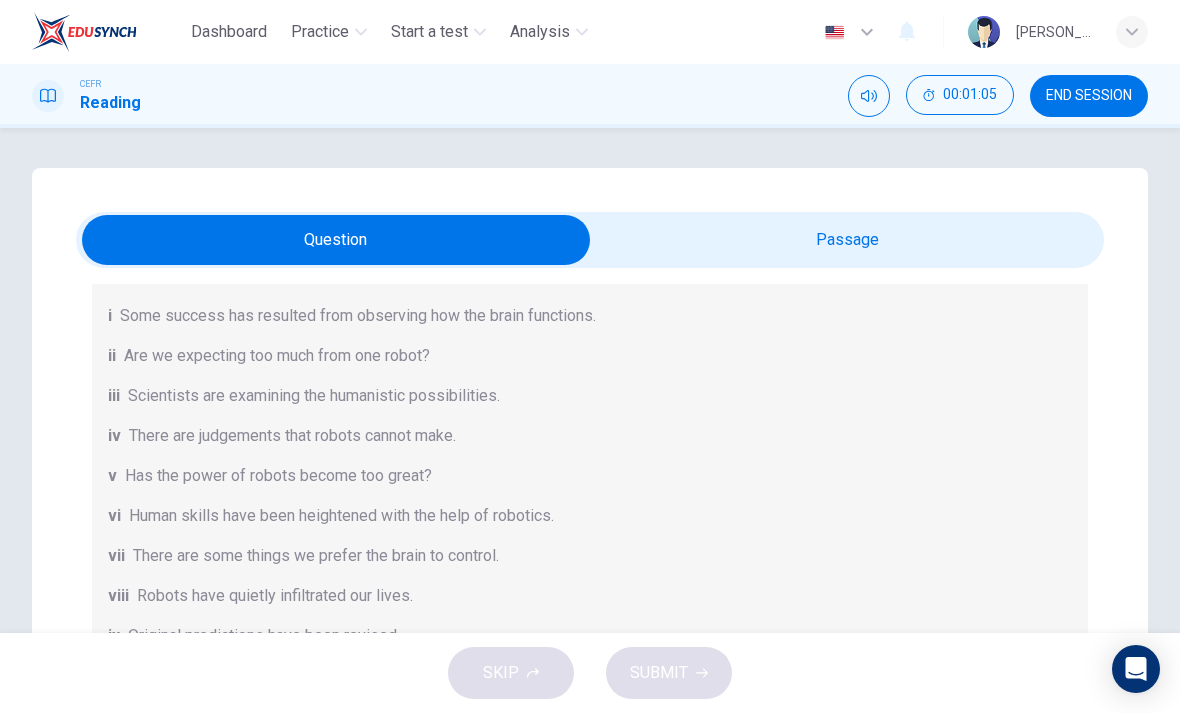 click at bounding box center [336, 240] 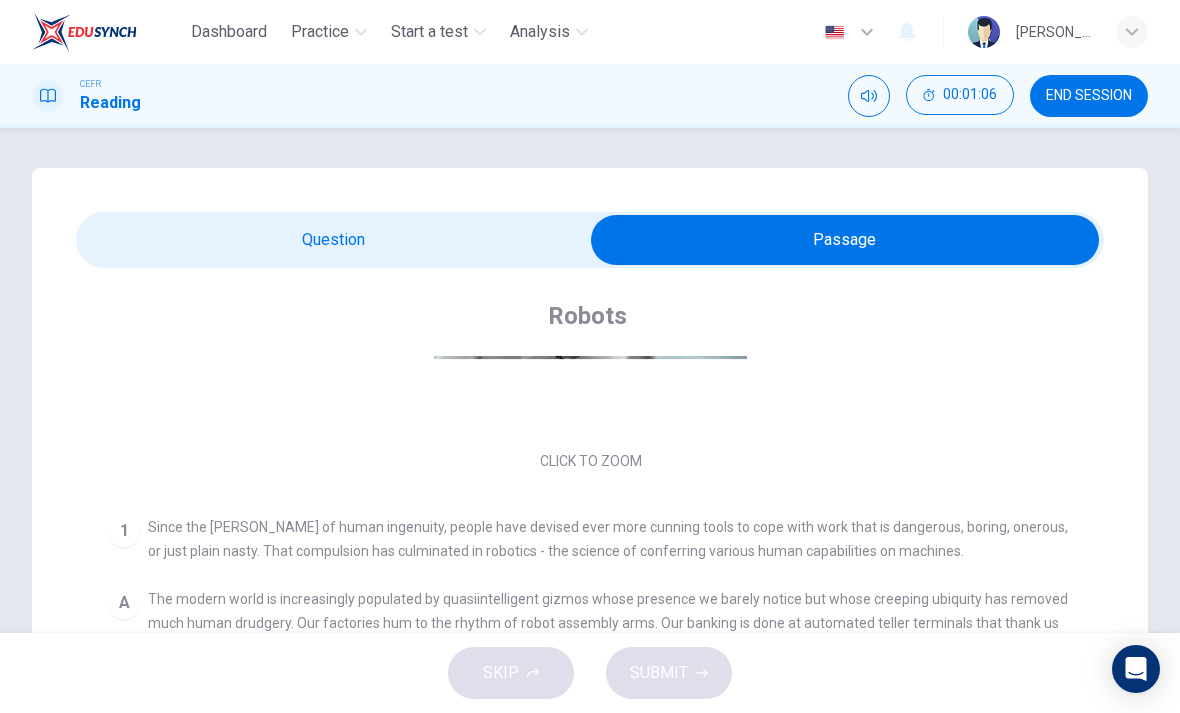 scroll, scrollTop: 237, scrollLeft: 0, axis: vertical 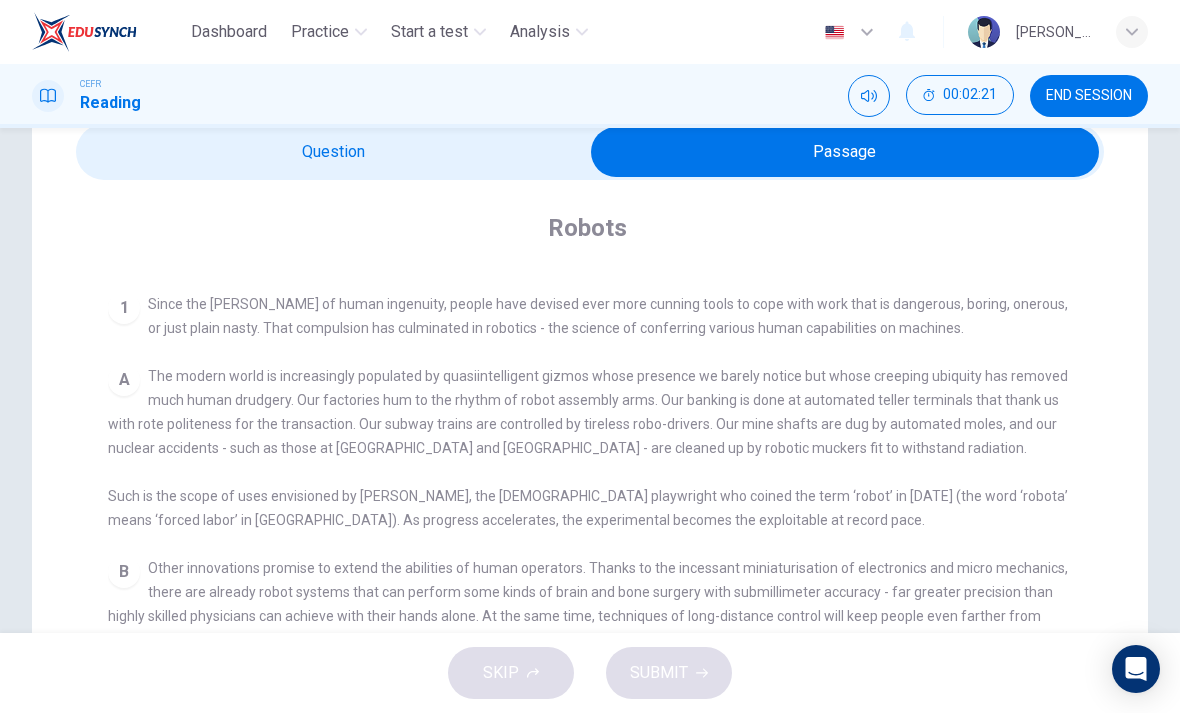 click at bounding box center [845, 152] 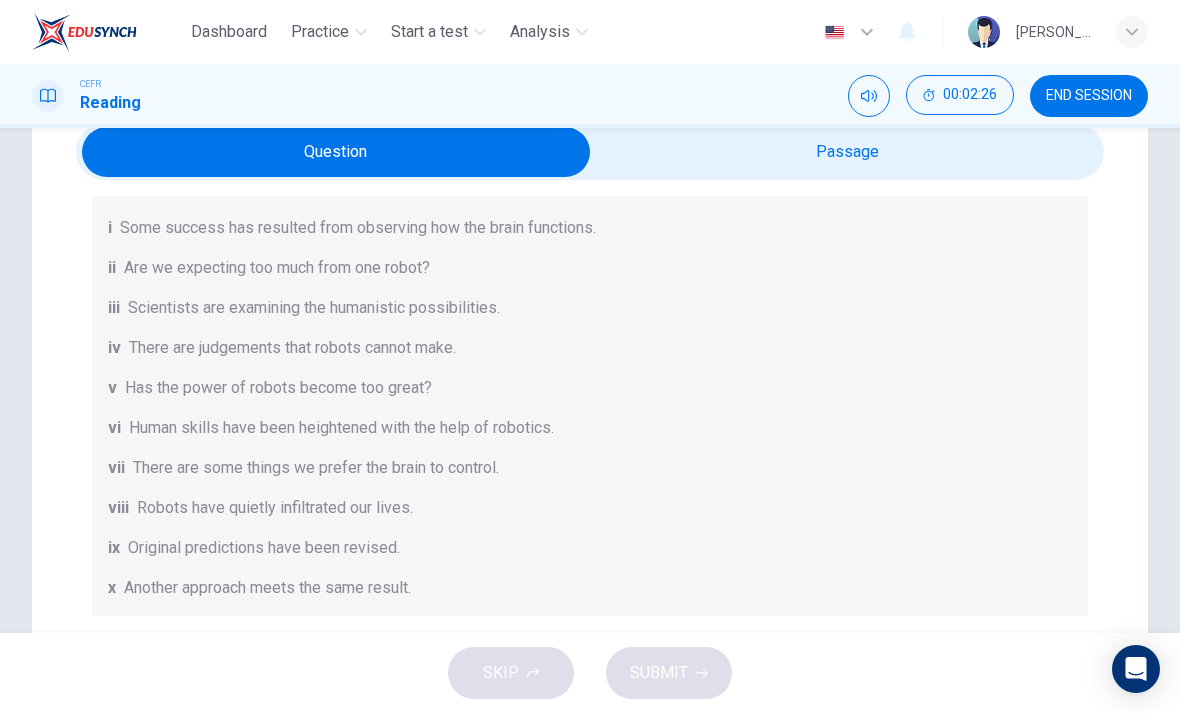 click at bounding box center [336, 152] 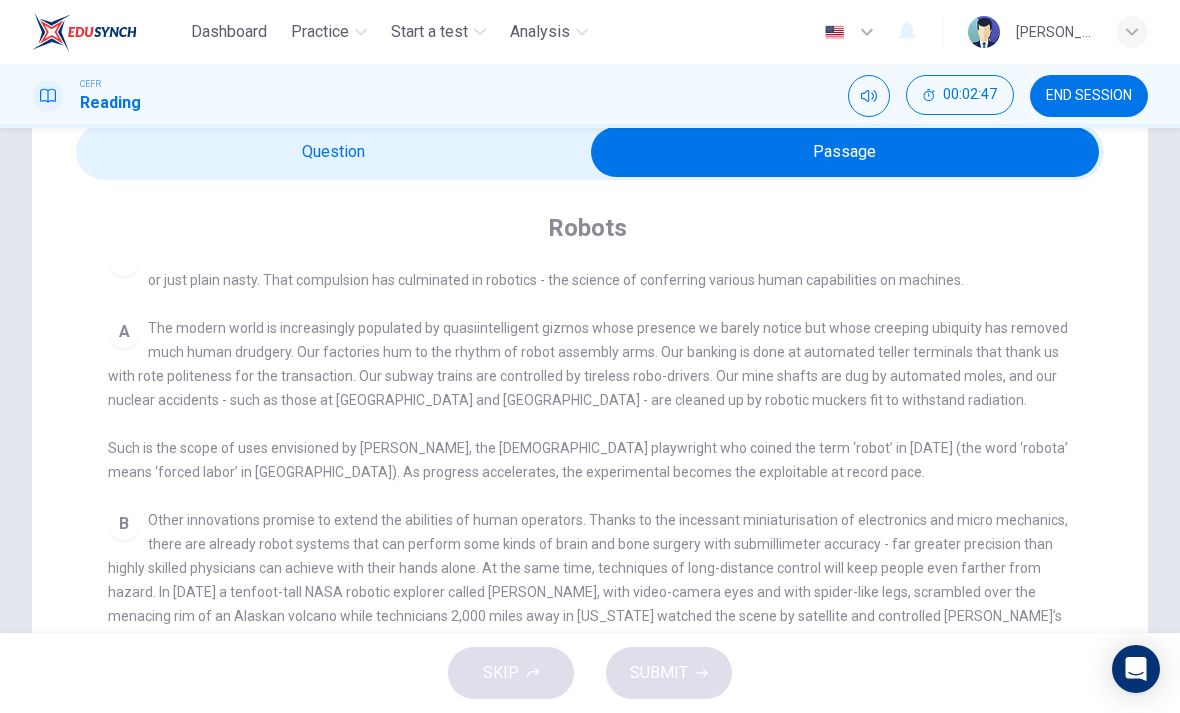scroll, scrollTop: 413, scrollLeft: 0, axis: vertical 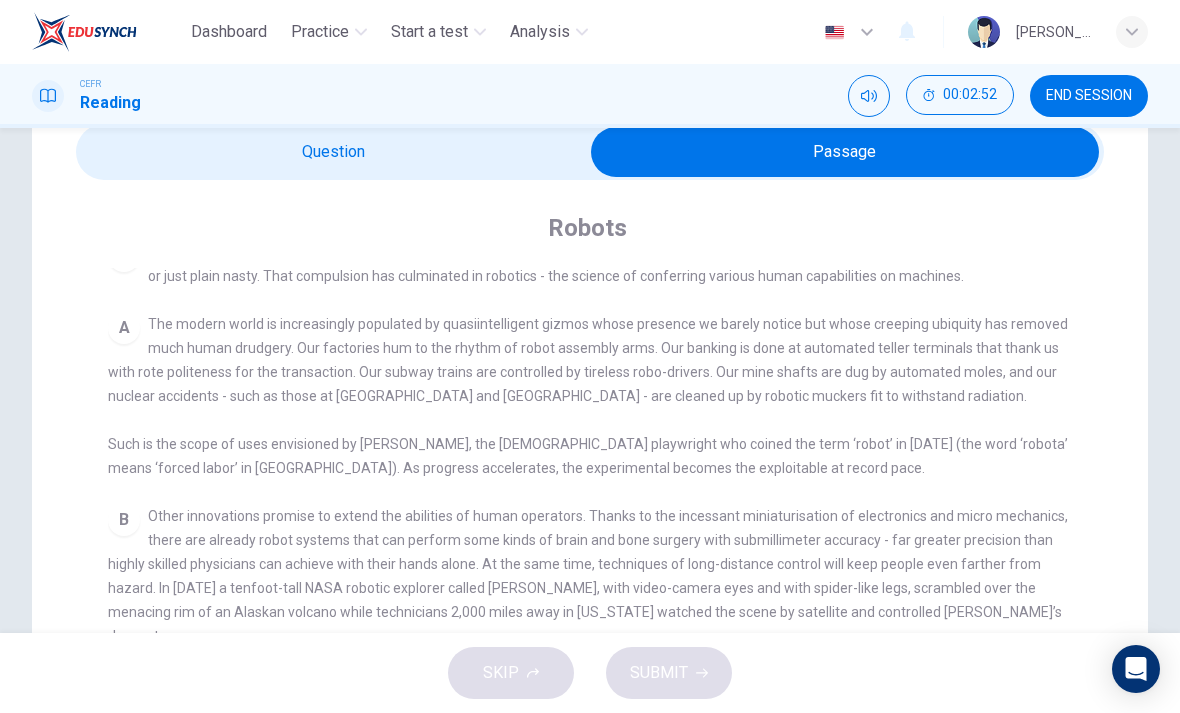 click at bounding box center [845, 152] 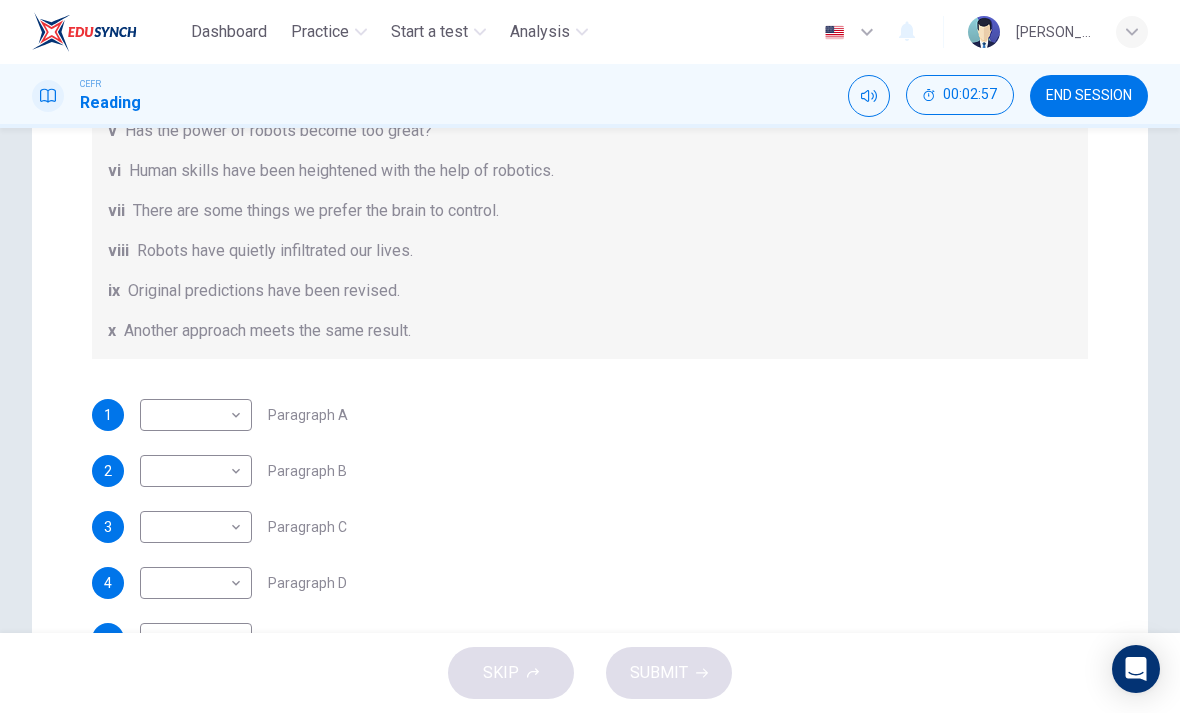 scroll, scrollTop: 341, scrollLeft: 0, axis: vertical 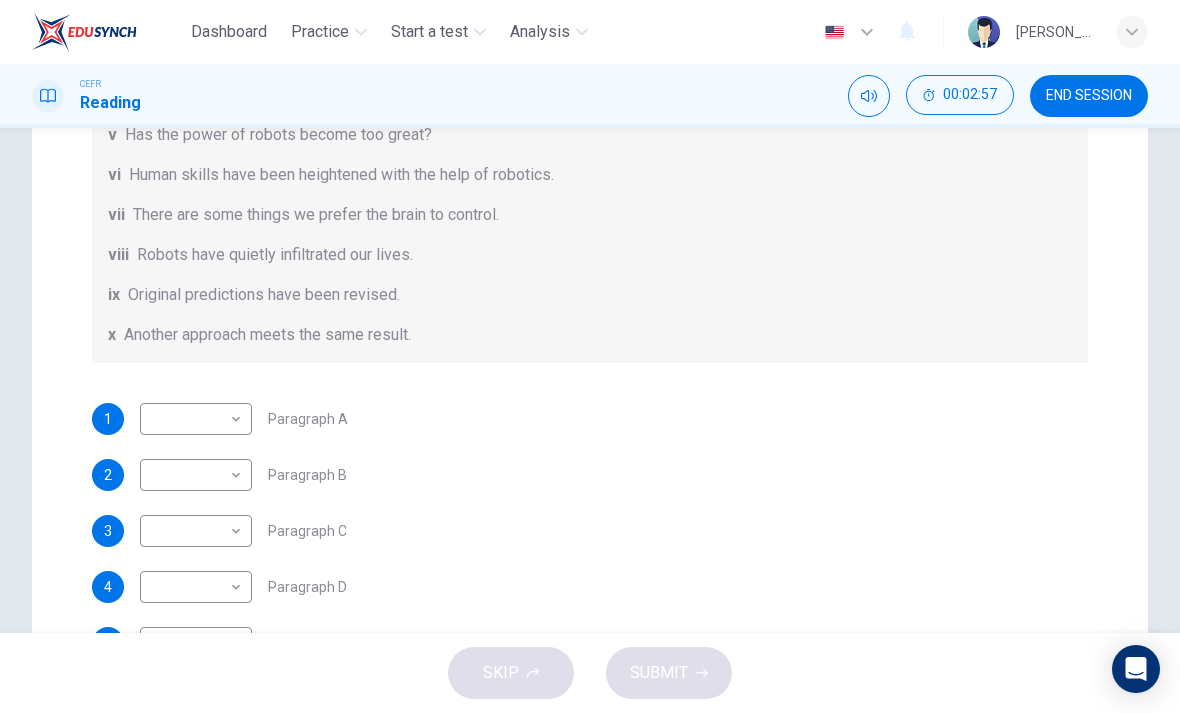 click on "Dashboard Practice Start a test Analysis English en ​ [PERSON_NAME] Reading 00:02:57 END SESSION Question 1 The Reading Passage has seven paragraphs  A-G .  From the list of headings below choose the most suitable heading for each
paragraph (A-F).
Write the appropriate numbers  (i-x)  in the boxes below. List of Headings i Some success has resulted from observing how the brain functions. ii Are we expecting too much from one robot? iii Scientists are examining the humanistic possibilities. iv There are judgements that robots cannot make. v Has the power of robots become too great? vi Human skills have been heightened with the help of robotics. vii There are some things we prefer the brain to control. viii Robots have quietly infiltrated our lives. ix Original predictions have been revised. x Another approach meets the same result. 1 ​ ​ Paragraph A 2 ​ ​ Paragraph B 3 ​ ​ Paragraph C 4 ​ ​ Paragraph D 5 ​ ​ Paragraph E 6 ​ ​ Paragraph F Robots CLICK TO ZOOM 1 A B" at bounding box center (590, 356) 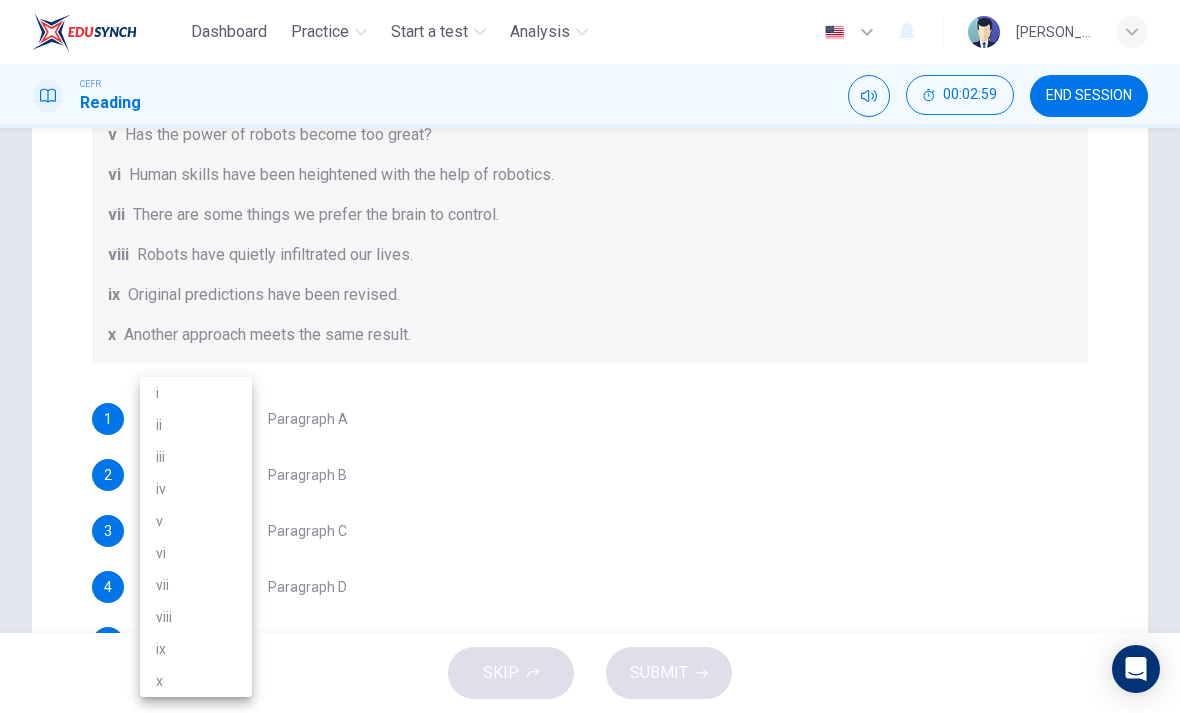 click on "v" at bounding box center (196, 521) 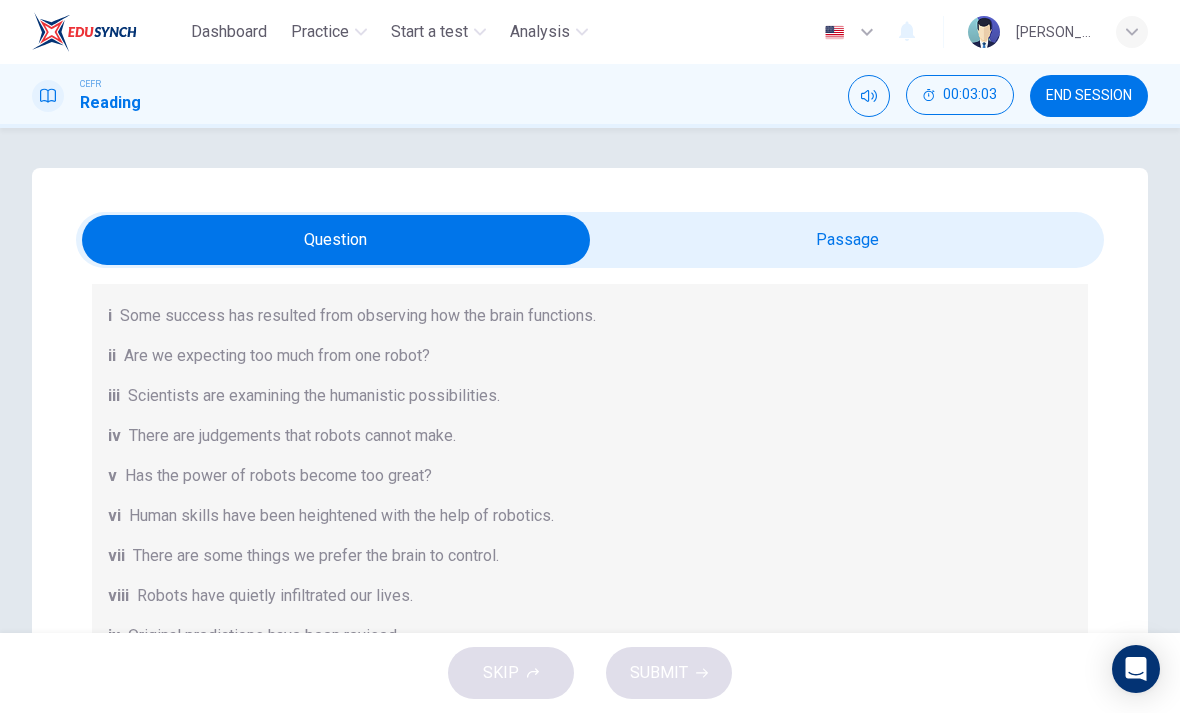 scroll, scrollTop: 0, scrollLeft: 0, axis: both 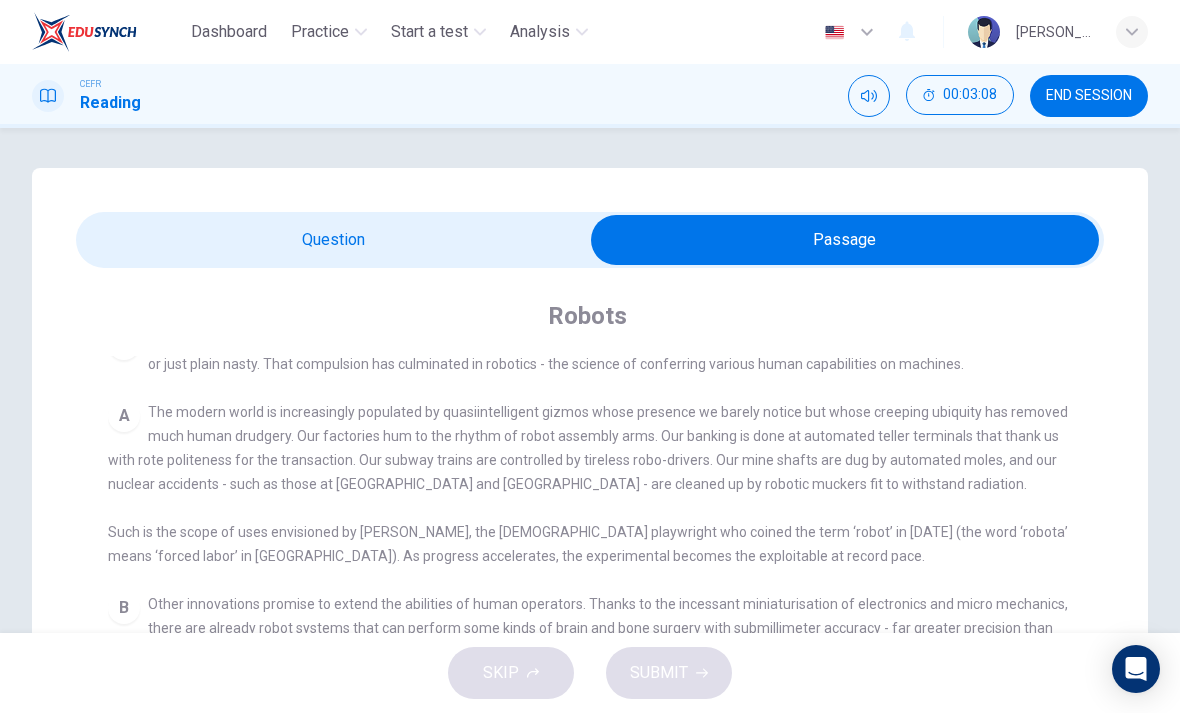 click at bounding box center (845, 240) 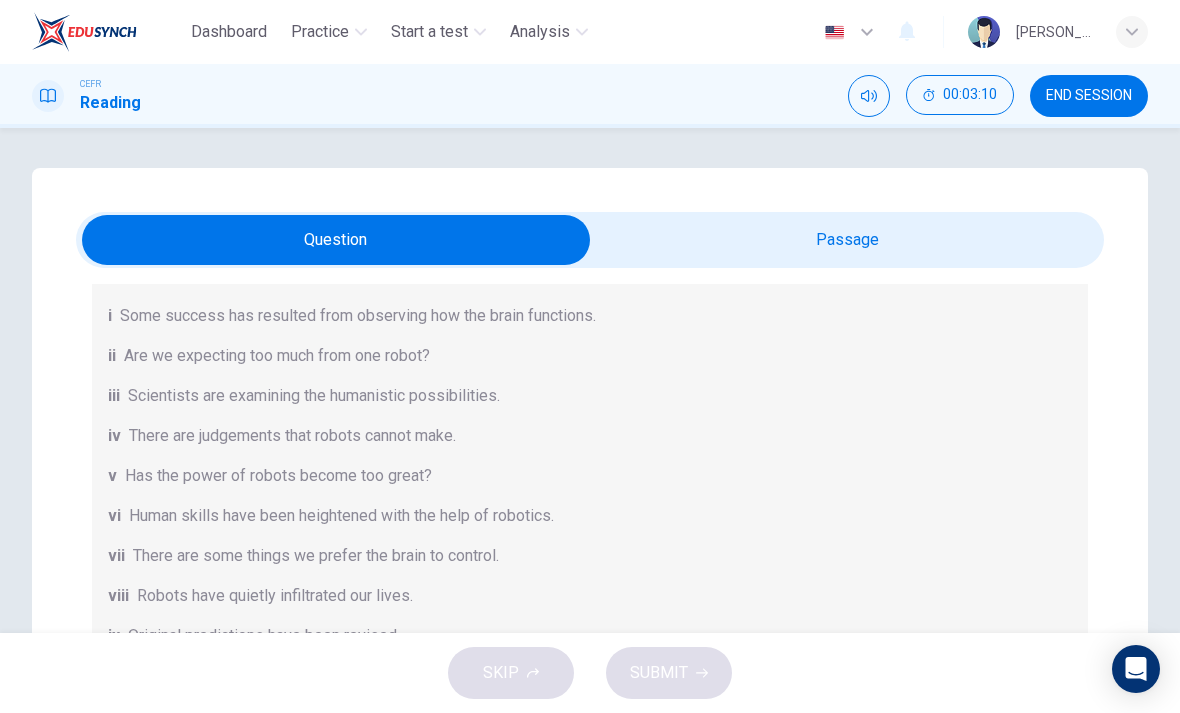 click at bounding box center (336, 240) 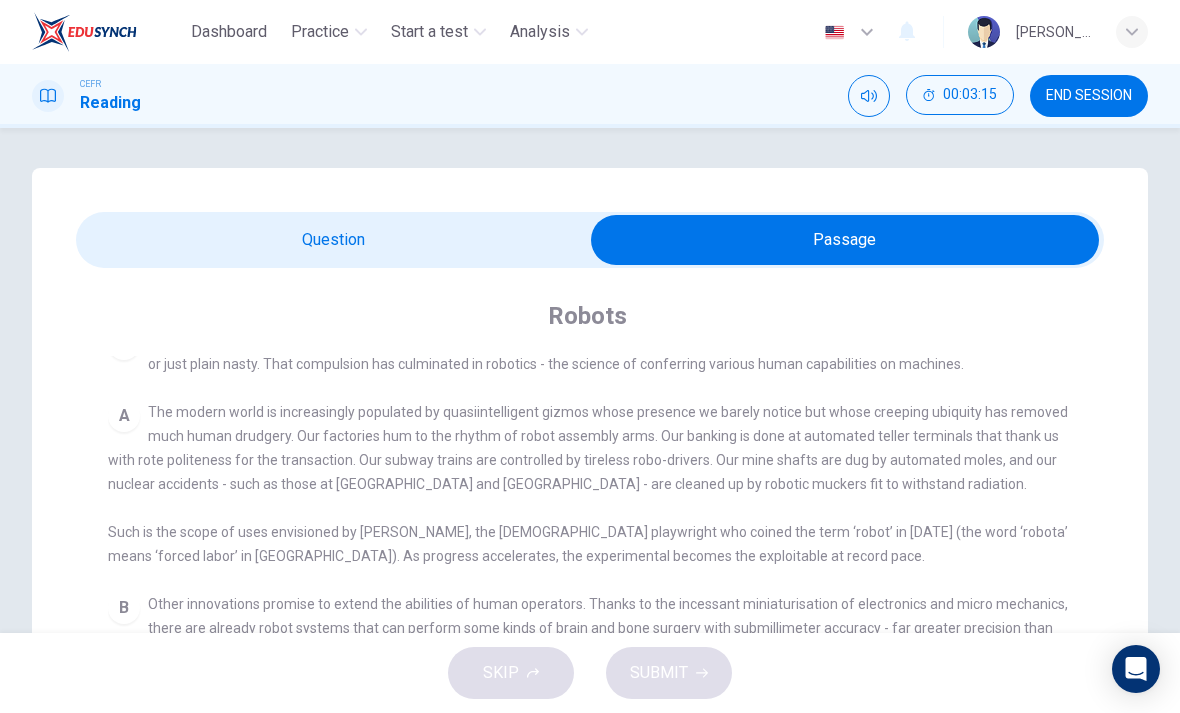 click at bounding box center (845, 240) 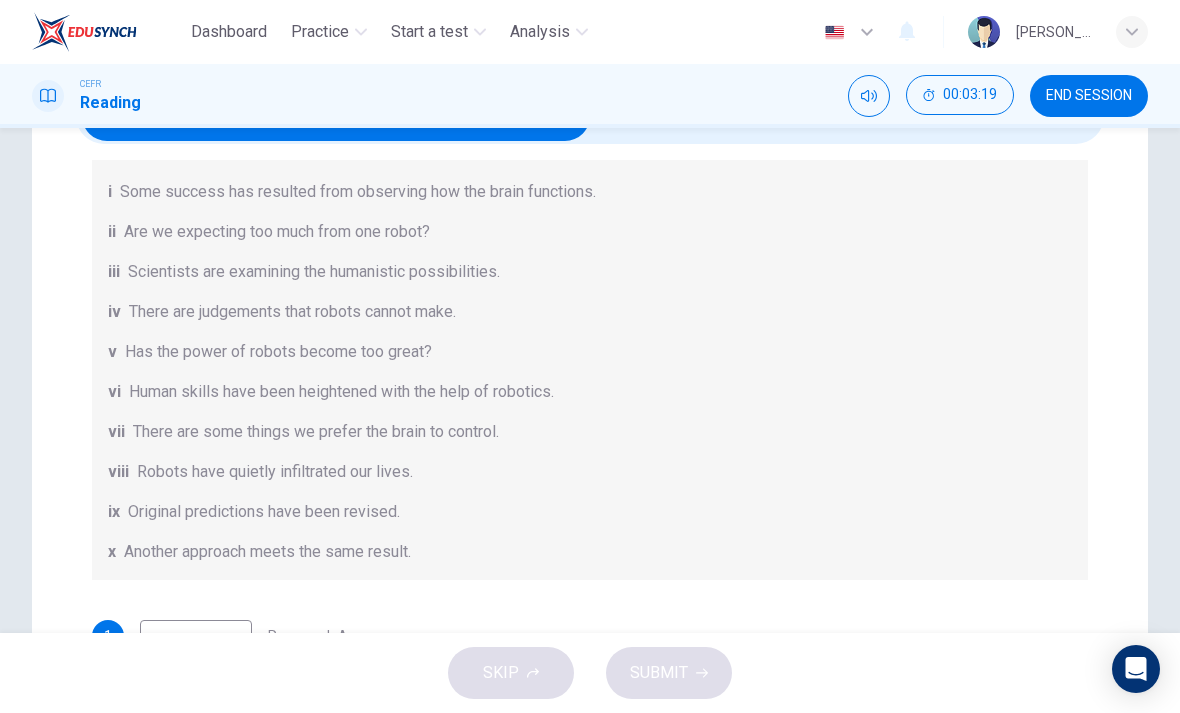 click on "List of Headings i Some success has resulted from observing how the brain functions. ii Are we expecting too much from one robot? iii Scientists are examining the humanistic possibilities. iv There are judgements that robots cannot make. v Has the power of robots become too great? vi Human skills have been heightened with the help of robotics. vii There are some things we prefer the brain to control. viii Robots have quietly infiltrated our lives. ix Original predictions have been revised. x Another approach meets the same result." at bounding box center (590, 352) 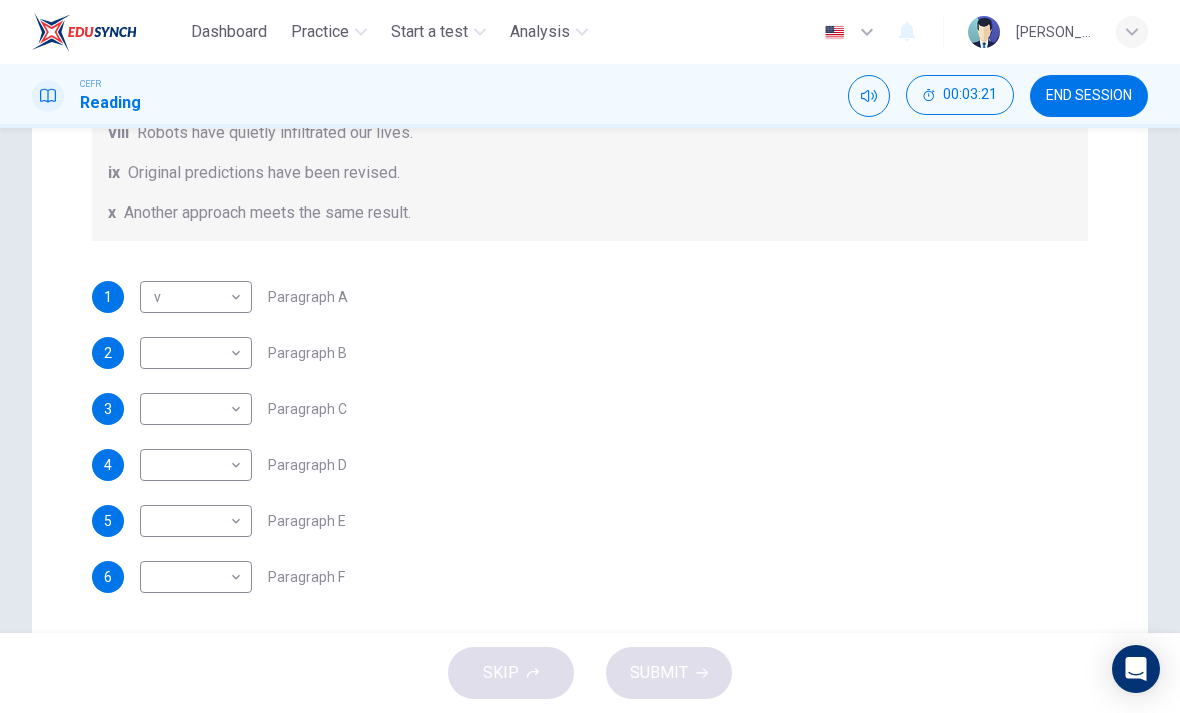 scroll, scrollTop: 511, scrollLeft: 0, axis: vertical 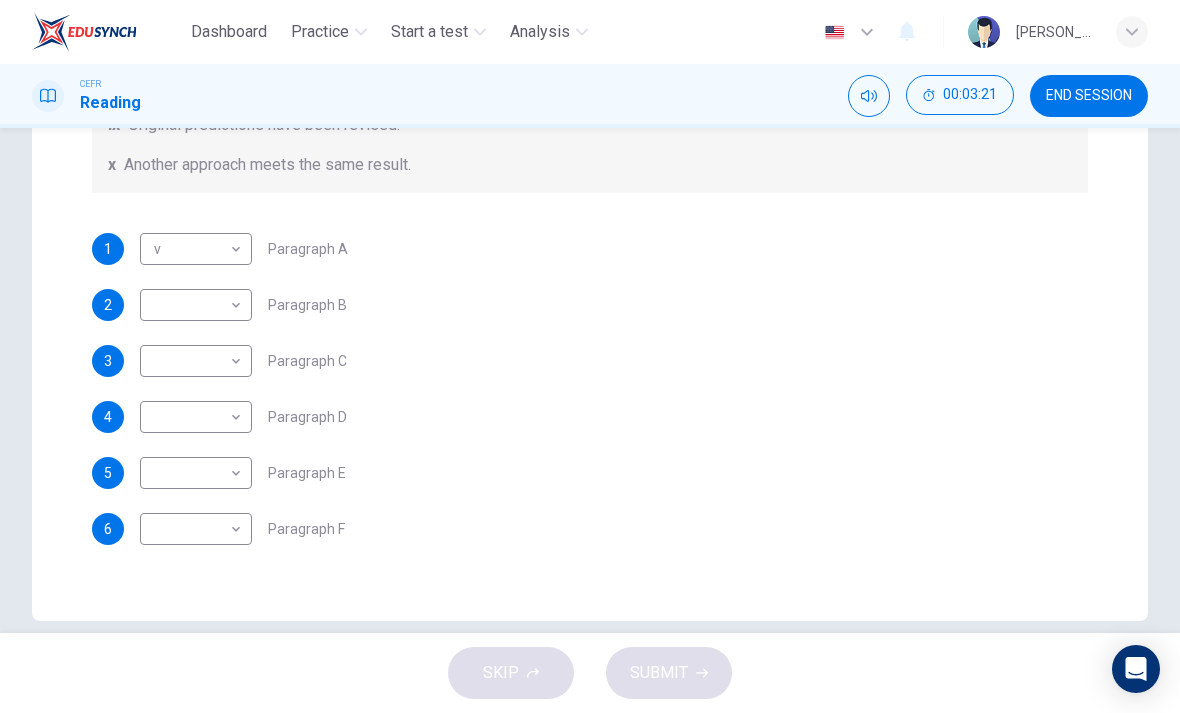 click on "Dashboard Practice Start a test Analysis English en ​ [PERSON_NAME] Reading 00:03:21 END SESSION Question 1 The Reading Passage has seven paragraphs  A-G .  From the list of headings below choose the most suitable heading for each
paragraph (A-F).
Write the appropriate numbers  (i-x)  in the boxes below. List of Headings i Some success has resulted from observing how the brain functions. ii Are we expecting too much from one robot? iii Scientists are examining the humanistic possibilities. iv There are judgements that robots cannot make. v Has the power of robots become too great? vi Human skills have been heightened with the help of robotics. vii There are some things we prefer the brain to control. viii Robots have quietly infiltrated our lives. ix Original predictions have been revised. x Another approach meets the same result. 1 v v ​ Paragraph A 2 ​ ​ Paragraph B 3 ​ ​ Paragraph C 4 ​ ​ Paragraph D 5 ​ ​ Paragraph E 6 ​ ​ Paragraph F Robots CLICK TO ZOOM 1 A B" at bounding box center [590, 356] 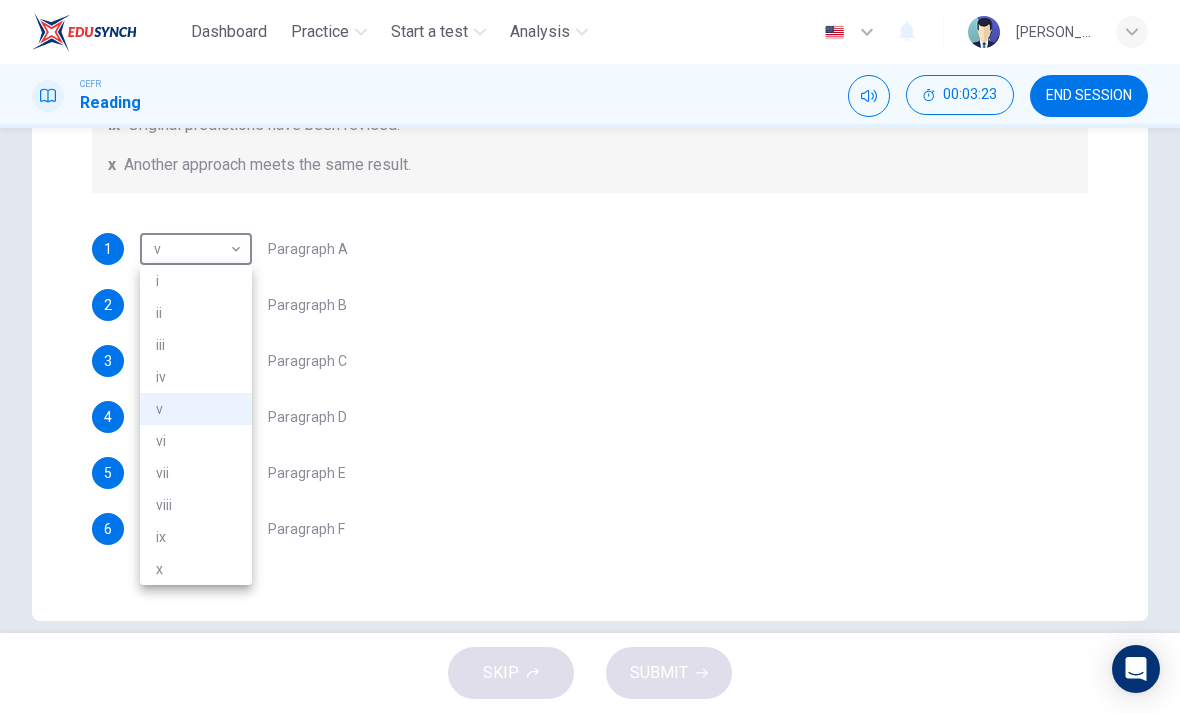 click at bounding box center (590, 356) 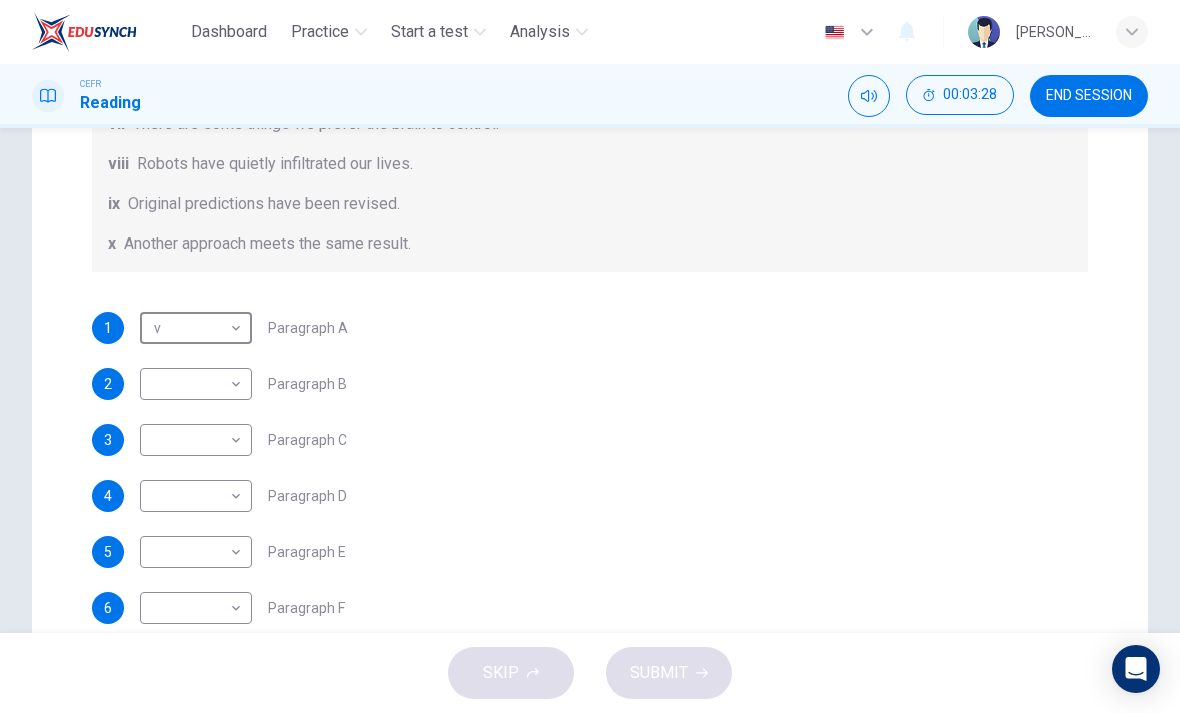 scroll, scrollTop: 429, scrollLeft: 0, axis: vertical 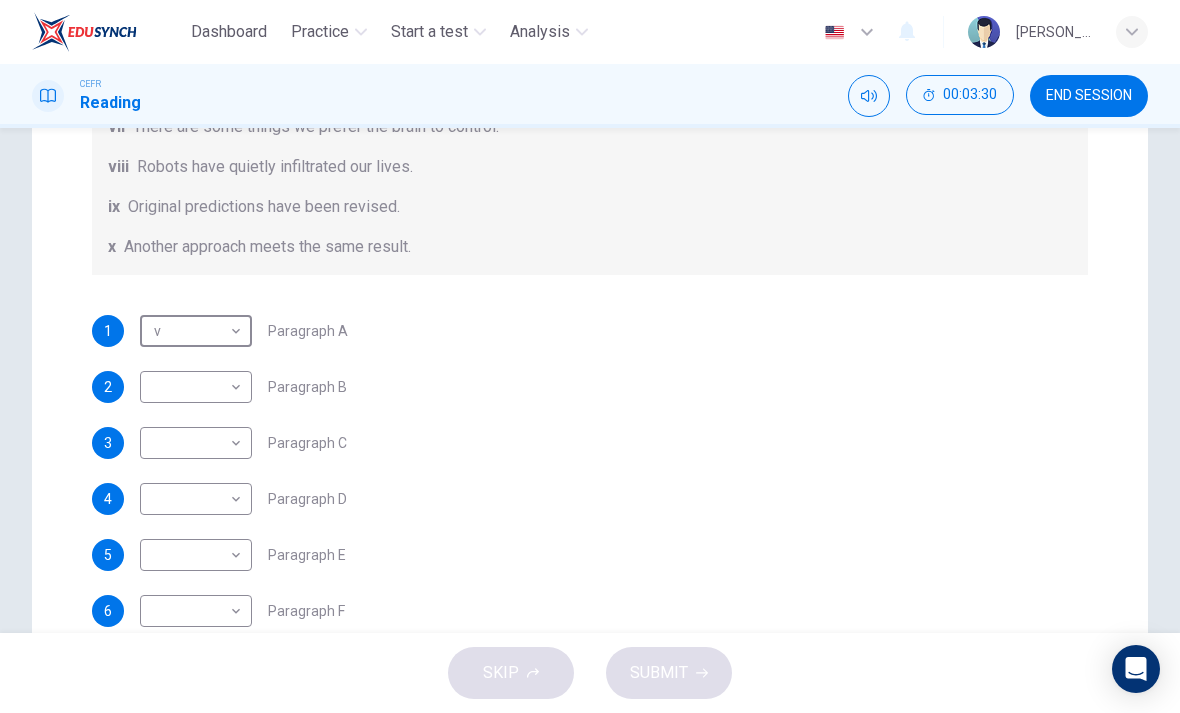 click on "Dashboard Practice Start a test Analysis English en ​ [PERSON_NAME] Reading 00:03:30 END SESSION Question 1 The Reading Passage has seven paragraphs  A-G .  From the list of headings below choose the most suitable heading for each
paragraph (A-F).
Write the appropriate numbers  (i-x)  in the boxes below. List of Headings i Some success has resulted from observing how the brain functions. ii Are we expecting too much from one robot? iii Scientists are examining the humanistic possibilities. iv There are judgements that robots cannot make. v Has the power of robots become too great? vi Human skills have been heightened with the help of robotics. vii There are some things we prefer the brain to control. viii Robots have quietly infiltrated our lives. ix Original predictions have been revised. x Another approach meets the same result. 1 v v ​ Paragraph A 2 ​ ​ Paragraph B 3 ​ ​ Paragraph C 4 ​ ​ Paragraph D 5 ​ ​ Paragraph E 6 ​ ​ Paragraph F Robots CLICK TO ZOOM 1 A B" at bounding box center [590, 356] 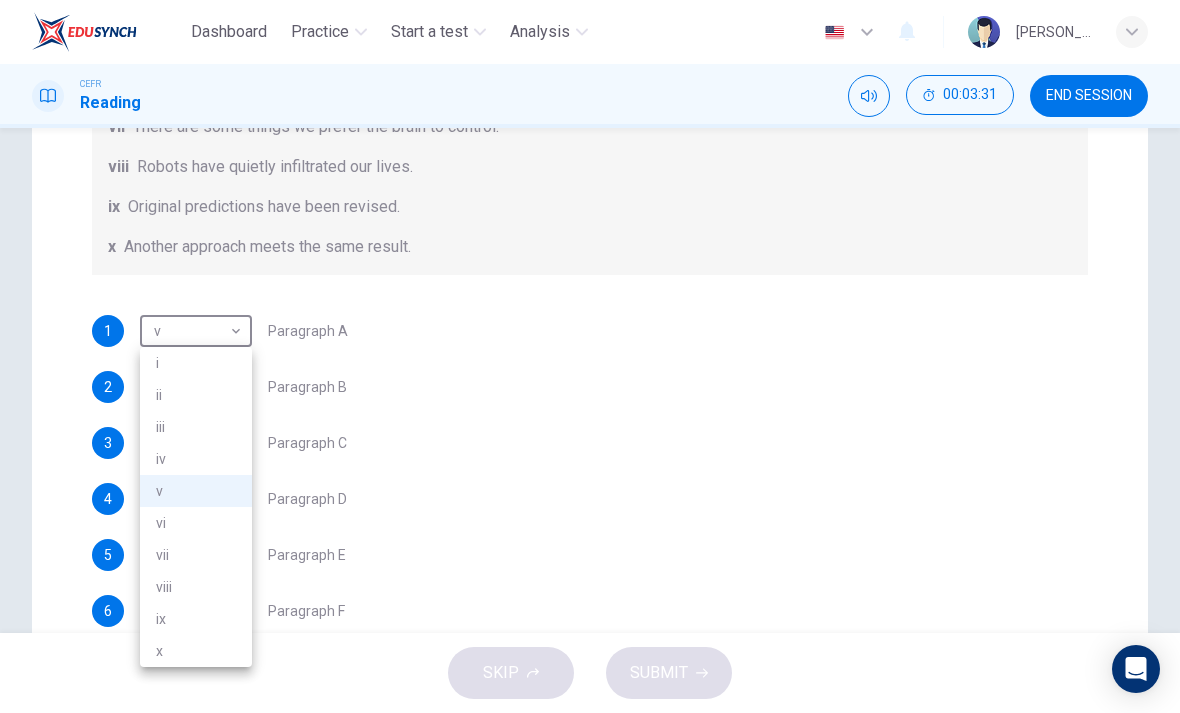click on "viii" at bounding box center (196, 587) 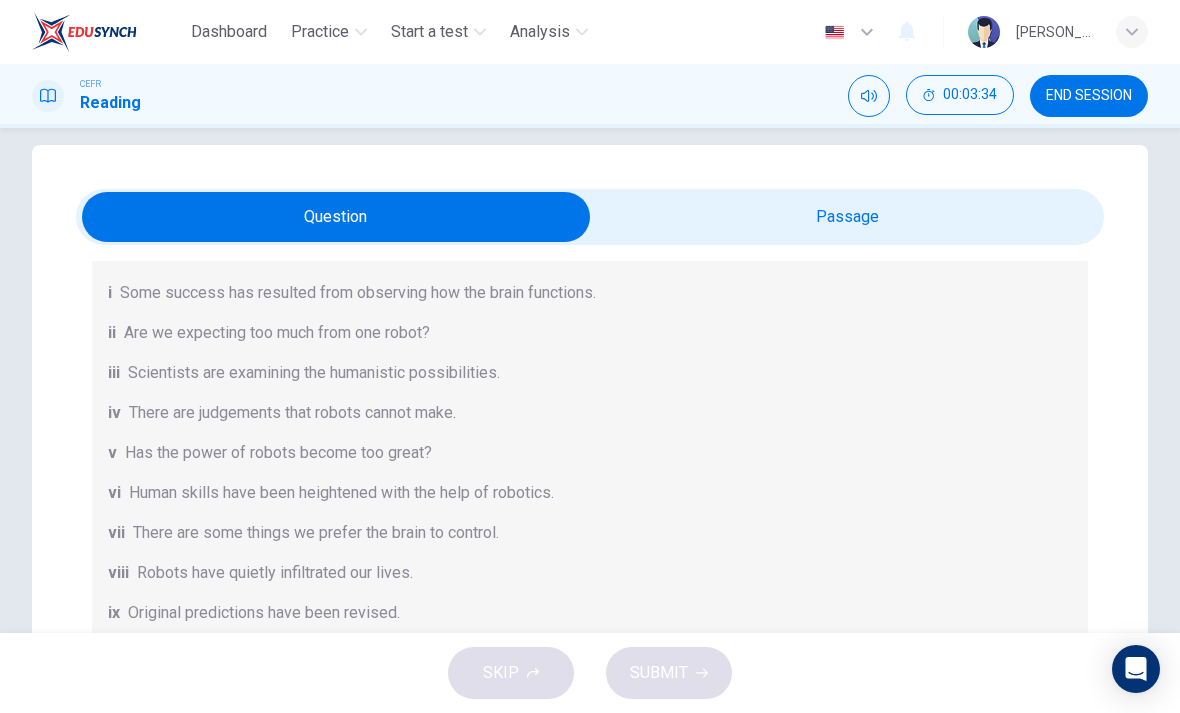 scroll, scrollTop: 0, scrollLeft: 0, axis: both 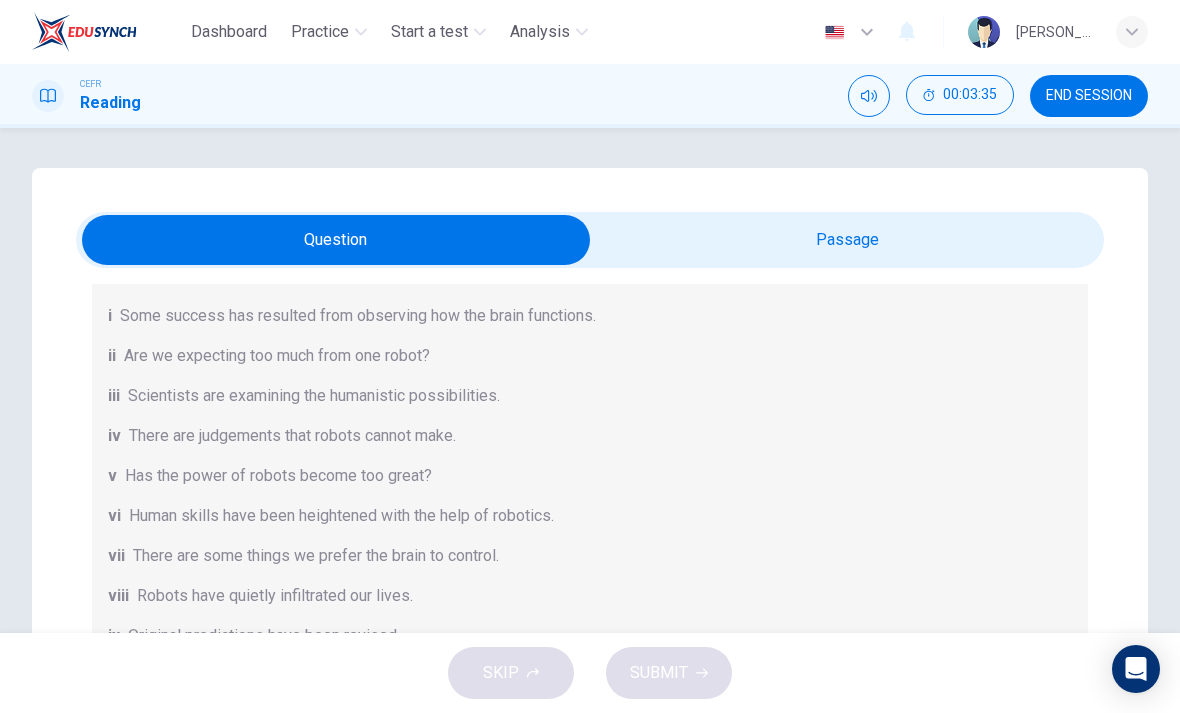 click at bounding box center [336, 240] 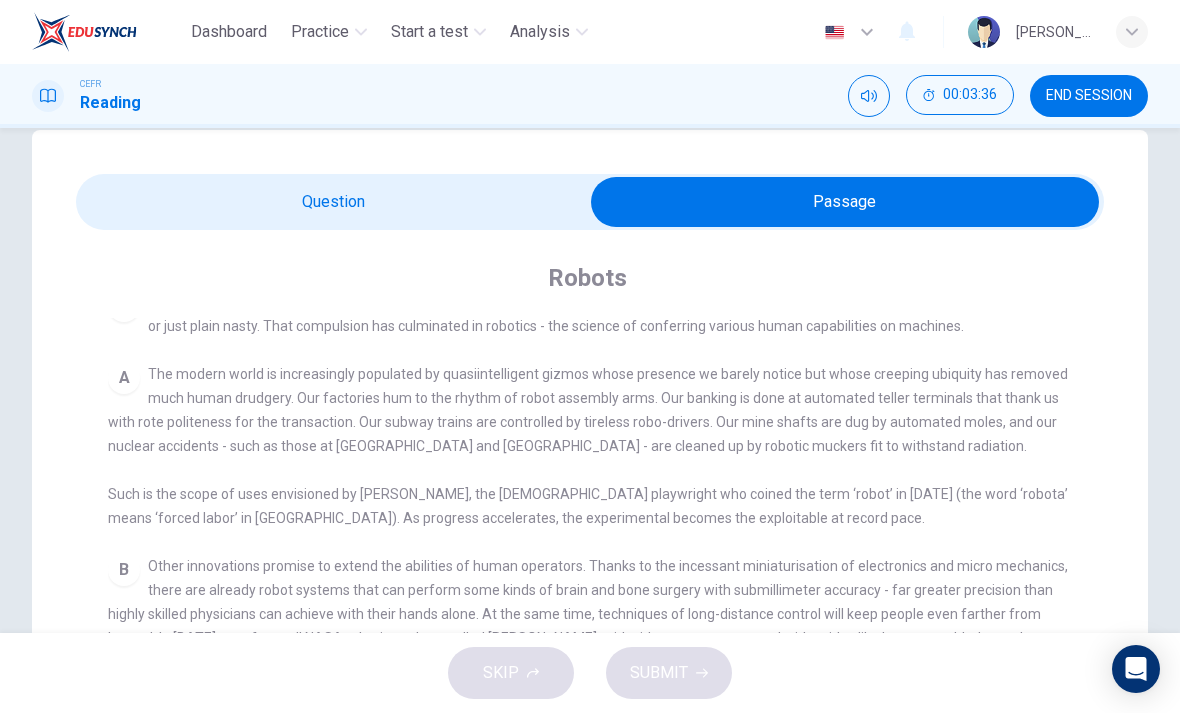 scroll, scrollTop: 43, scrollLeft: 0, axis: vertical 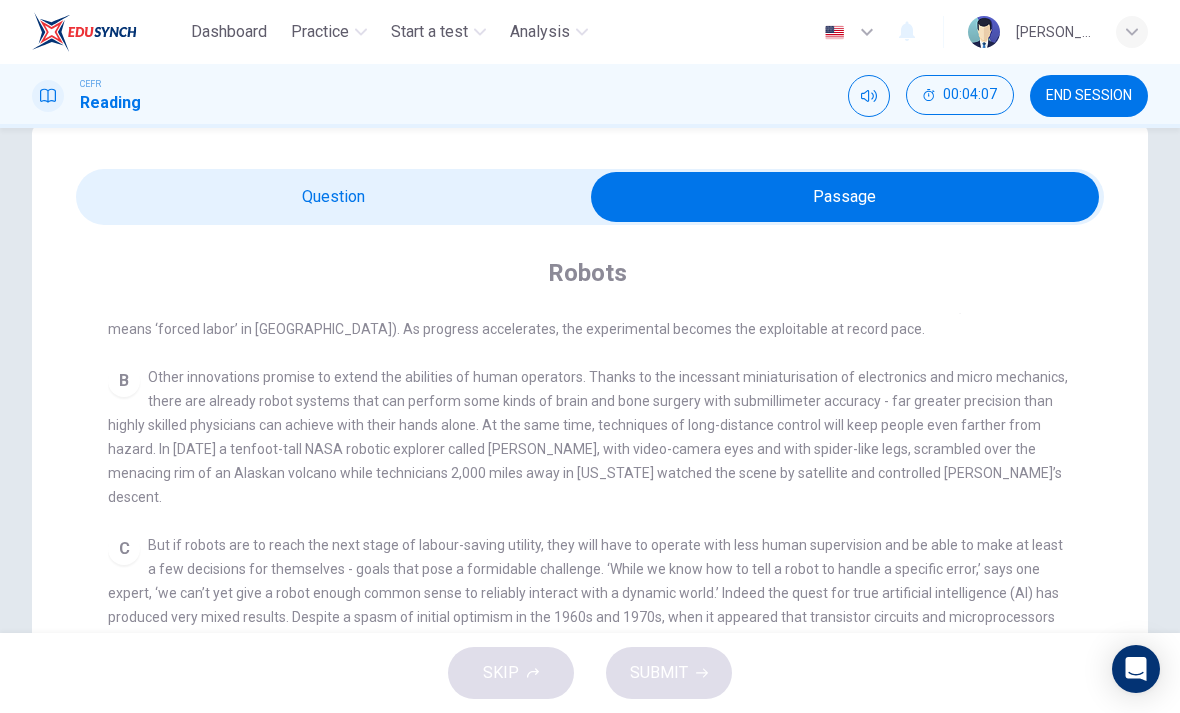 click at bounding box center (845, 197) 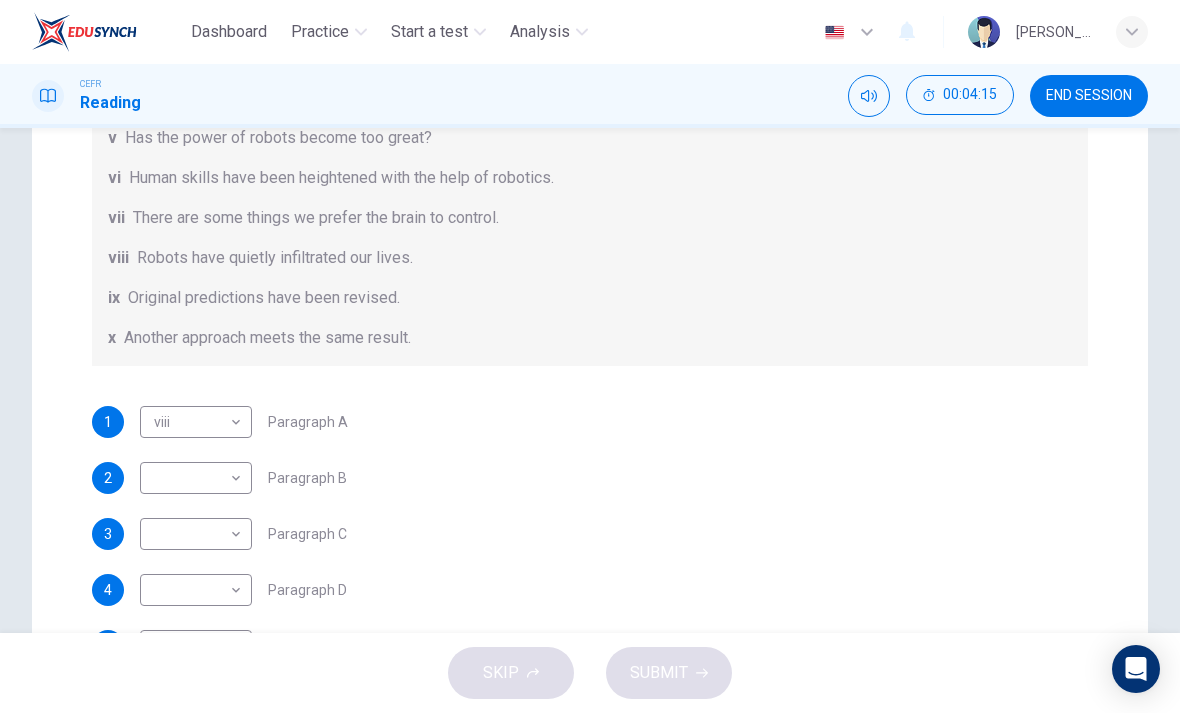 scroll, scrollTop: 373, scrollLeft: 0, axis: vertical 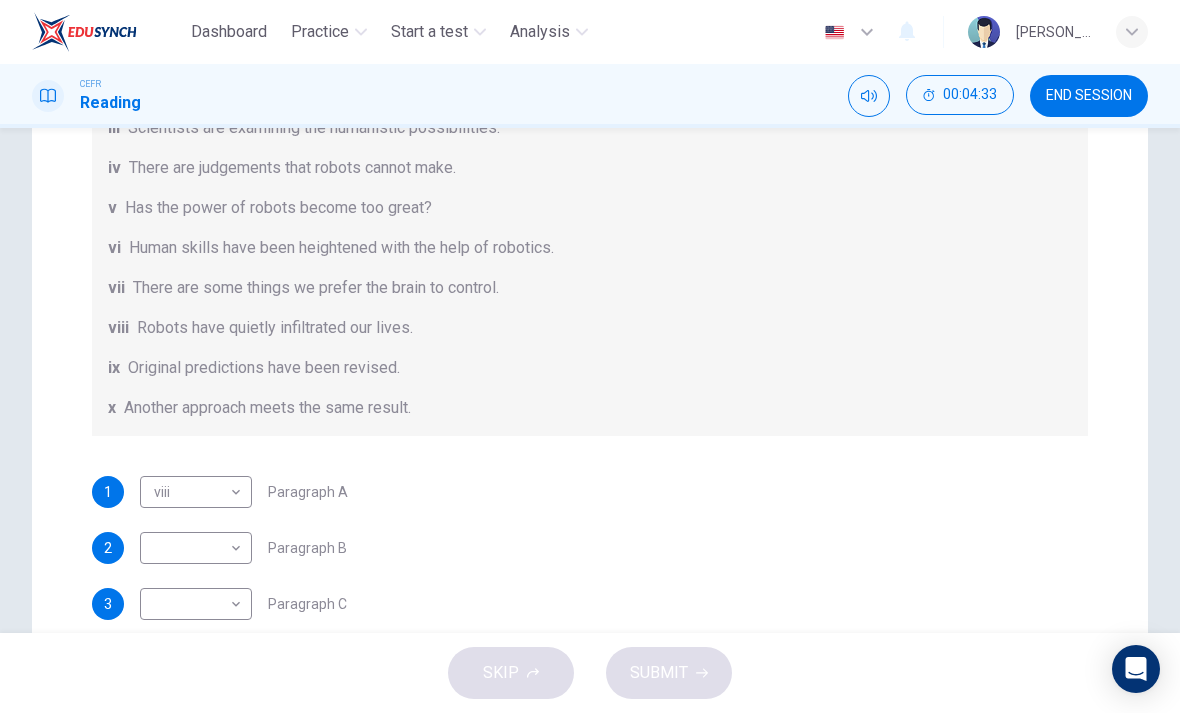click on "Dashboard Practice Start a test Analysis English en ​ [PERSON_NAME] CEFR Reading 00:04:33 END SESSION Question 1 The Reading Passage has seven paragraphs  A-G .  From the list of headings below choose the most suitable heading for each
paragraph (A-F).
Write the appropriate numbers  (i-x)  in the boxes below. List of Headings i Some success has resulted from observing how the brain functions. ii Are we expecting too much from one robot? iii Scientists are examining the humanistic possibilities. iv There are judgements that robots cannot make. v Has the power of robots become too great? vi Human skills have been heightened with the help of robotics. vii There are some things we prefer the brain to control. viii Robots have quietly infiltrated our lives. ix Original predictions have been revised. x Another approach meets the same result. 1 viii viii ​ Paragraph A 2 ​ ​ Paragraph B 3 ​ ​ Paragraph C 4 ​ ​ Paragraph D 5 ​ ​ Paragraph E 6 ​ ​ Paragraph F Robots CLICK TO ZOOM" at bounding box center (590, 356) 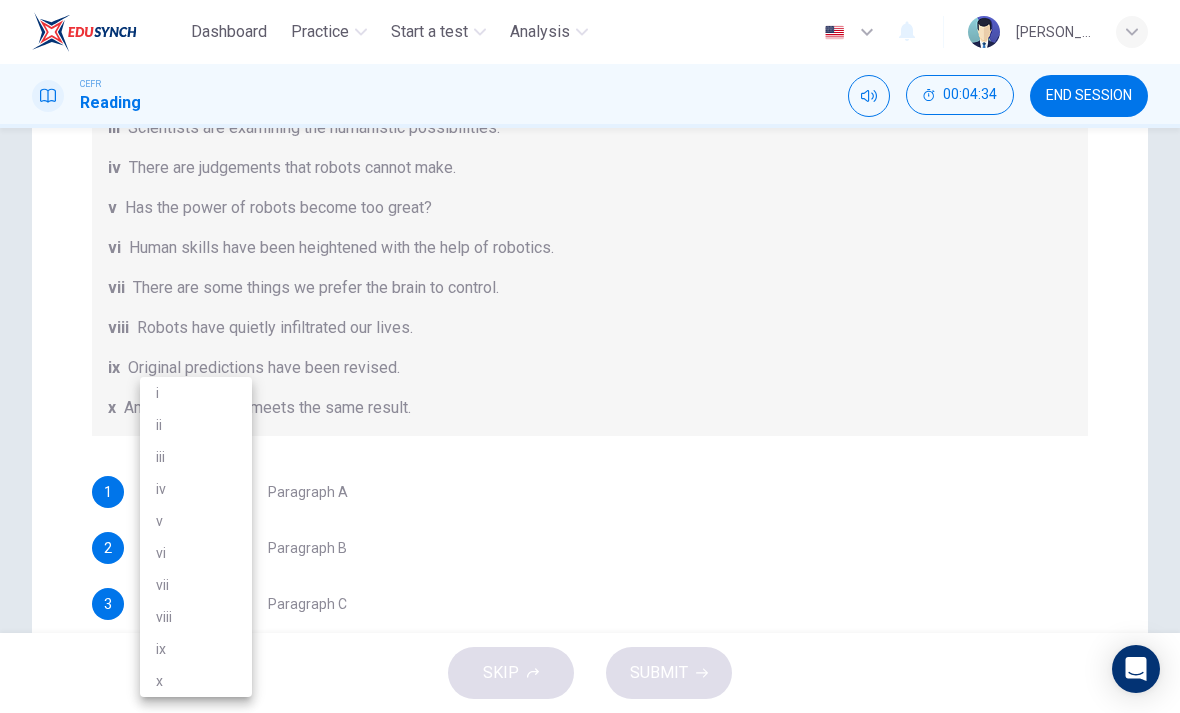 click on "vi" at bounding box center (196, 553) 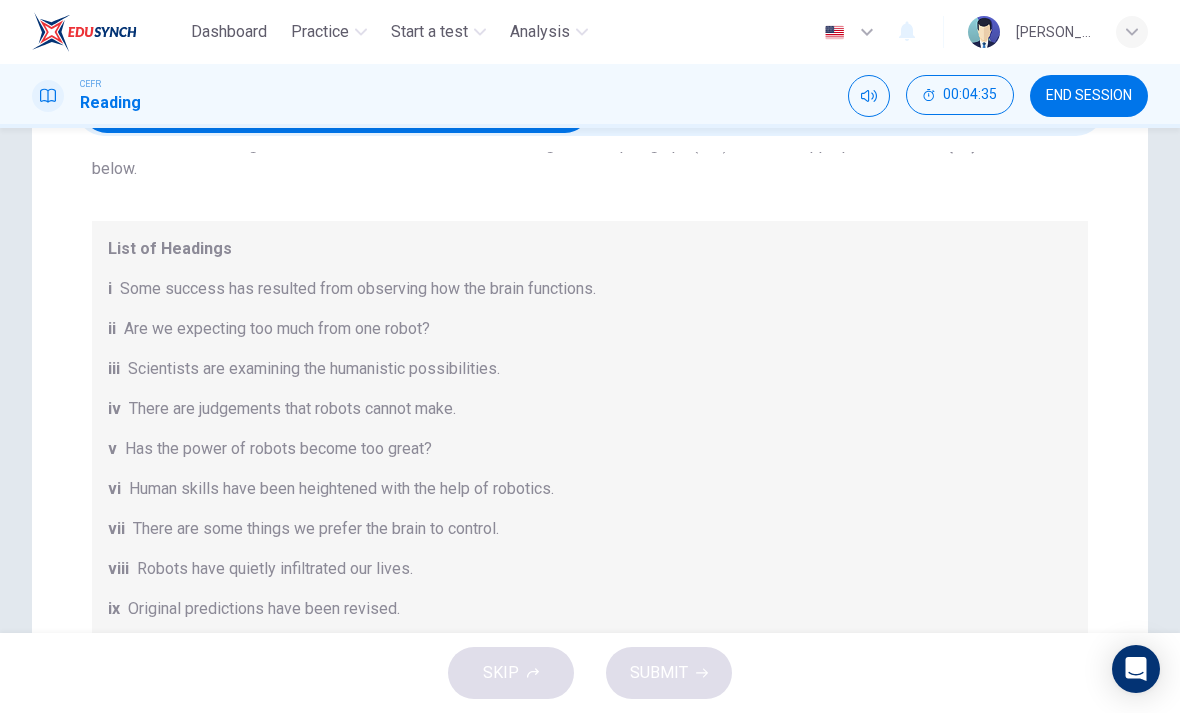 scroll, scrollTop: 111, scrollLeft: 0, axis: vertical 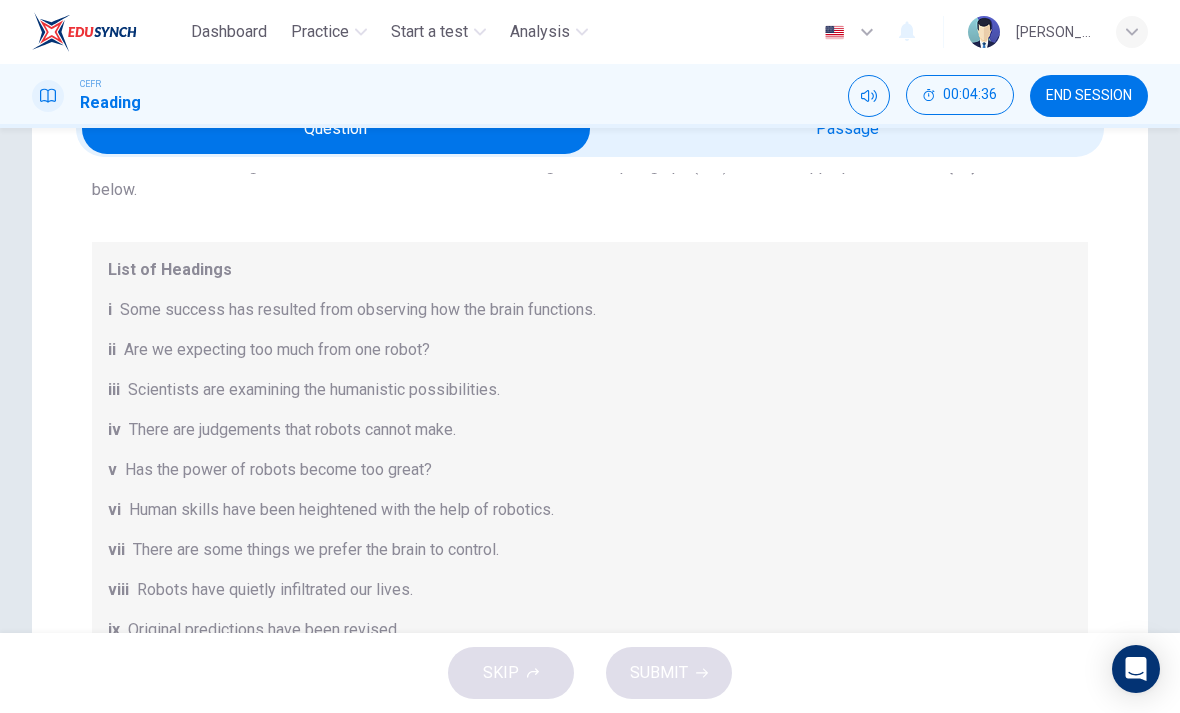 click at bounding box center (336, 129) 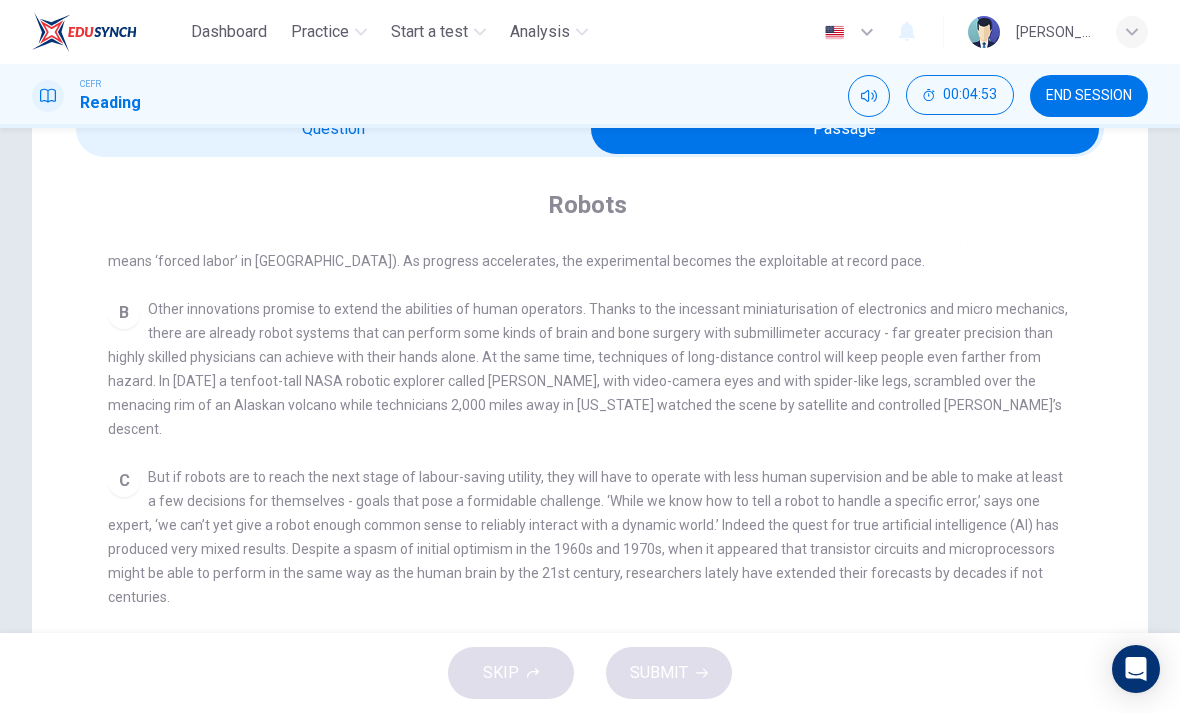 click at bounding box center [845, 129] 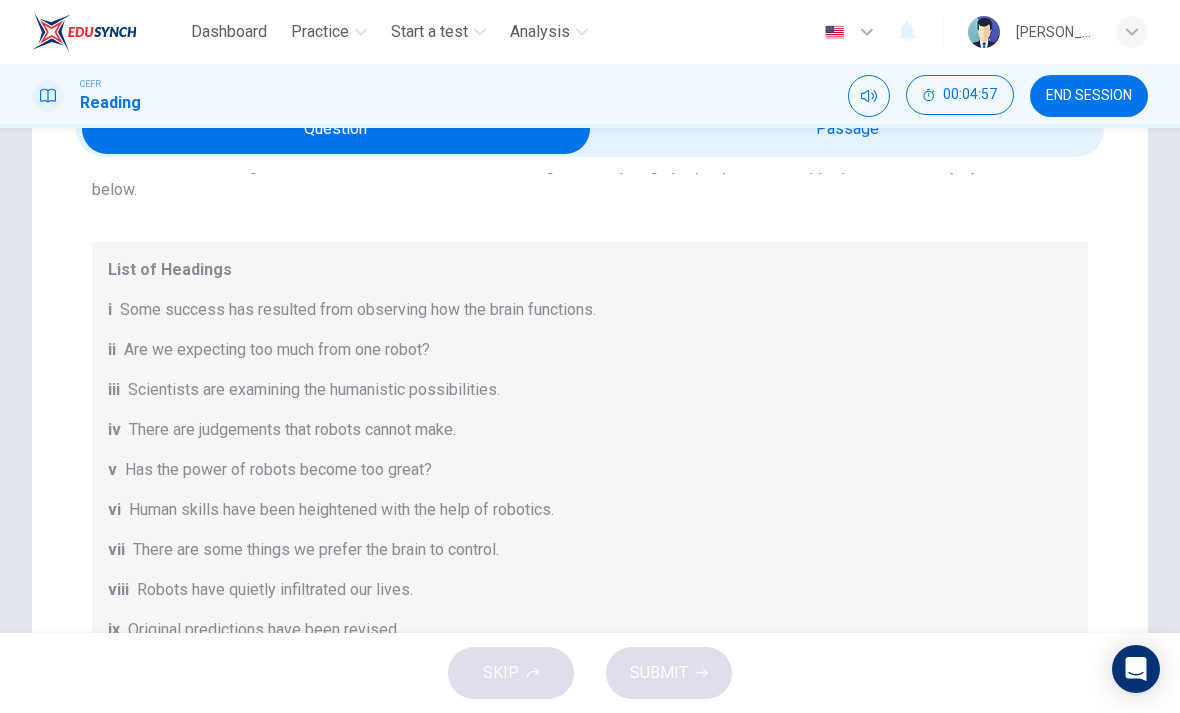 click at bounding box center [336, 129] 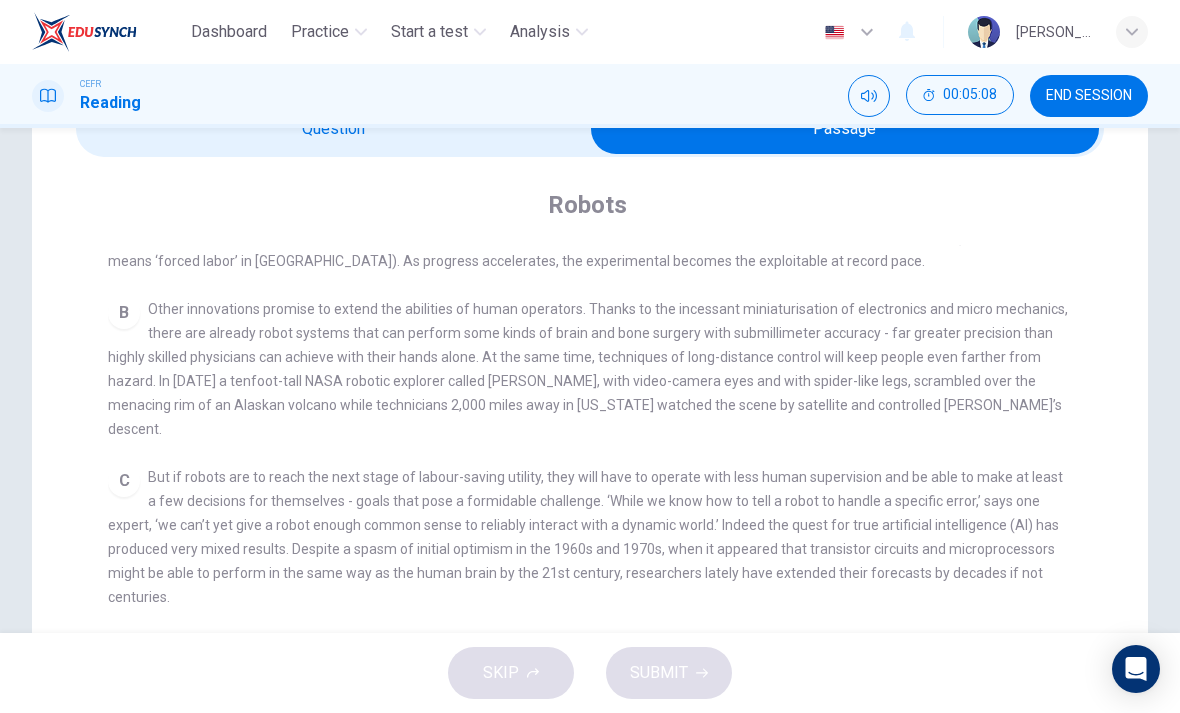 click at bounding box center (845, 129) 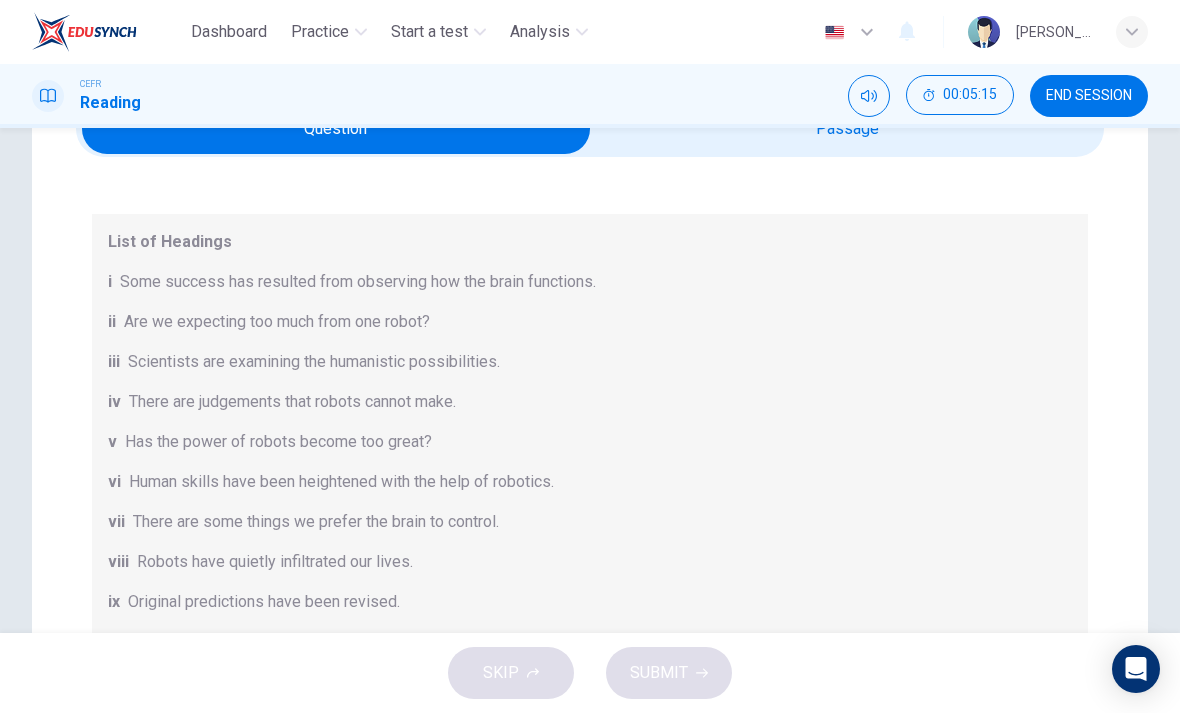 scroll, scrollTop: 168, scrollLeft: 0, axis: vertical 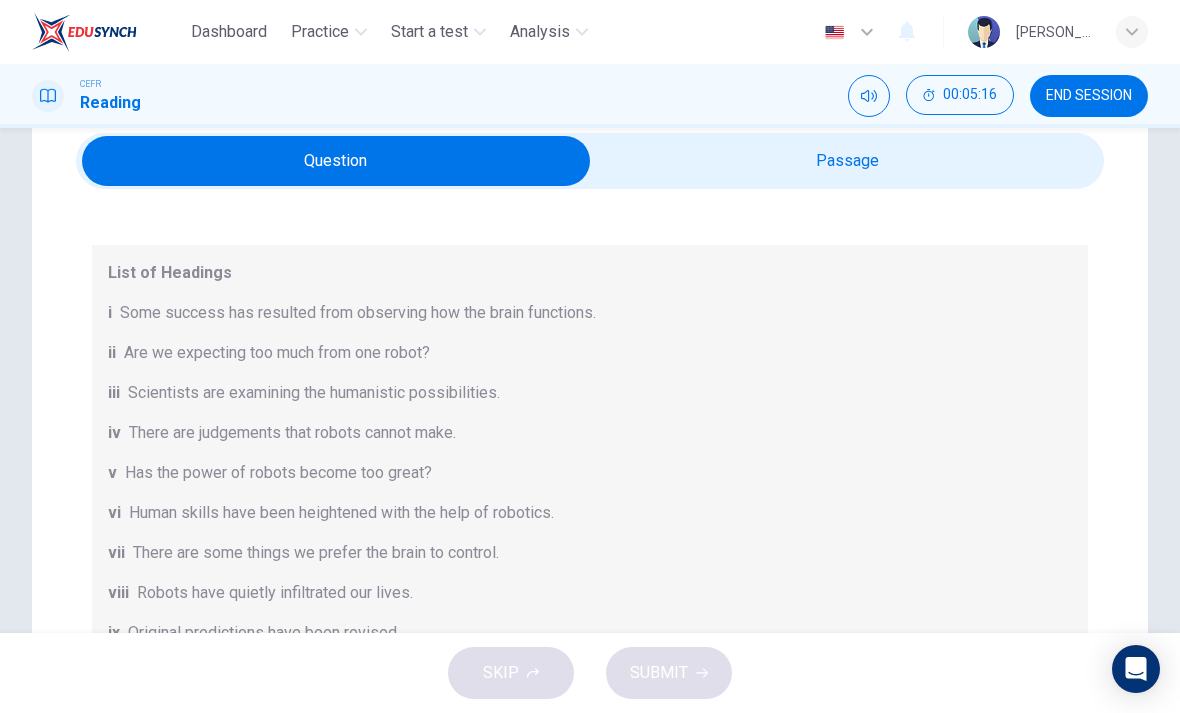click at bounding box center [336, 161] 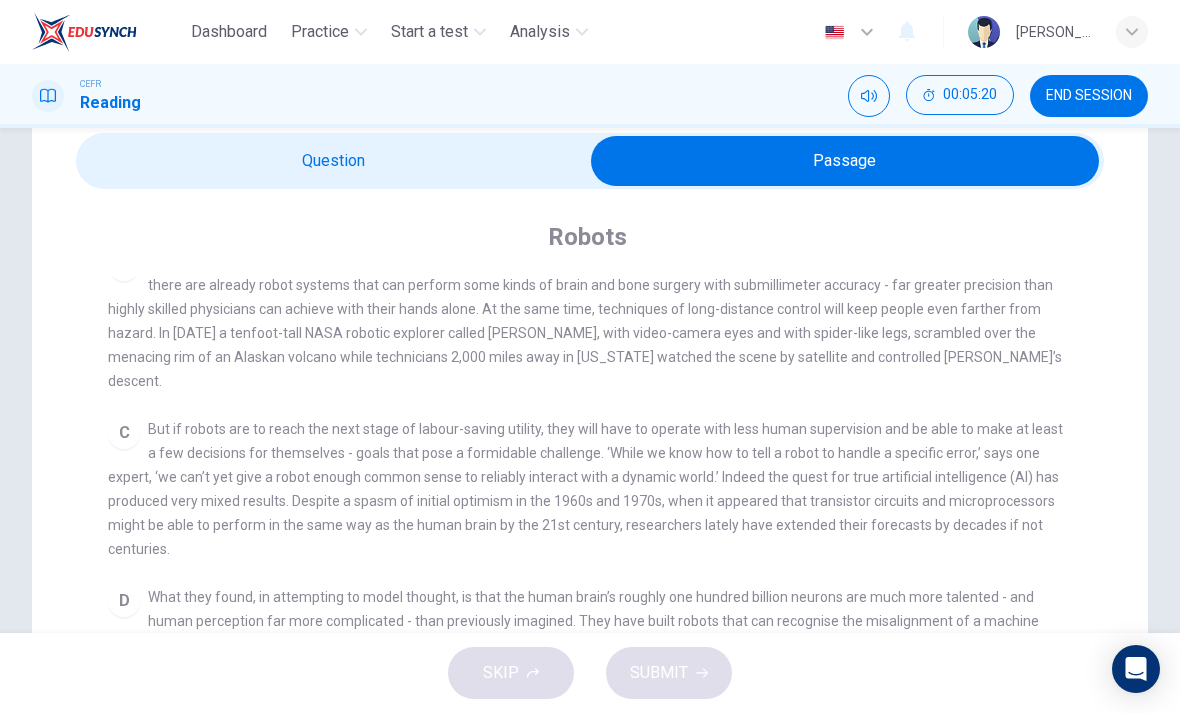 scroll, scrollTop: 695, scrollLeft: 0, axis: vertical 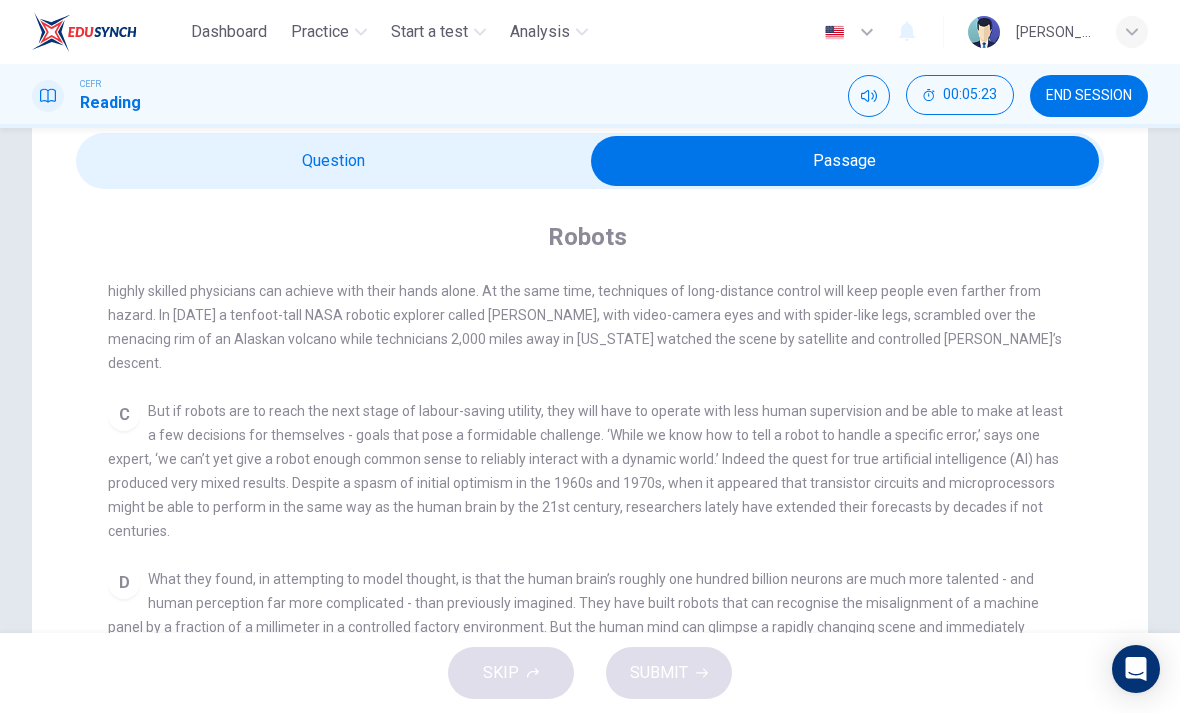 click at bounding box center (845, 161) 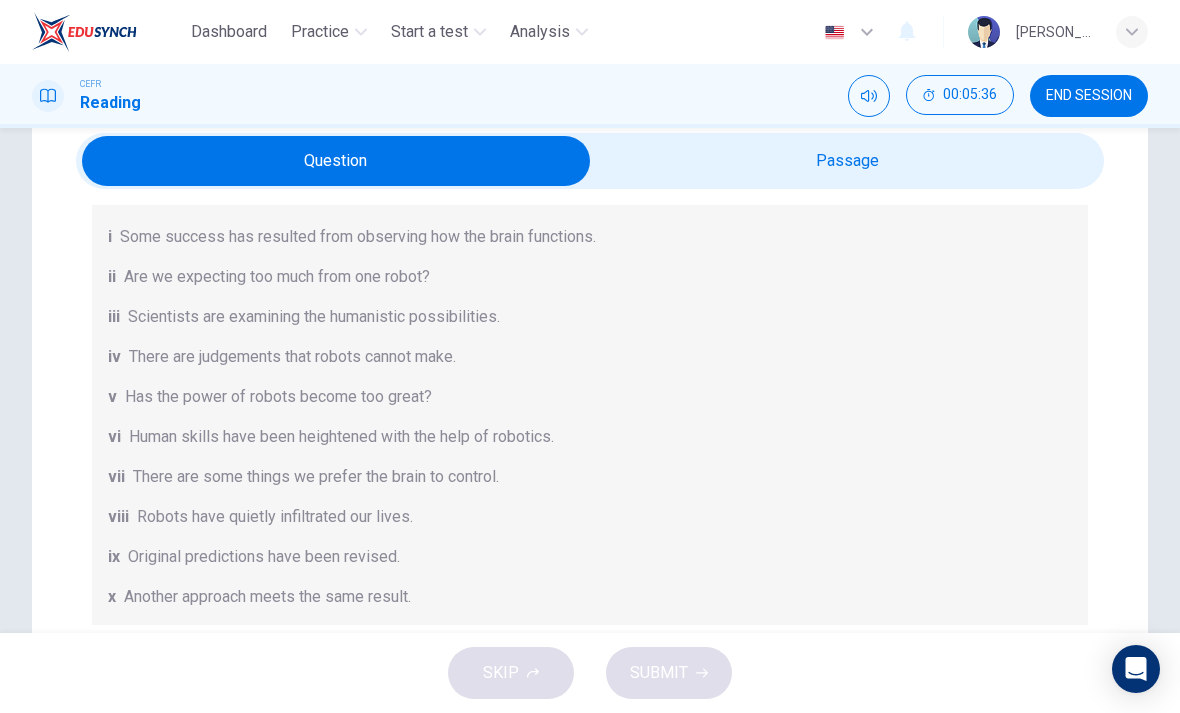 scroll, scrollTop: 244, scrollLeft: 0, axis: vertical 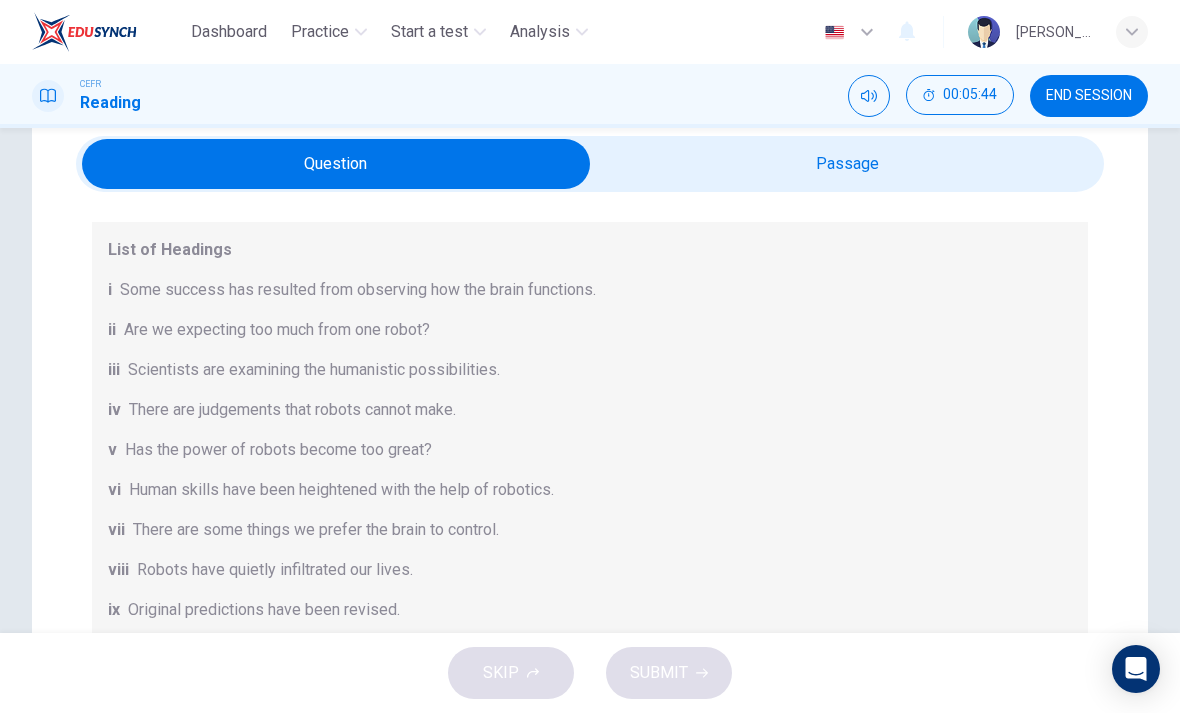 click at bounding box center [336, 164] 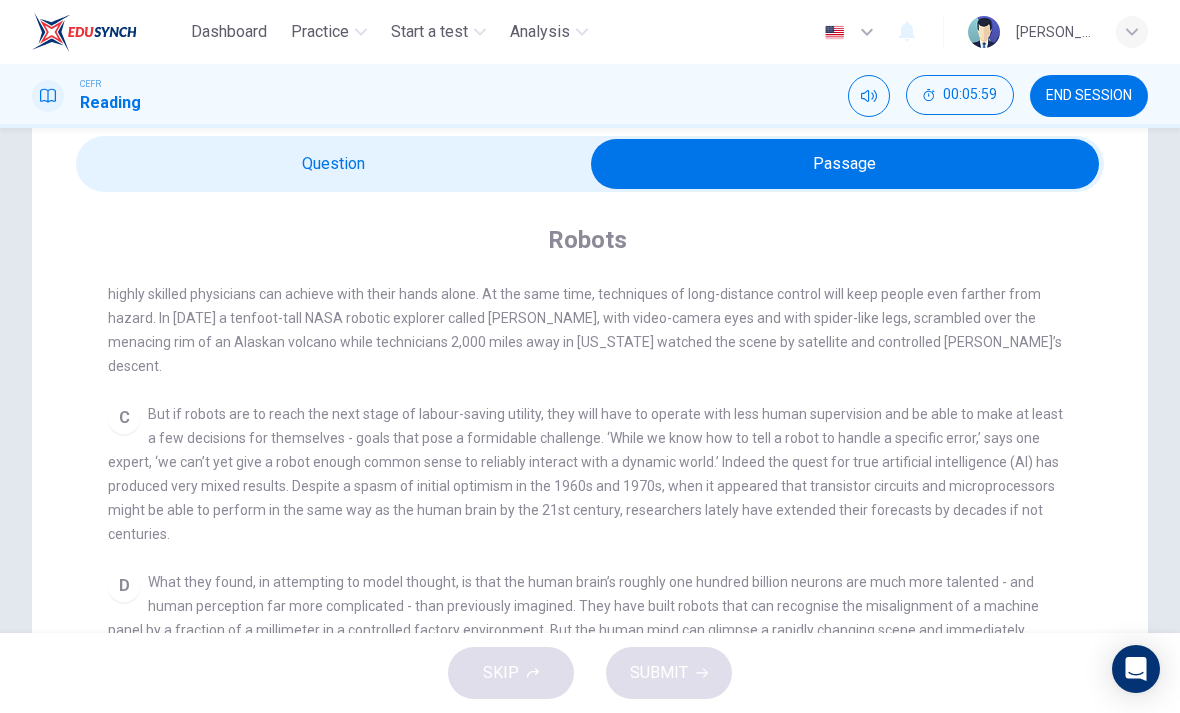 click at bounding box center (845, 164) 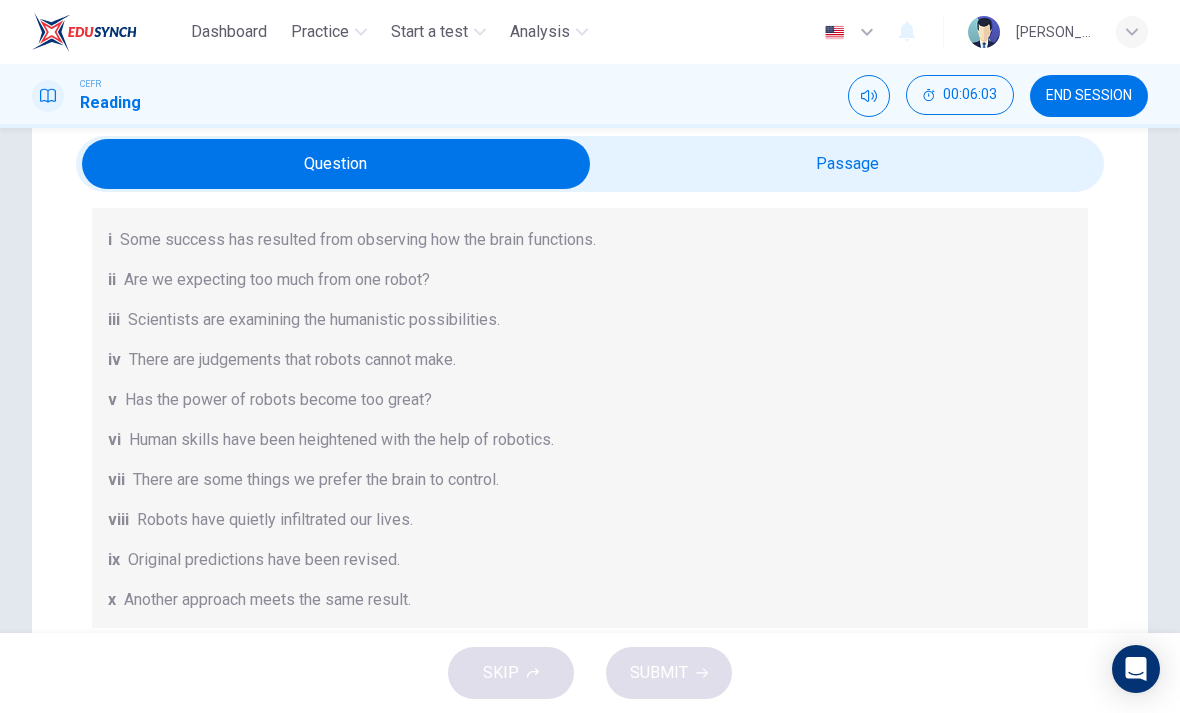 scroll, scrollTop: 244, scrollLeft: 0, axis: vertical 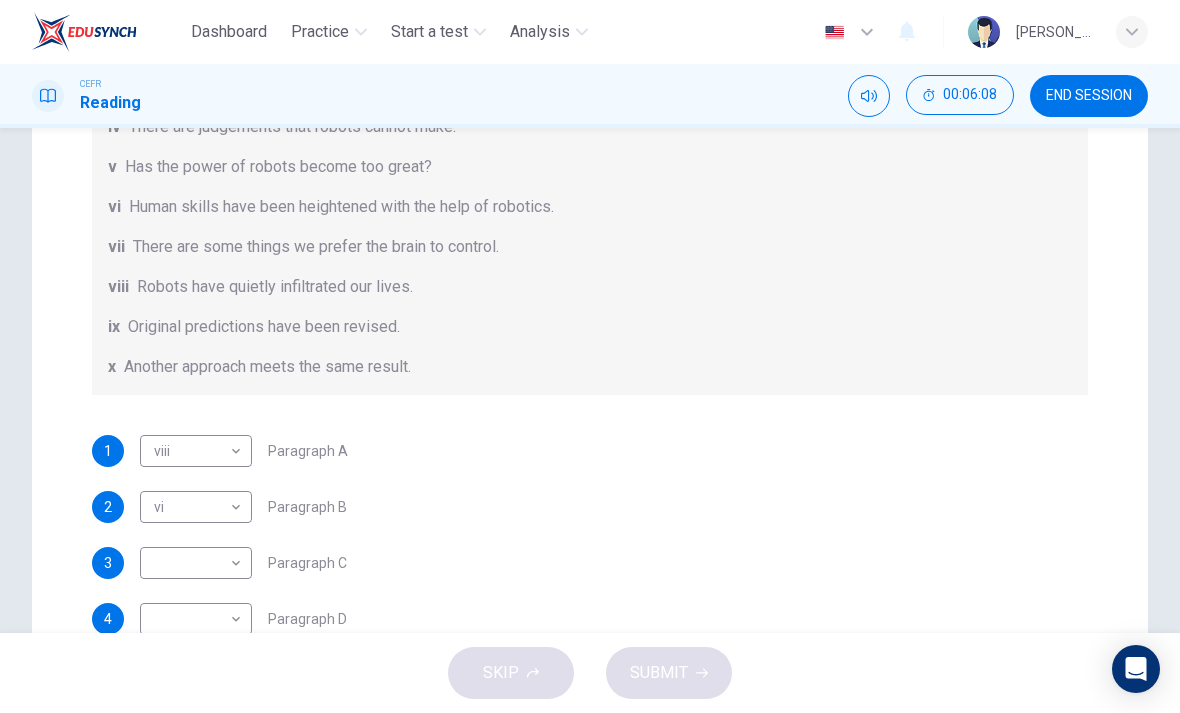click on "Dashboard Practice Start a test Analysis English en ​ [PERSON_NAME] Reading 00:06:08 END SESSION Question 1 The Reading Passage has seven paragraphs  A-G .  From the list of headings below choose the most suitable heading for each
paragraph (A-F).
Write the appropriate numbers  (i-x)  in the boxes below. List of Headings i Some success has resulted from observing how the brain functions. ii Are we expecting too much from one robot? iii Scientists are examining the humanistic possibilities. iv There are judgements that robots cannot make. v Has the power of robots become too great? vi Human skills have been heightened with the help of robotics. vii There are some things we prefer the brain to control. viii Robots have quietly infiltrated our lives. ix Original predictions have been revised. x Another approach meets the same result. 1 viii viii ​ Paragraph A 2 vi vi ​ Paragraph B 3 ​ ​ Paragraph C 4 ​ ​ Paragraph D 5 ​ ​ Paragraph E 6 ​ ​ Paragraph F Robots 1 A B C D E" at bounding box center [590, 356] 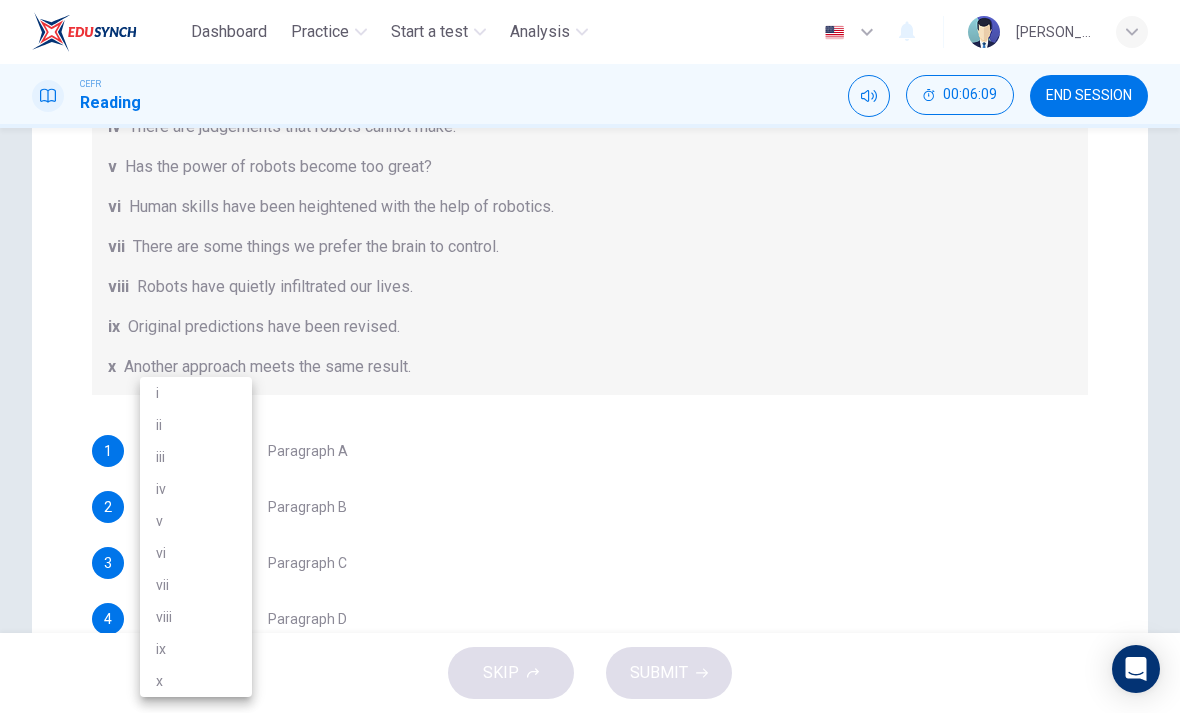 click on "v" at bounding box center (196, 521) 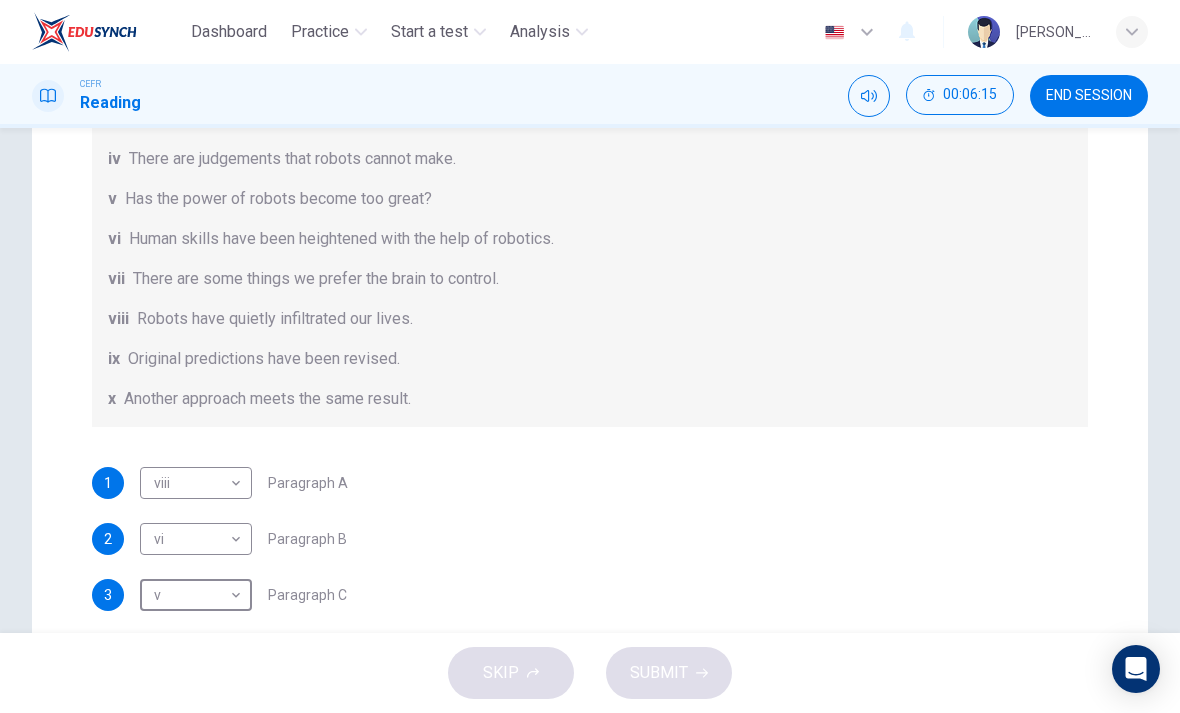 scroll, scrollTop: 288, scrollLeft: 0, axis: vertical 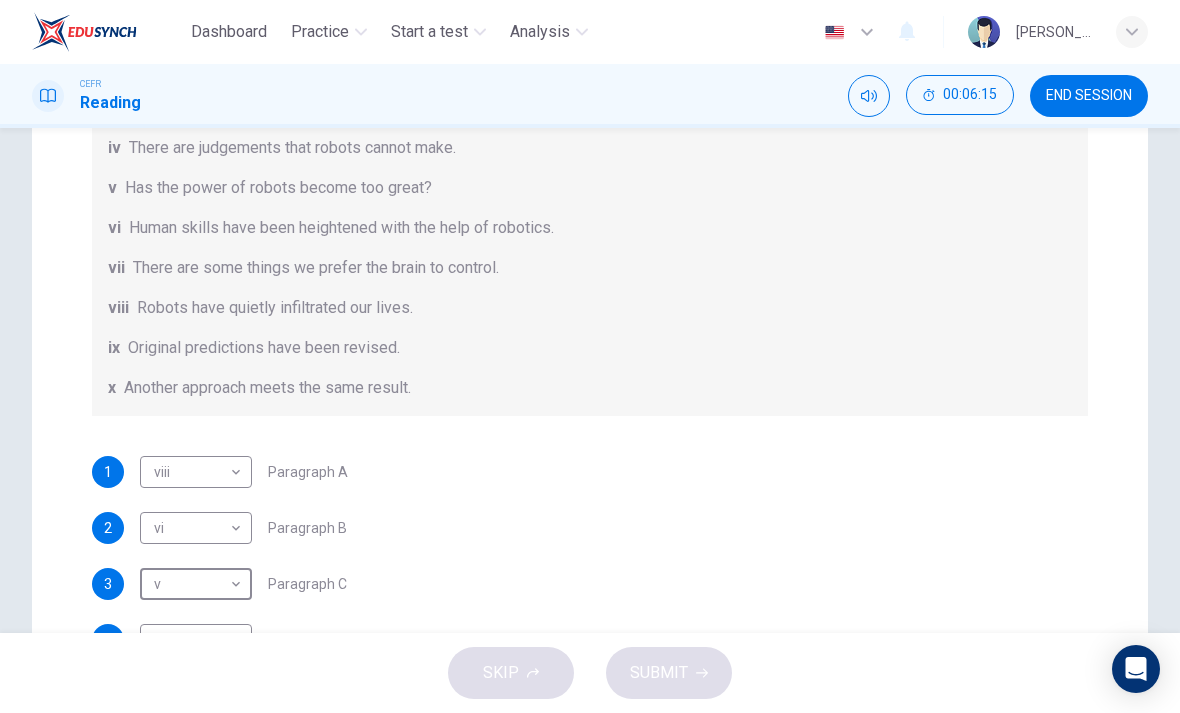 click on "Dashboard Practice Start a test Analysis English en ​ [PERSON_NAME] Reading 00:06:15 END SESSION Question 1 The Reading Passage has seven paragraphs  A-G .  From the list of headings below choose the most suitable heading for each
paragraph (A-F).
Write the appropriate numbers  (i-x)  in the boxes below. List of Headings i Some success has resulted from observing how the brain functions. ii Are we expecting too much from one robot? iii Scientists are examining the humanistic possibilities. iv There are judgements that robots cannot make. v Has the power of robots become too great? vi Human skills have been heightened with the help of robotics. vii There are some things we prefer the brain to control. viii Robots have quietly infiltrated our lives. ix Original predictions have been revised. x Another approach meets the same result. 1 viii viii ​ Paragraph A 2 vi vi ​ Paragraph B 3 v v ​ Paragraph C 4 ​ ​ Paragraph D 5 ​ ​ Paragraph E 6 ​ ​ Paragraph F Robots 1 A B C D E" at bounding box center [590, 356] 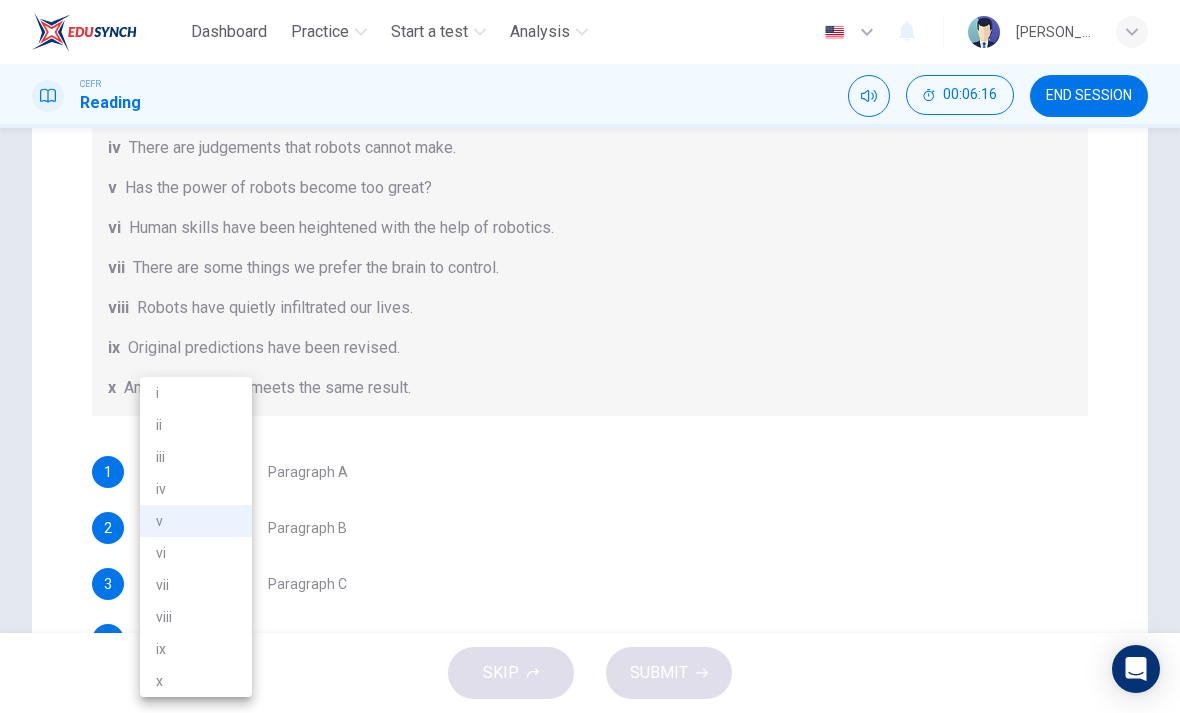 click on "iv" at bounding box center (196, 489) 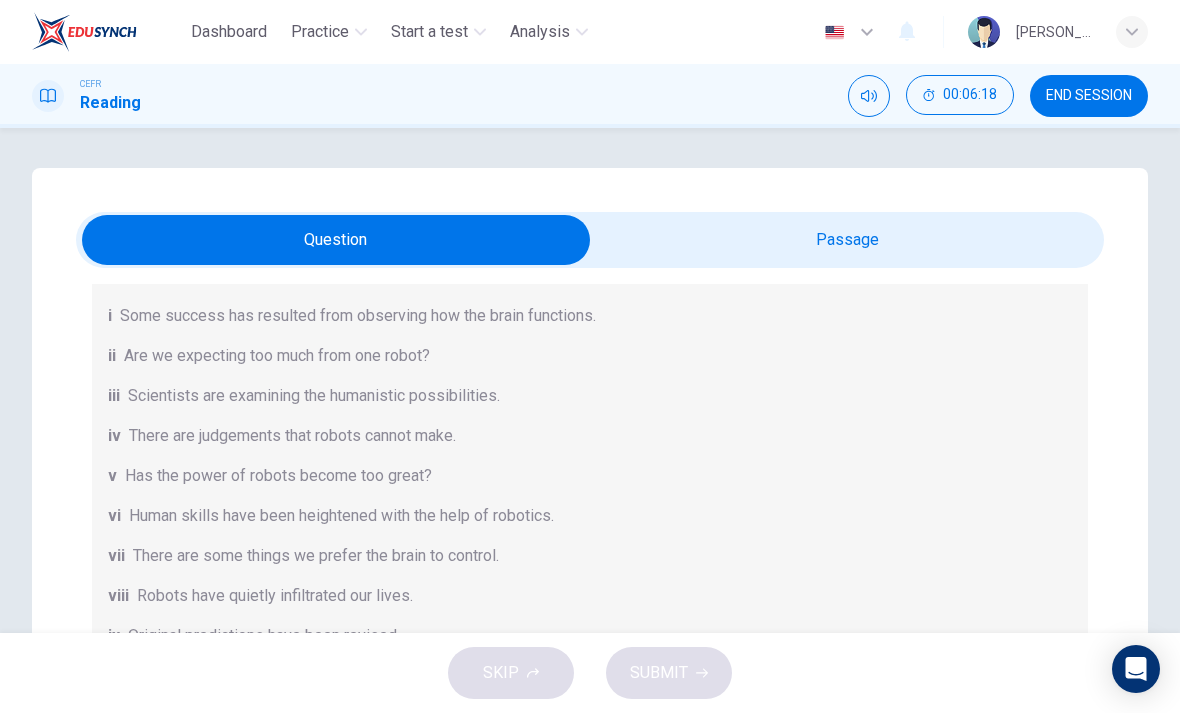 scroll, scrollTop: 0, scrollLeft: 0, axis: both 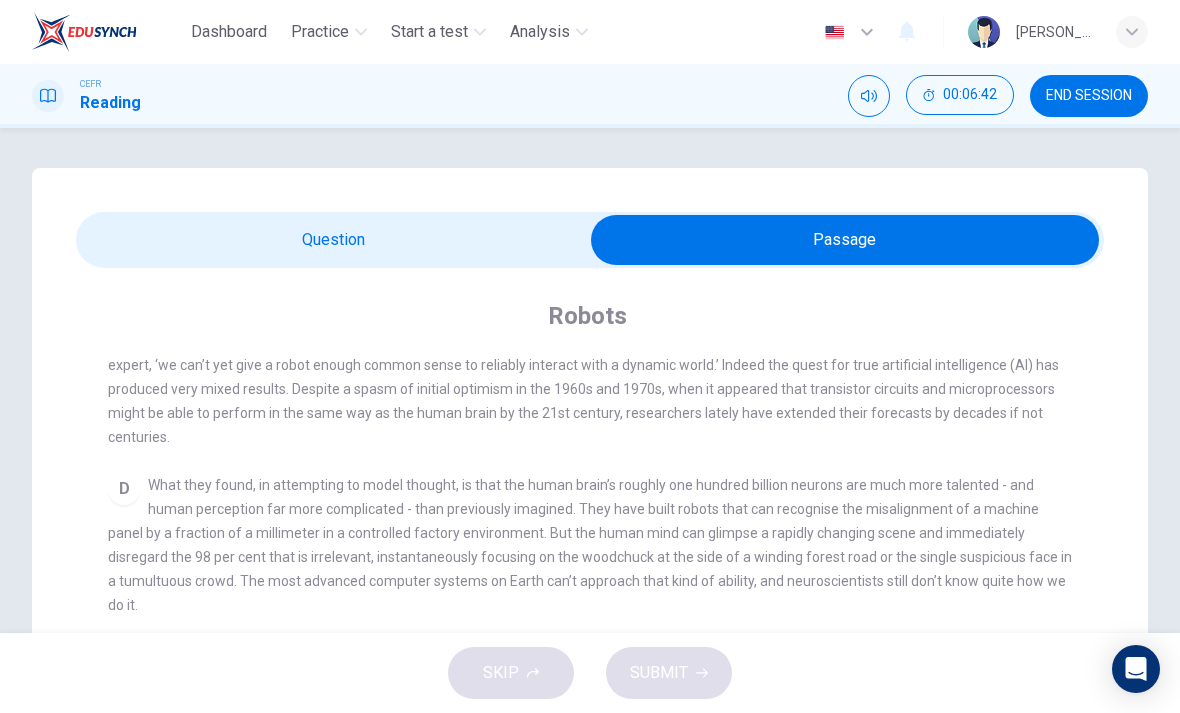 click at bounding box center (845, 240) 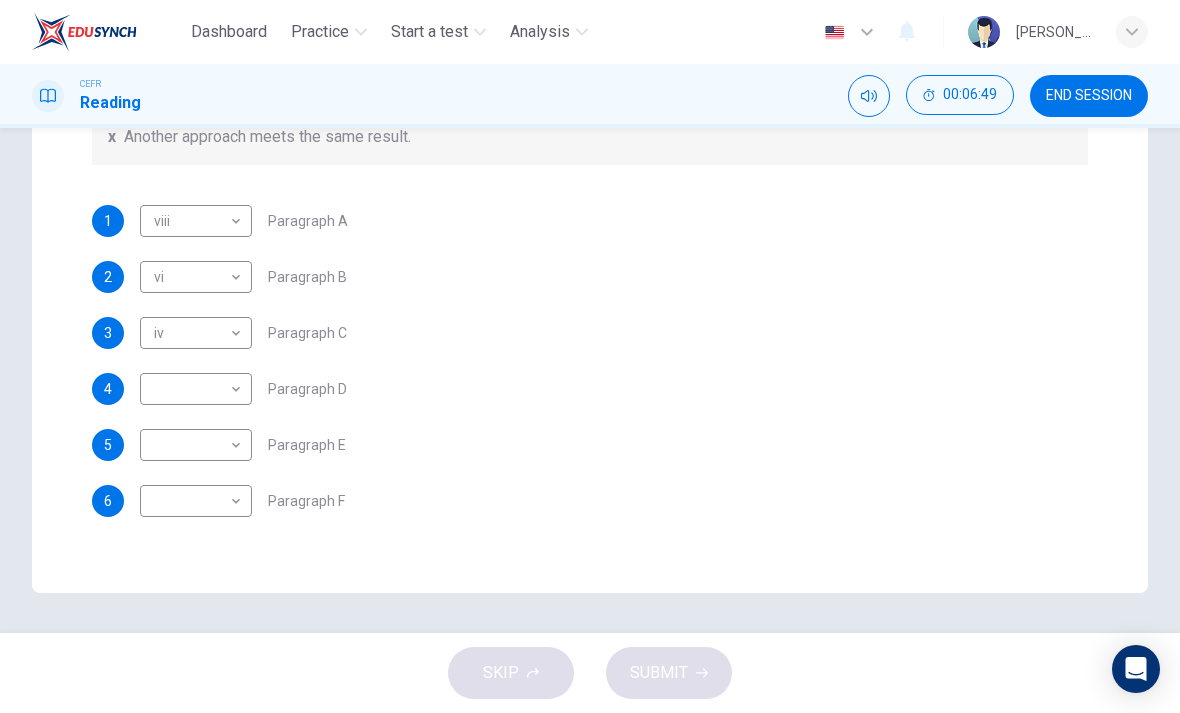 click on "1 viii viii ​ Paragraph A 2 vi vi ​ Paragraph B 3 iv iv ​ Paragraph C 4 ​ ​ Paragraph D 5 ​ ​ Paragraph E 6 ​ ​ Paragraph F" at bounding box center [590, 361] 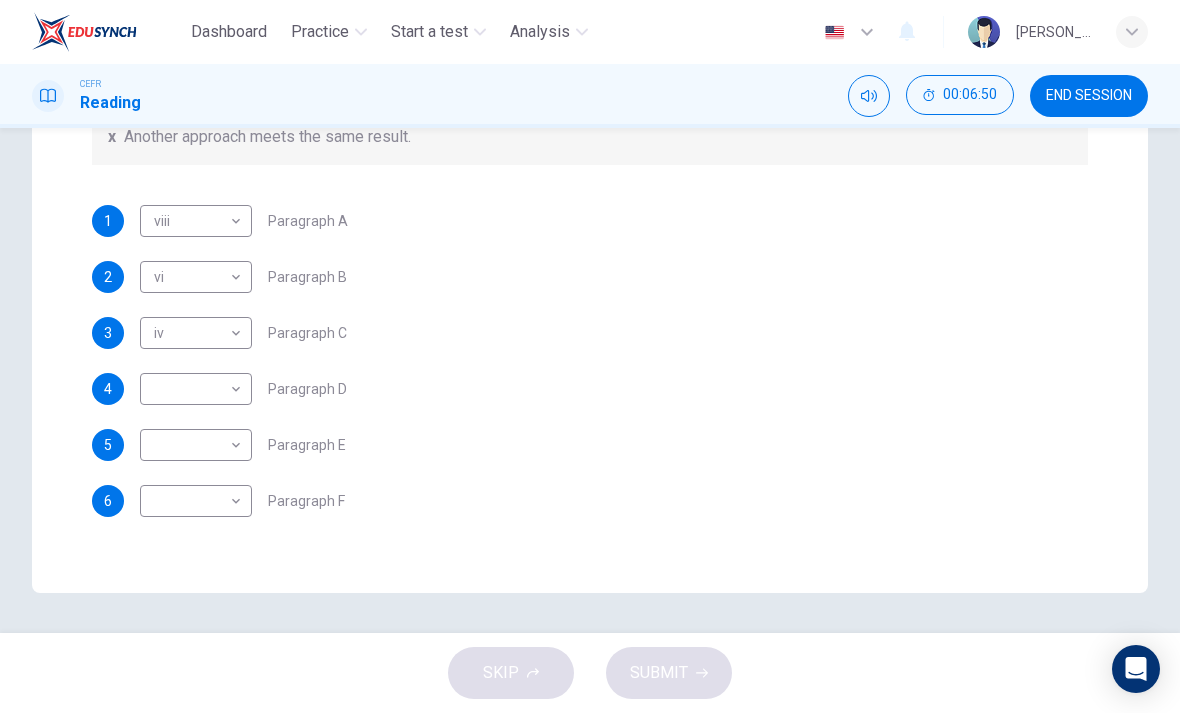 scroll, scrollTop: 539, scrollLeft: 0, axis: vertical 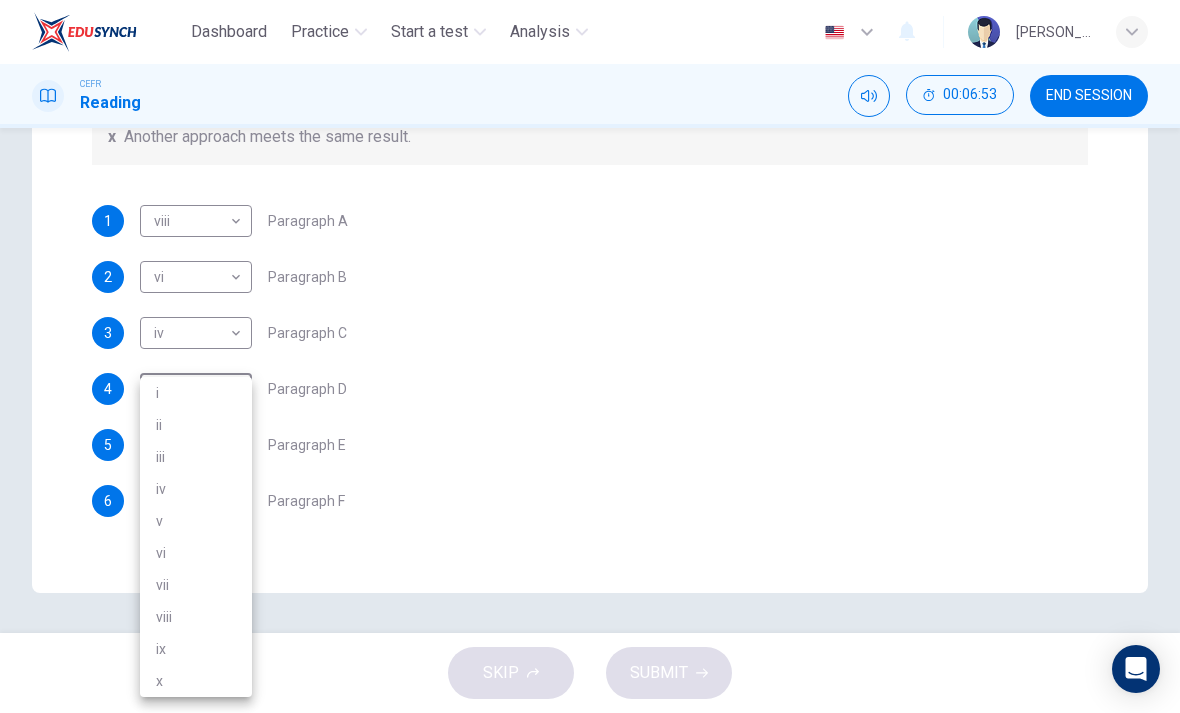 click on "iv" at bounding box center (196, 489) 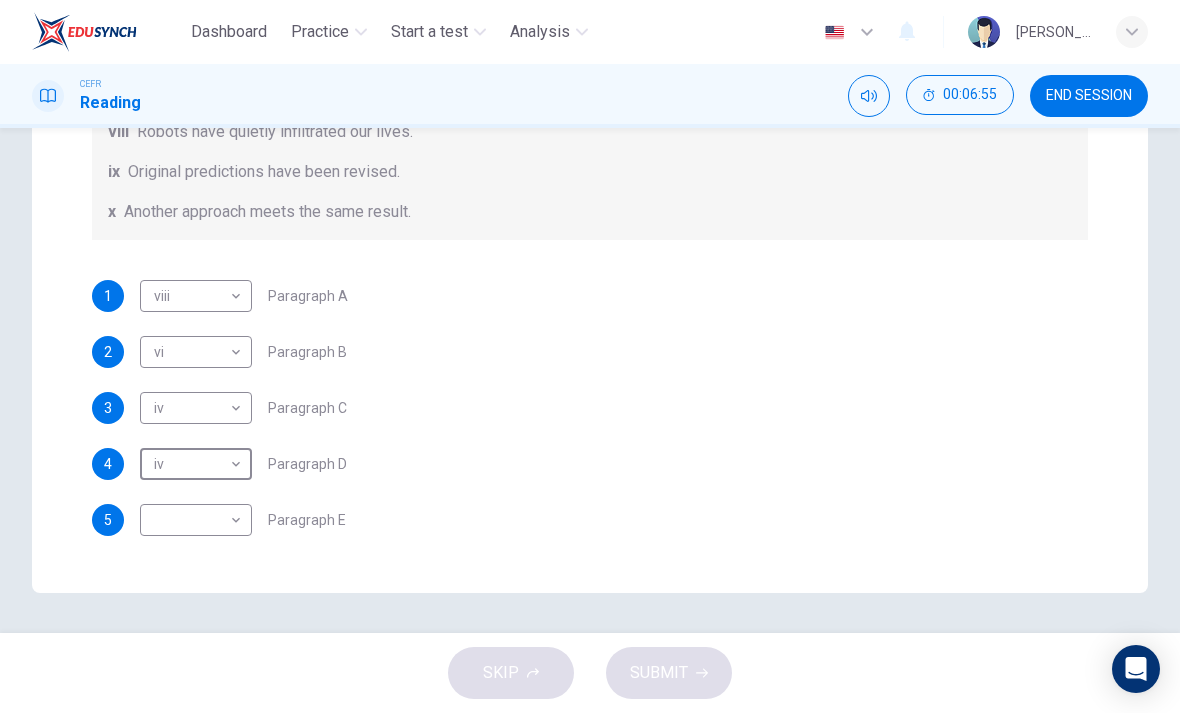 scroll, scrollTop: 167, scrollLeft: 0, axis: vertical 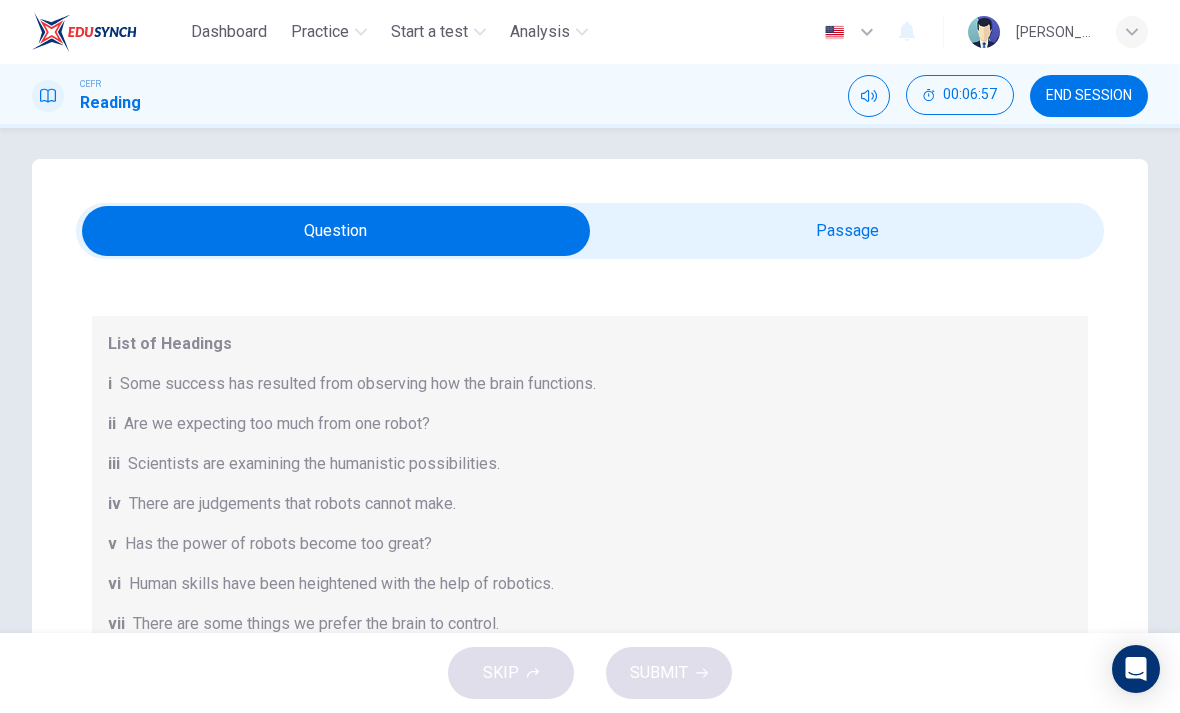 click at bounding box center [336, 231] 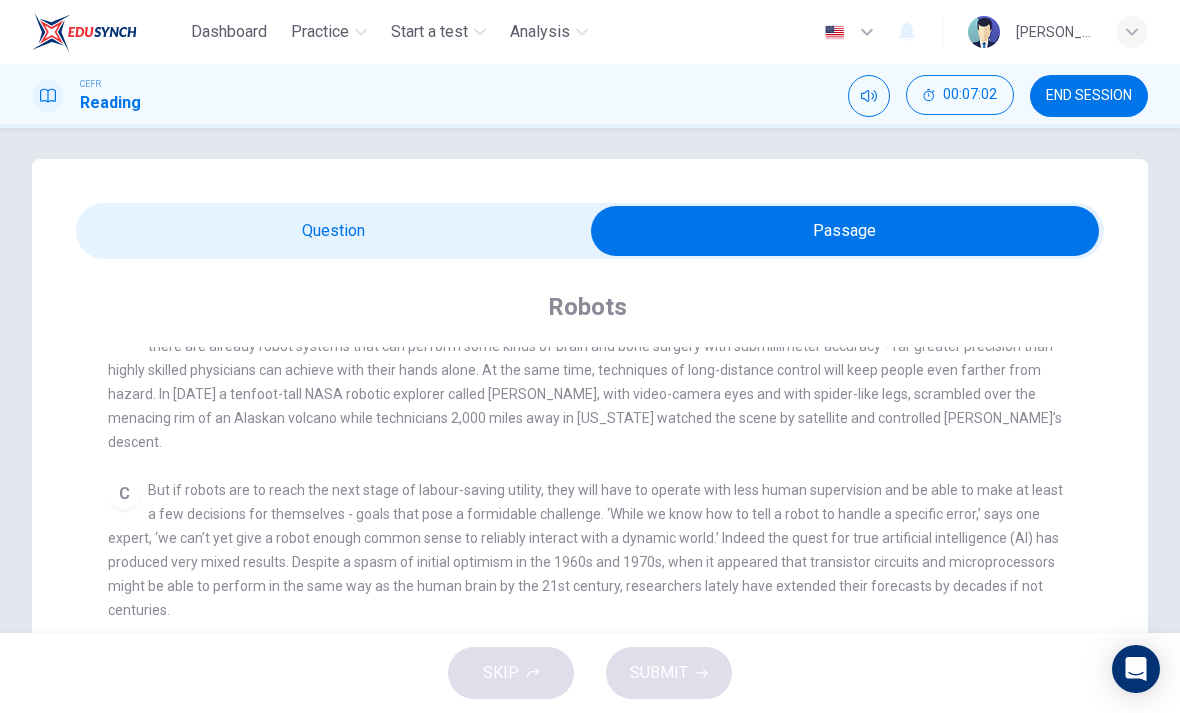scroll, scrollTop: 700, scrollLeft: 0, axis: vertical 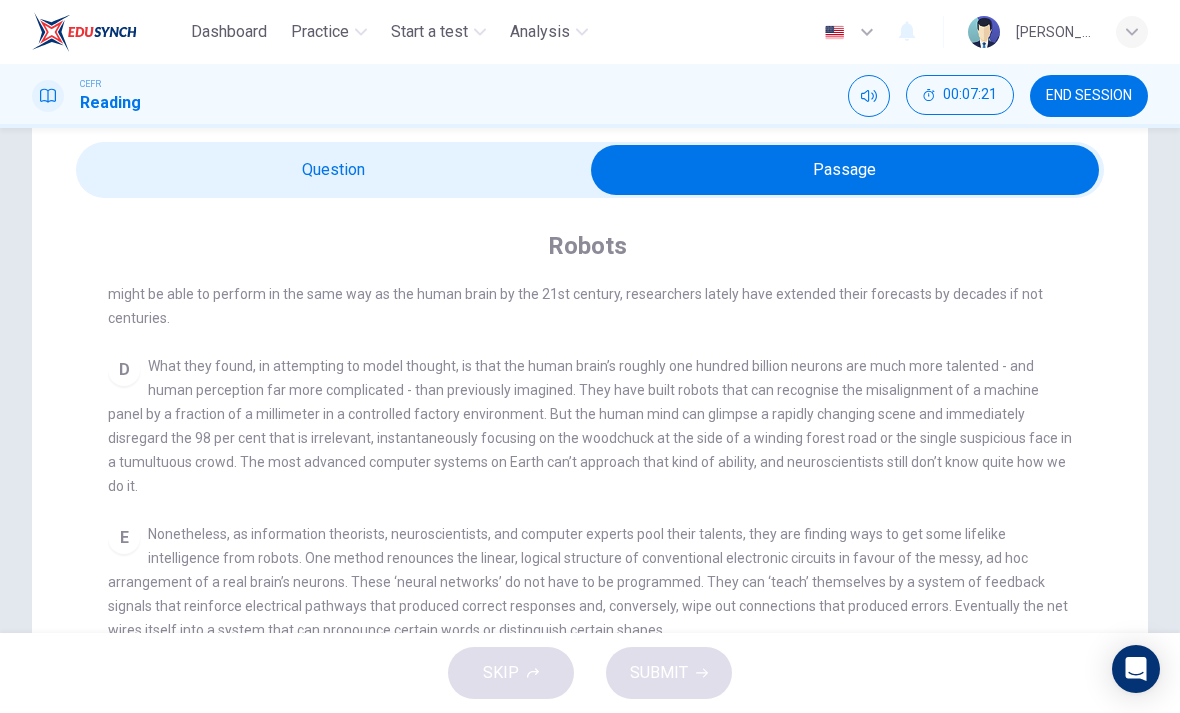 click at bounding box center (845, 170) 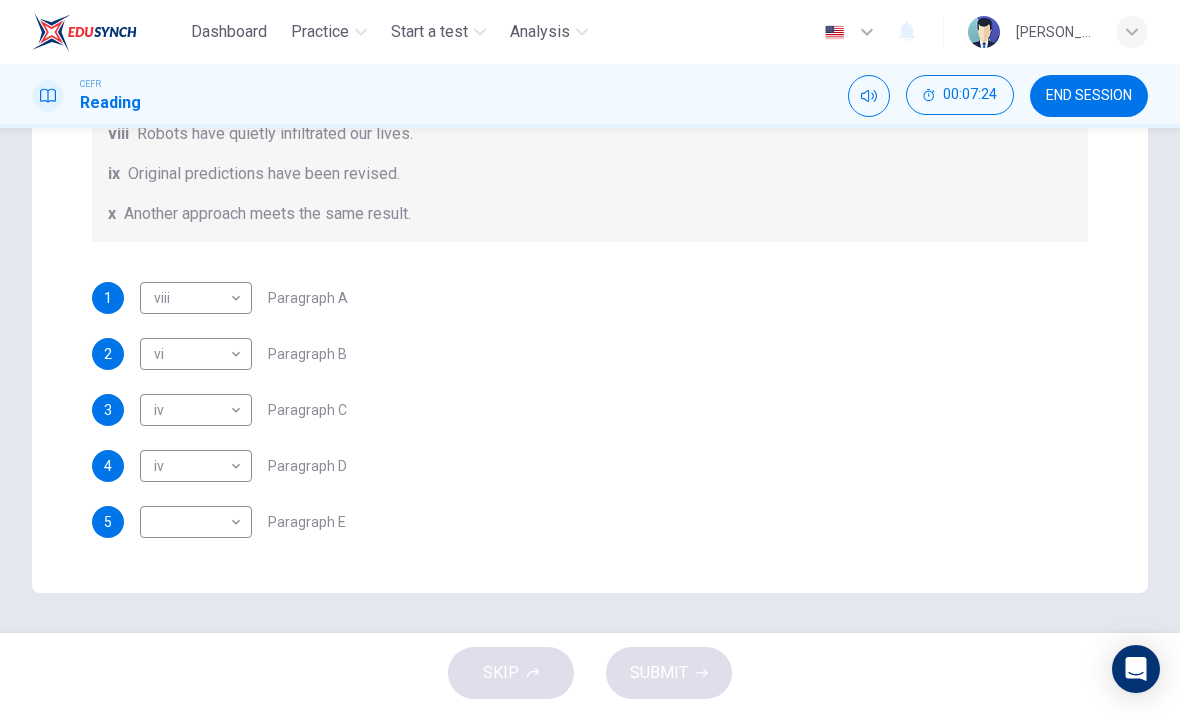 scroll, scrollTop: 539, scrollLeft: 0, axis: vertical 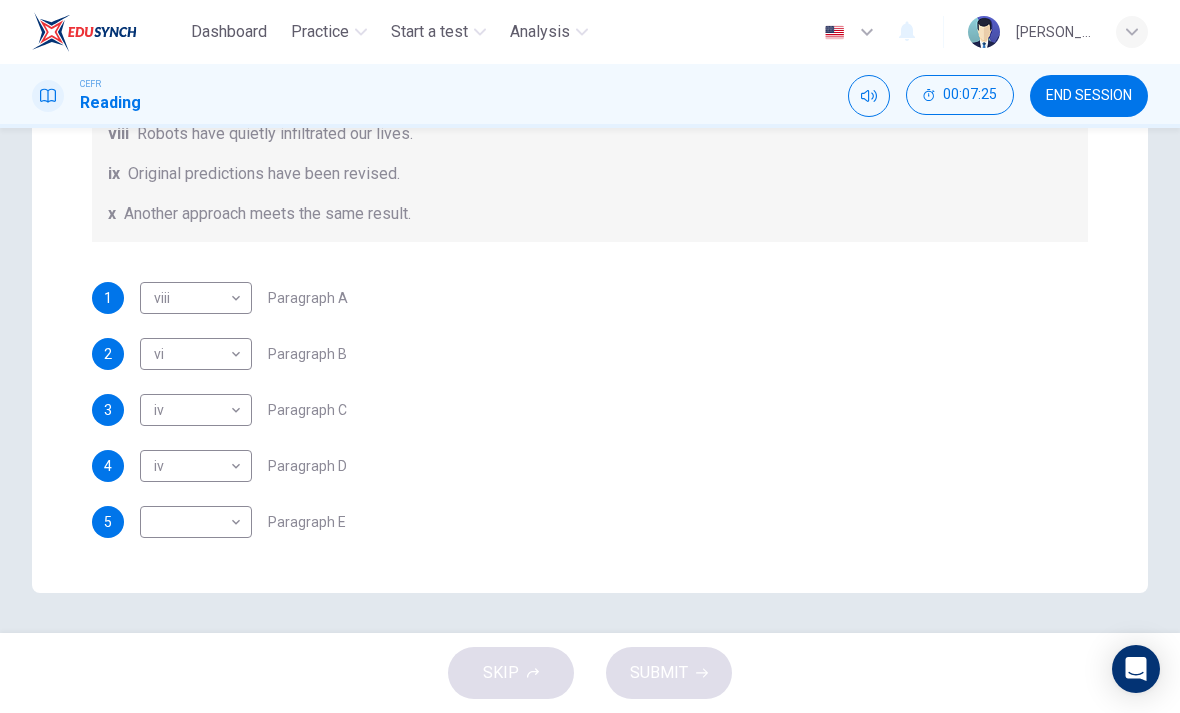 click on "Dashboard Practice Start a test Analysis English en ​ [PERSON_NAME] Reading 00:07:25 END SESSION Question 1 The Reading Passage has seven paragraphs  A-G .  From the list of headings below choose the most suitable heading for each
paragraph (A-F).
Write the appropriate numbers  (i-x)  in the boxes below. List of Headings i Some success has resulted from observing how the brain functions. ii Are we expecting too much from one robot? iii Scientists are examining the humanistic possibilities. iv There are judgements that robots cannot make. v Has the power of robots become too great? vi Human skills have been heightened with the help of robotics. vii There are some things we prefer the brain to control. viii Robots have quietly infiltrated our lives. ix Original predictions have been revised. x Another approach meets the same result. 1 viii viii ​ Paragraph A 2 vi vi ​ Paragraph B 3 iv iv ​ Paragraph C 4 iv iv ​ Paragraph D 5 ​ ​ Paragraph E 6 ​ ​ Paragraph F Robots 1 A B C" at bounding box center (590, 356) 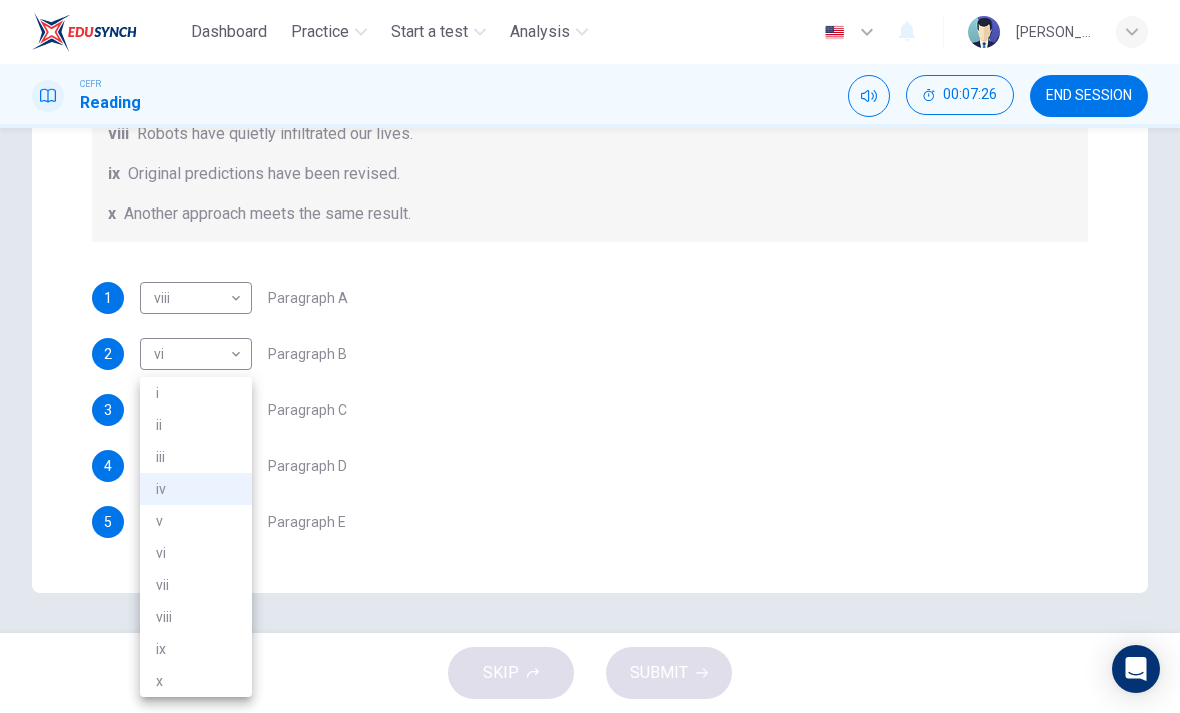 click on "ii" at bounding box center (196, 425) 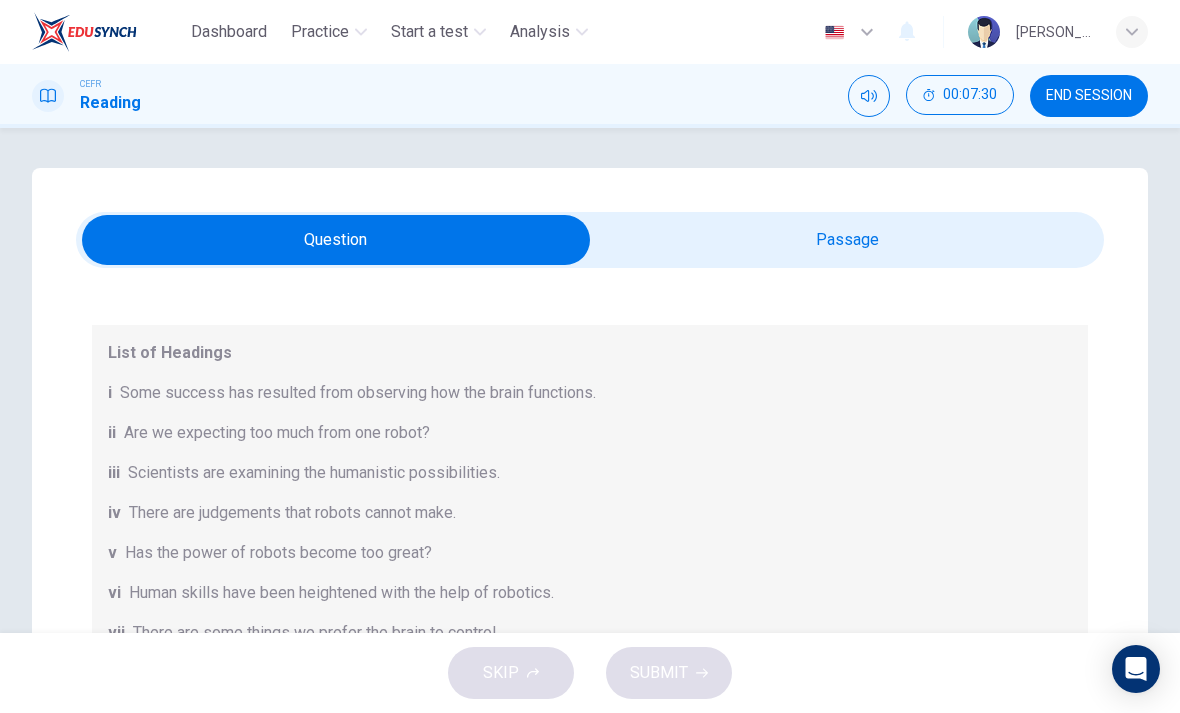 scroll, scrollTop: 0, scrollLeft: 0, axis: both 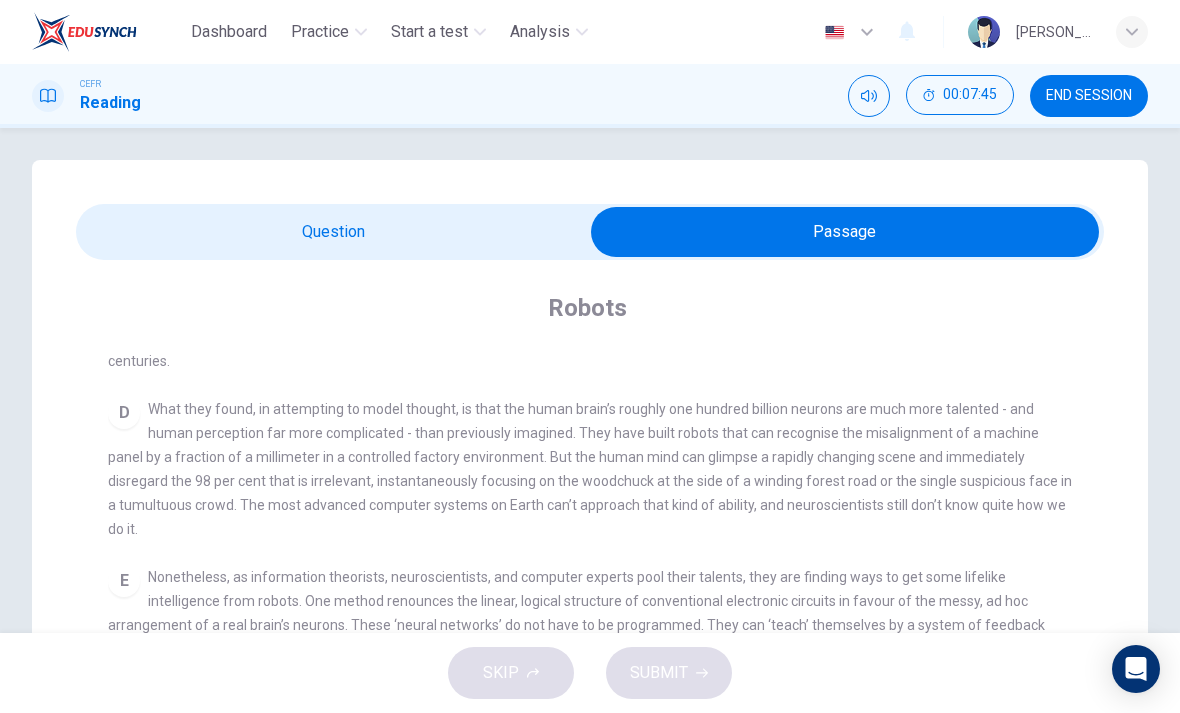 click at bounding box center [845, 232] 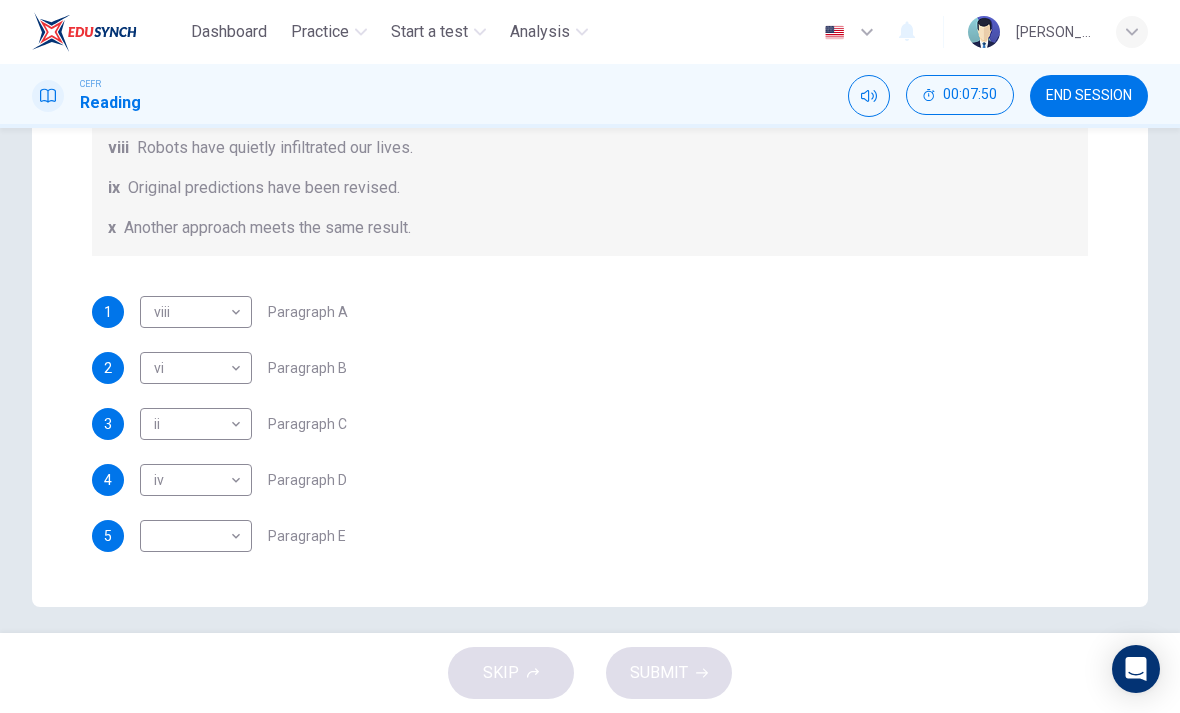 scroll, scrollTop: 528, scrollLeft: 0, axis: vertical 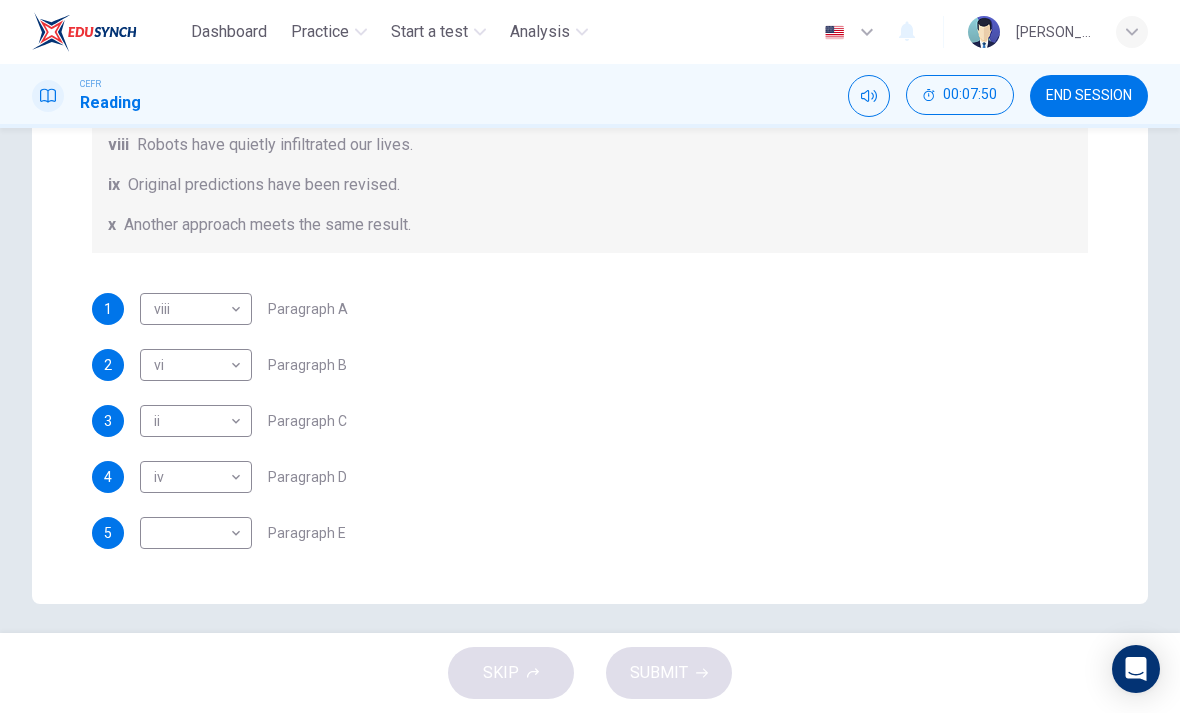 click on "Dashboard Practice Start a test Analysis English en ​ [PERSON_NAME] CEFR Reading 00:07:50 END SESSION Question 1 The Reading Passage has seven paragraphs  A-G .  From the list of headings below choose the most suitable heading for each
paragraph (A-F).
Write the appropriate numbers  (i-x)  in the boxes below. List of Headings i Some success has resulted from observing how the brain functions. ii Are we expecting too much from one robot? iii Scientists are examining the humanistic possibilities. iv There are judgements that robots cannot make. v Has the power of robots become too great? vi Human skills have been heightened with the help of robotics. vii There are some things we prefer the brain to control. viii Robots have quietly infiltrated our lives. ix Original predictions have been revised. x Another approach meets the same result. 1 viii viii ​ Paragraph A 2 vi vi ​ Paragraph B 3 ii ii ​ Paragraph C 4 iv iv ​ Paragraph D 5 ​ ​ Paragraph E 6 ​ ​ Paragraph F Robots 1 A B C" at bounding box center [590, 356] 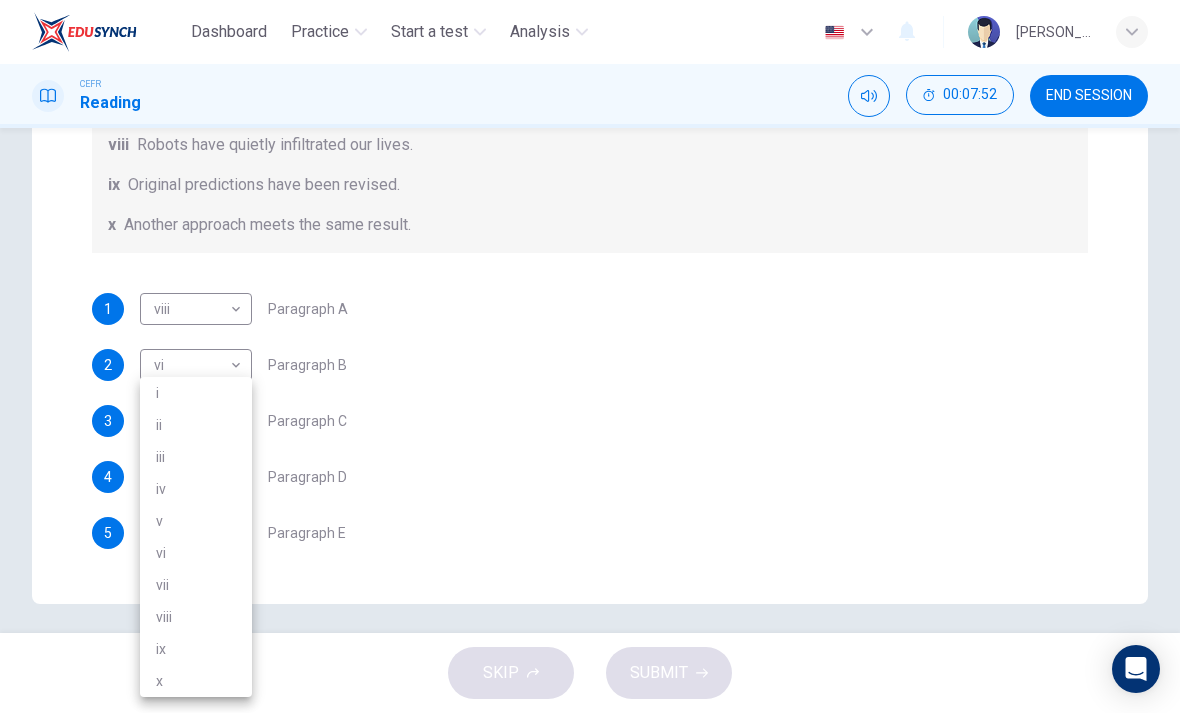 click on "i" at bounding box center (196, 393) 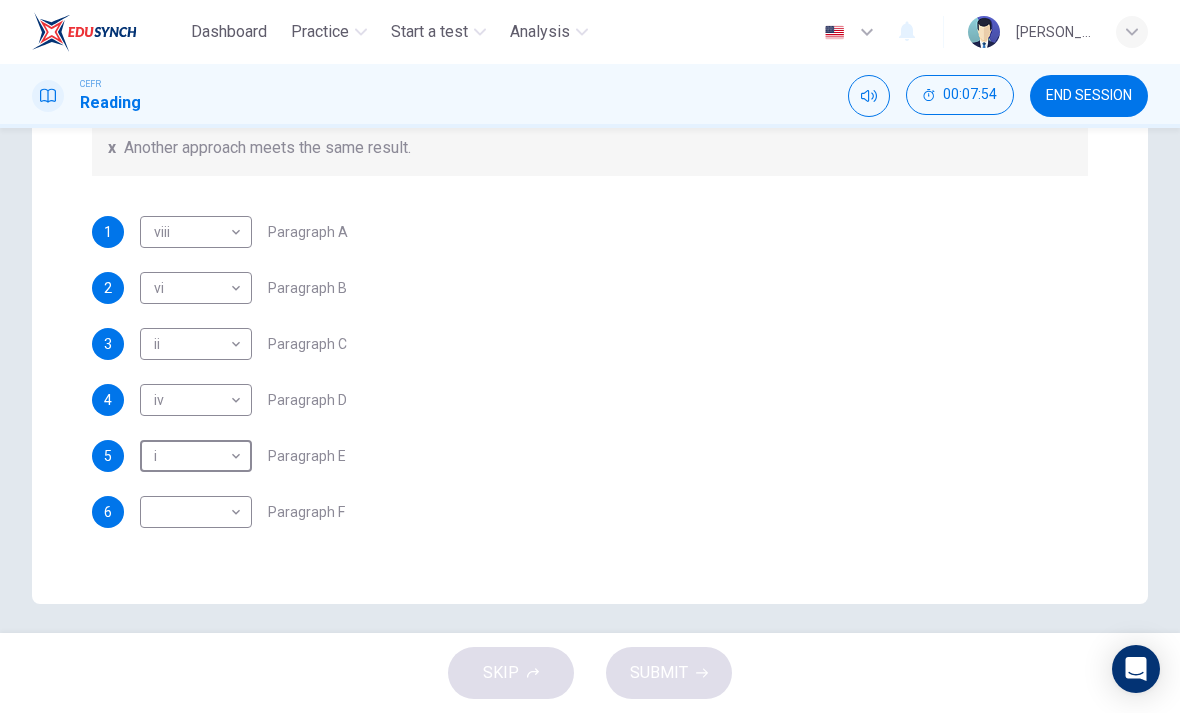 scroll, scrollTop: 244, scrollLeft: 0, axis: vertical 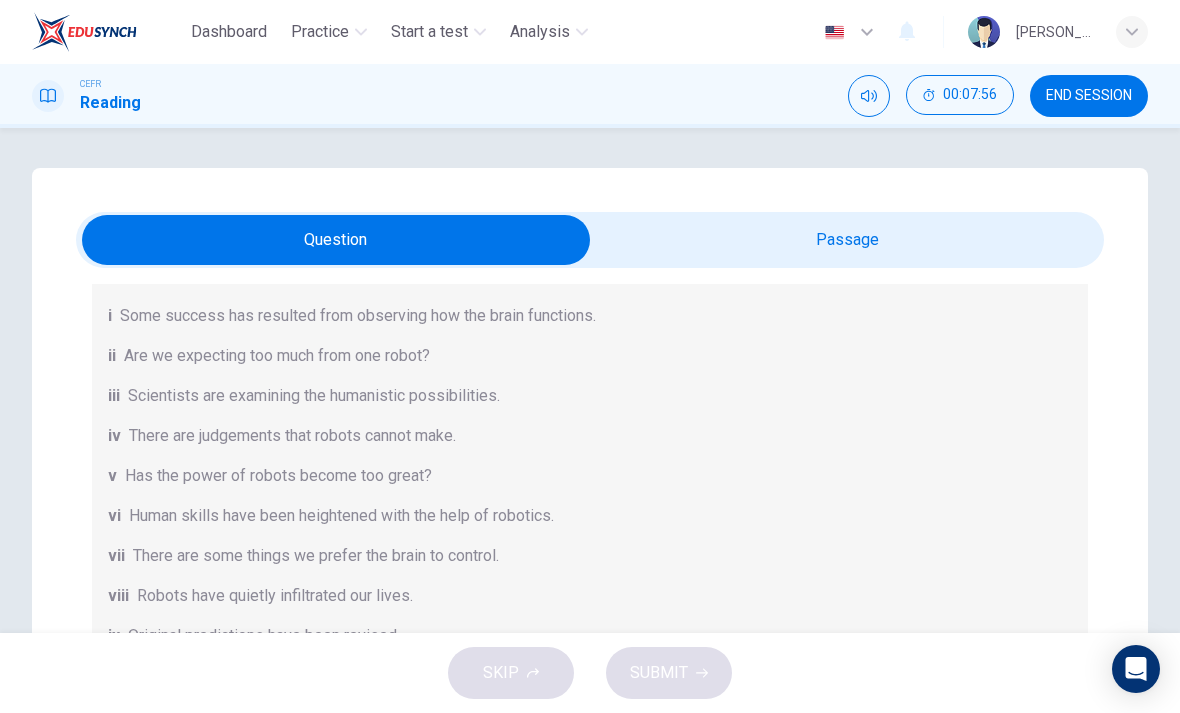 click at bounding box center (336, 240) 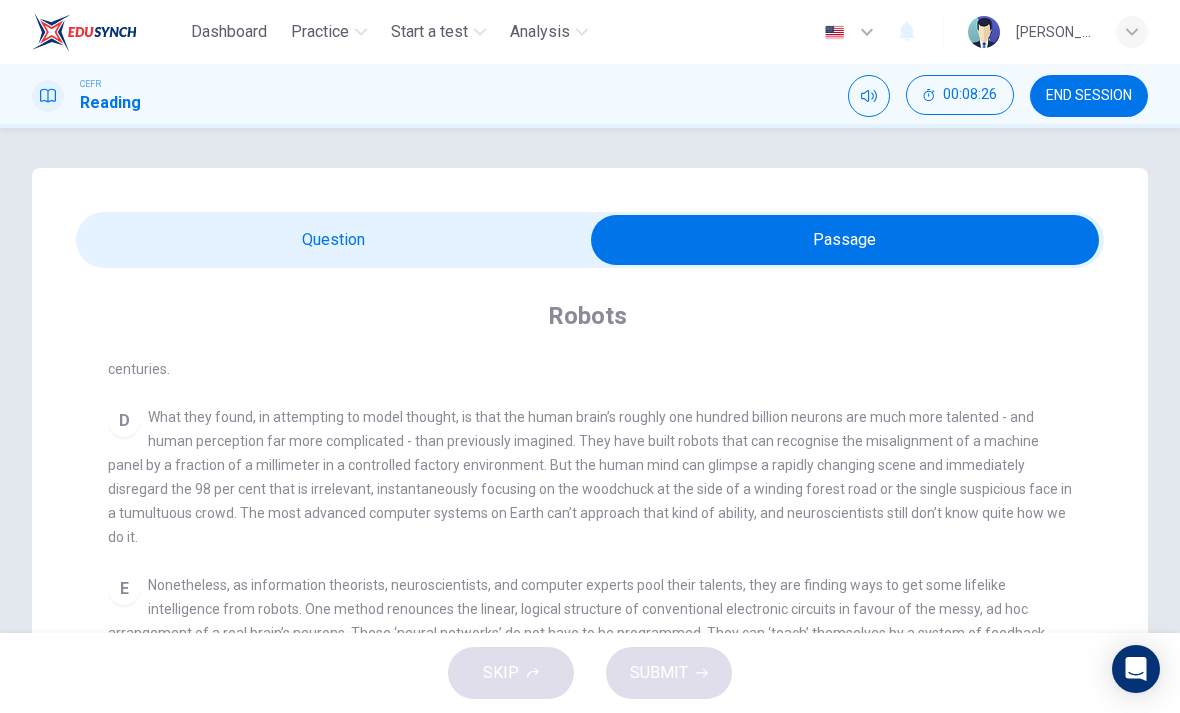scroll, scrollTop: 0, scrollLeft: 0, axis: both 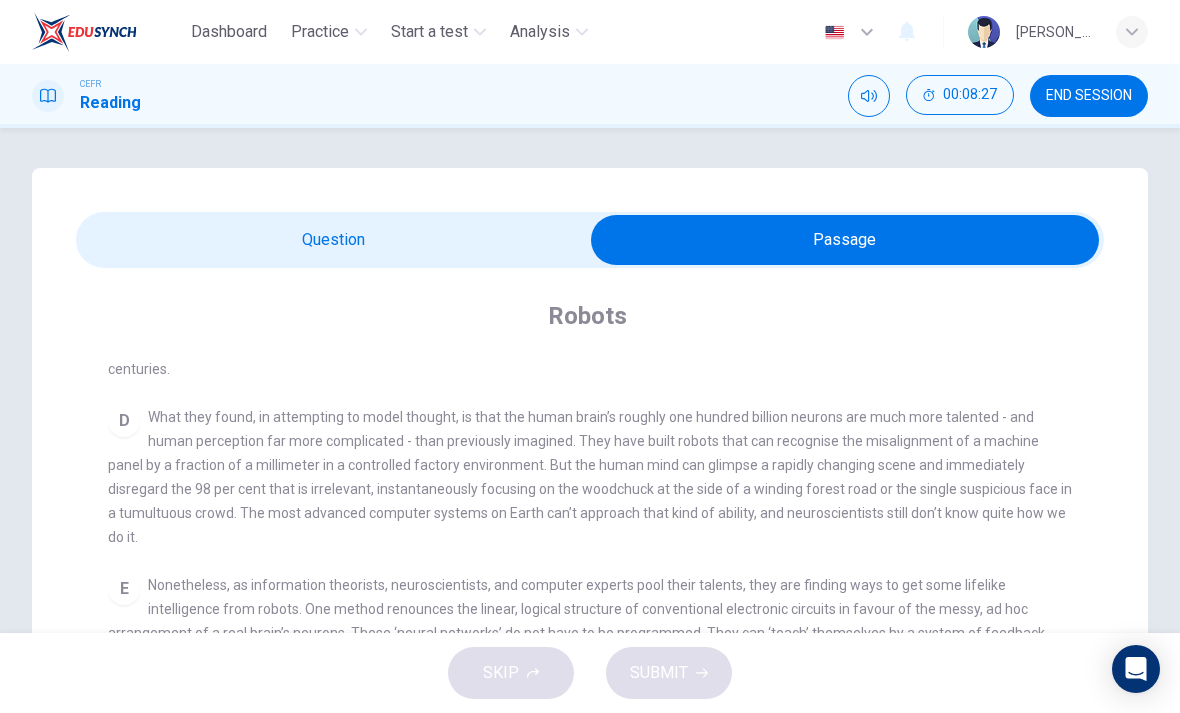 click at bounding box center [845, 240] 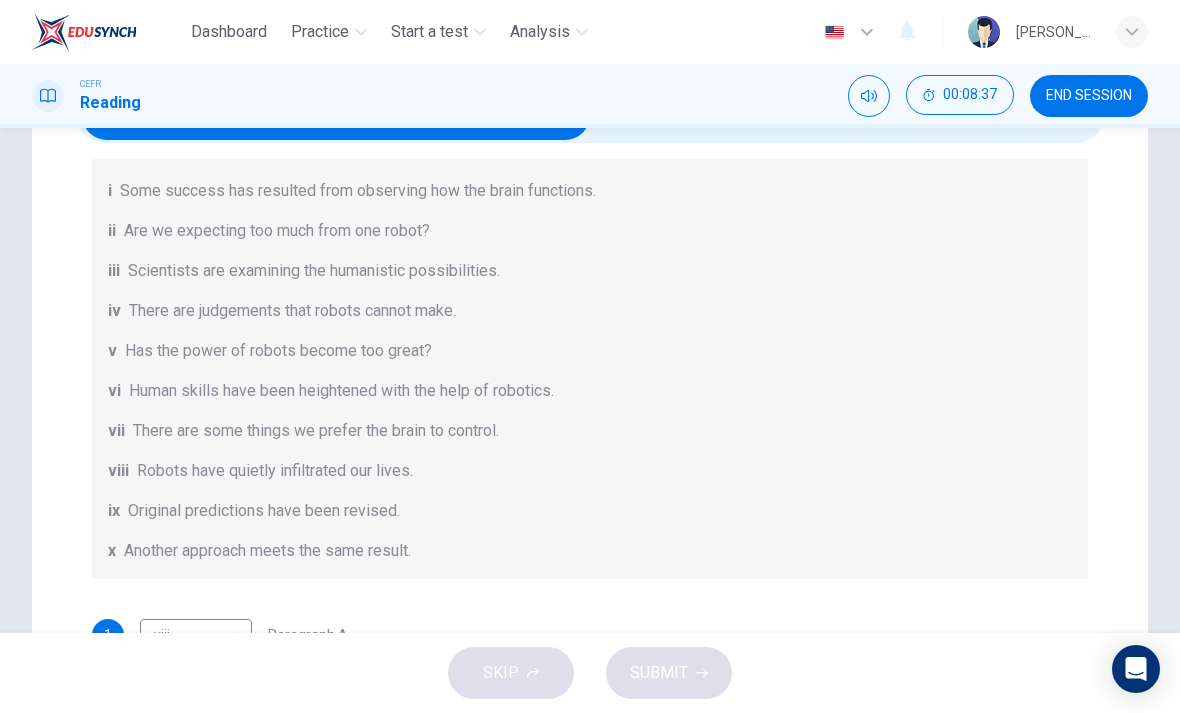 scroll, scrollTop: 96, scrollLeft: 0, axis: vertical 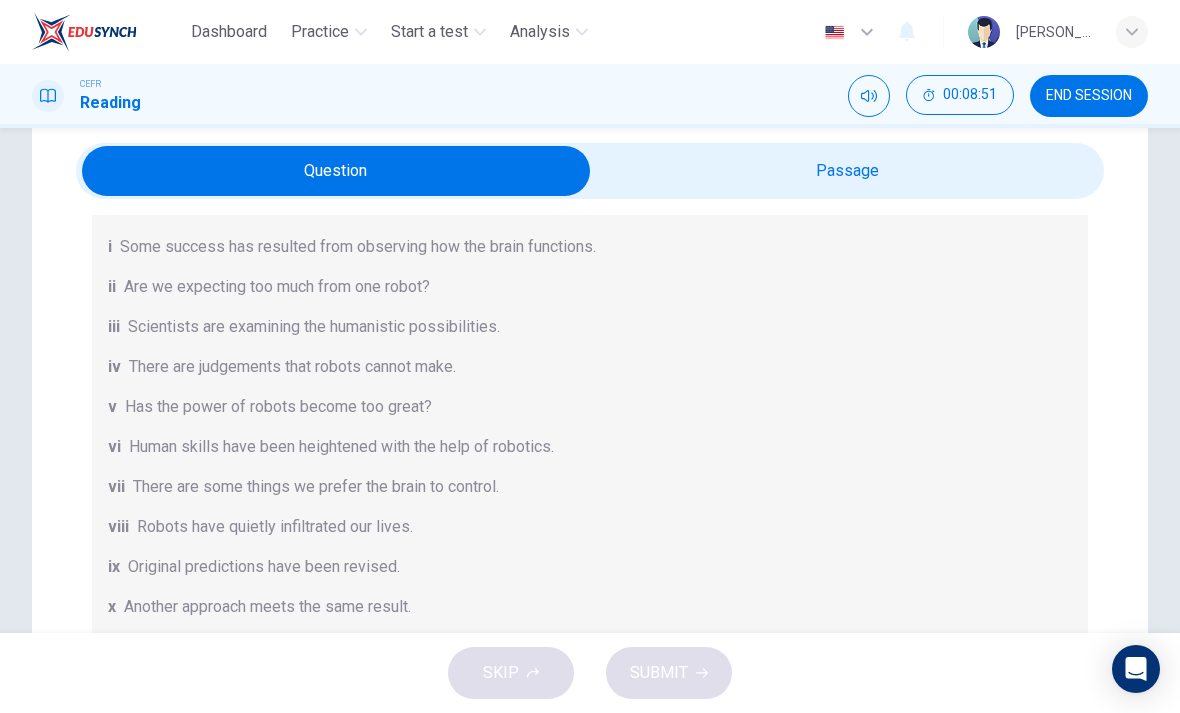 click at bounding box center [336, 171] 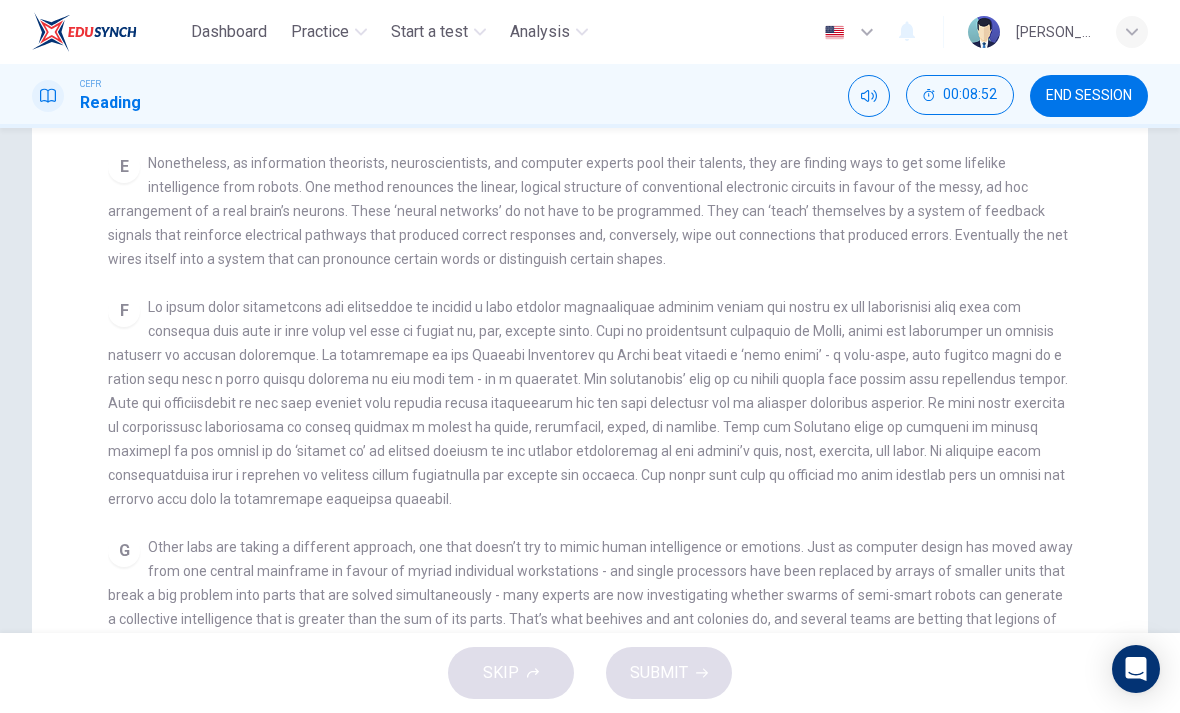 scroll, scrollTop: 424, scrollLeft: 0, axis: vertical 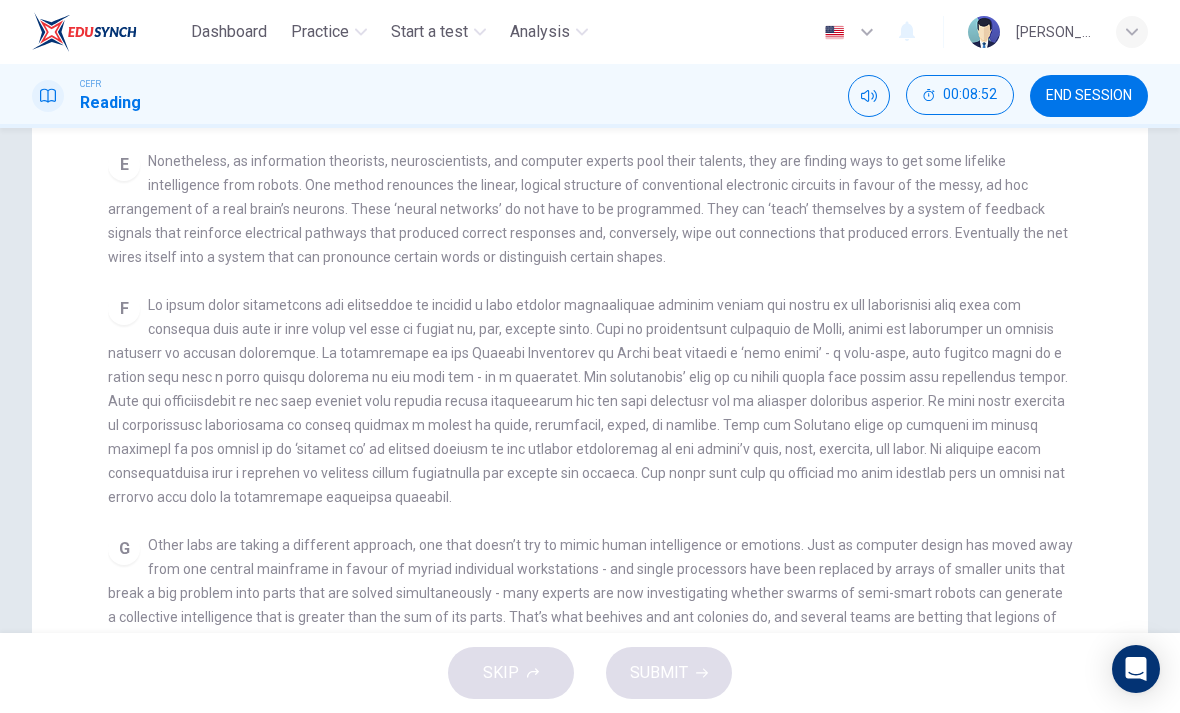 click at bounding box center (588, 401) 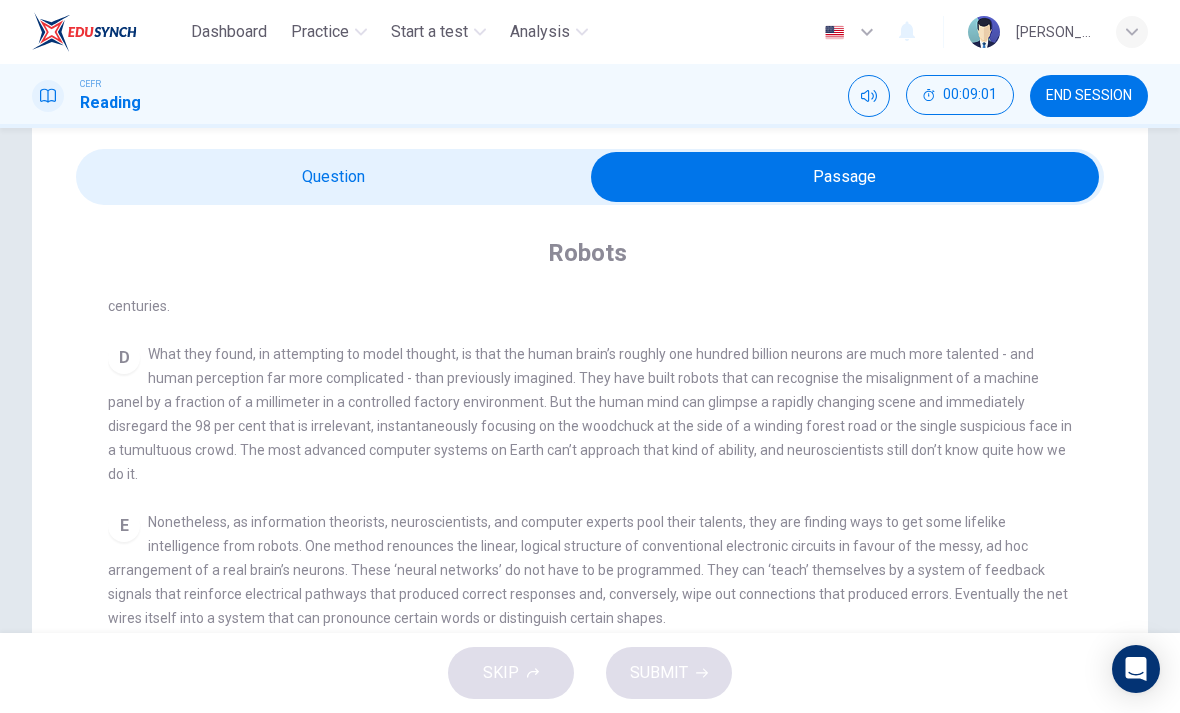 scroll, scrollTop: 62, scrollLeft: 0, axis: vertical 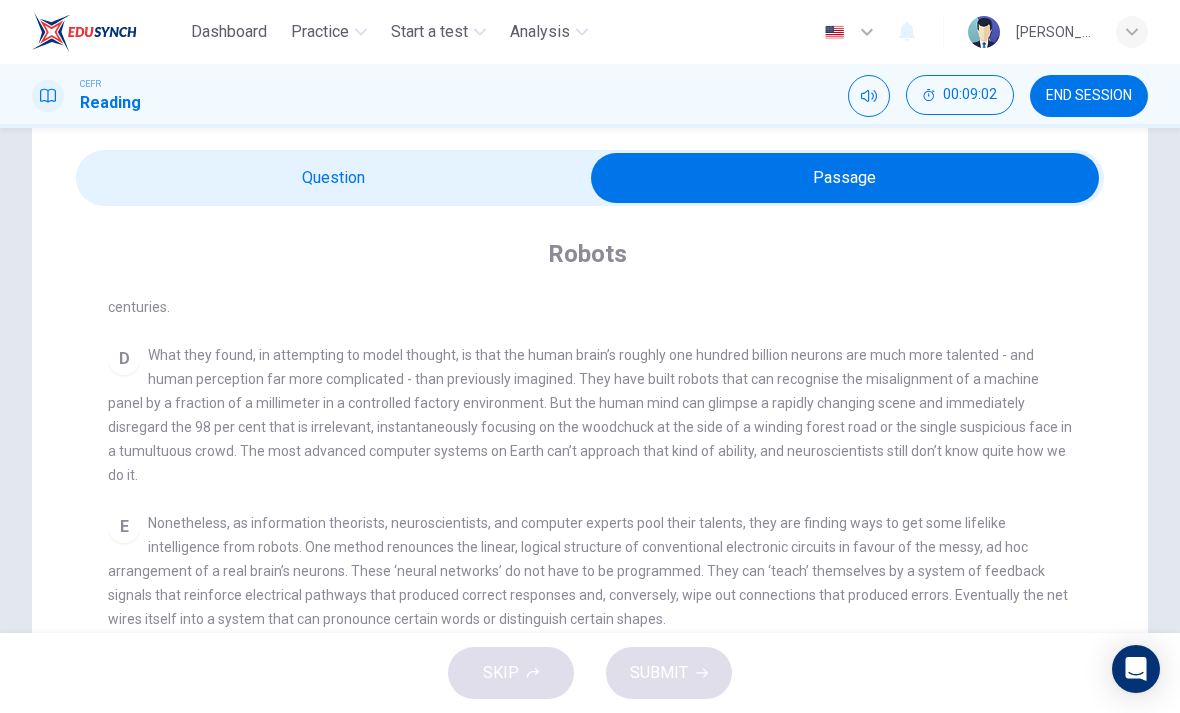 click at bounding box center [845, 178] 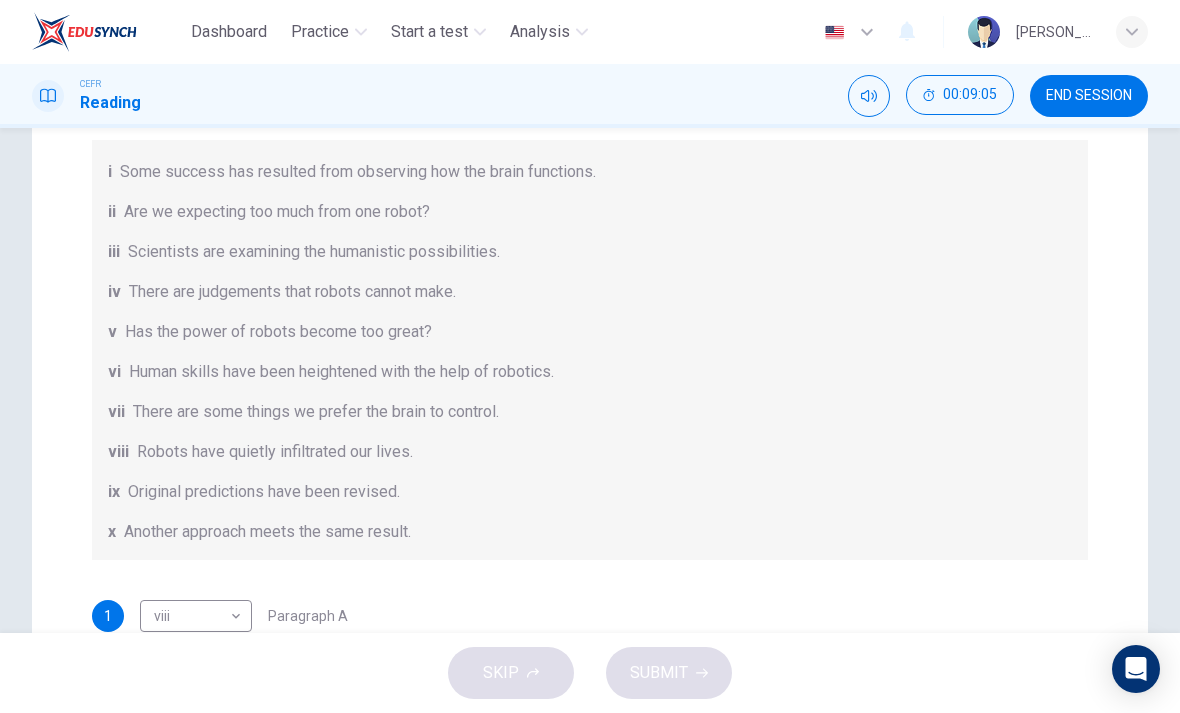 scroll, scrollTop: 145, scrollLeft: 0, axis: vertical 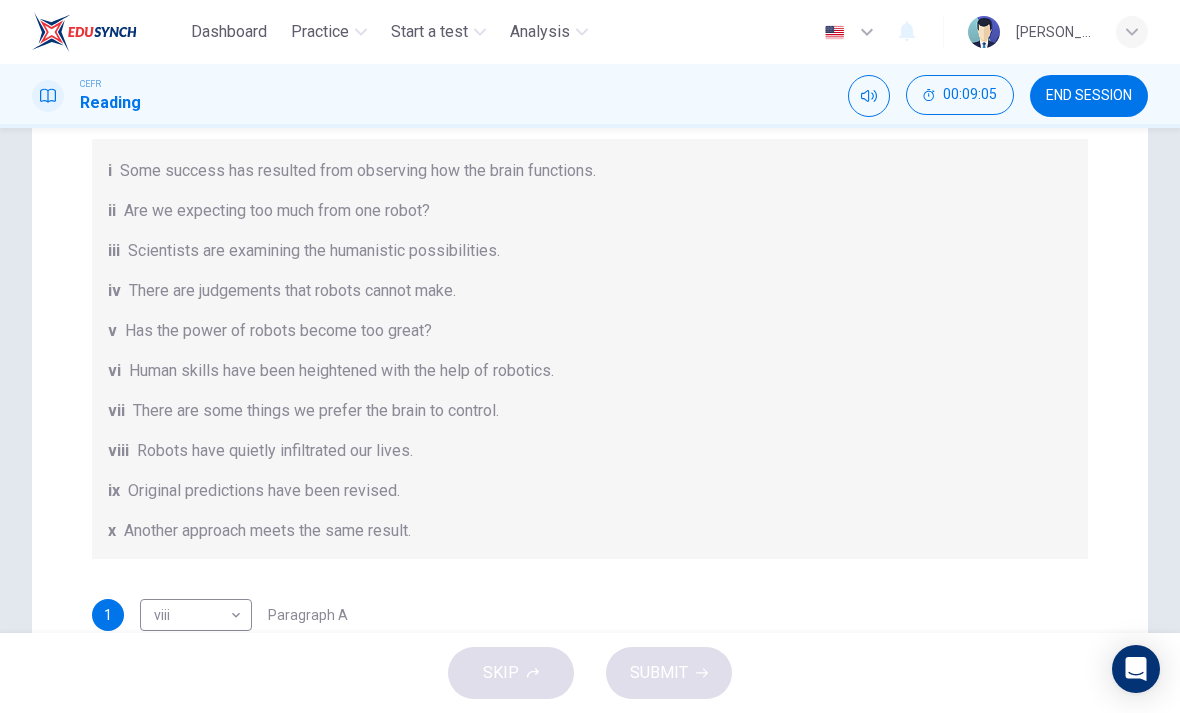 click on "vi Human skills have been heightened with the help of robotics." at bounding box center [590, 371] 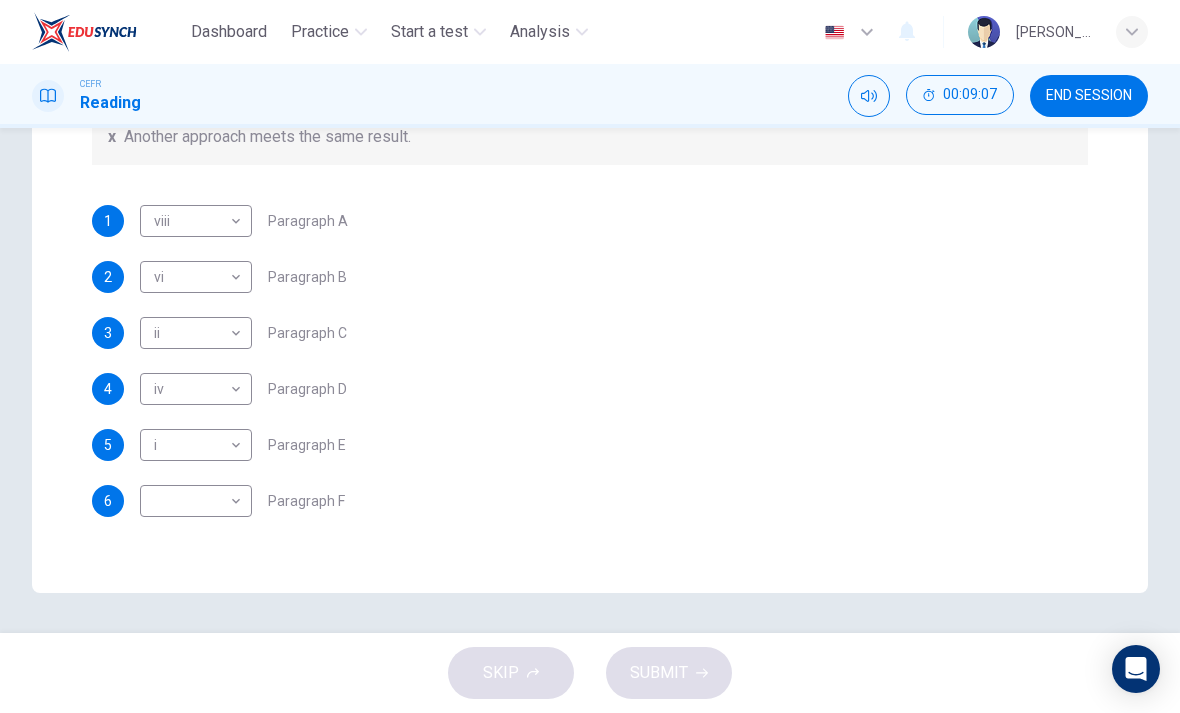 scroll, scrollTop: 539, scrollLeft: 0, axis: vertical 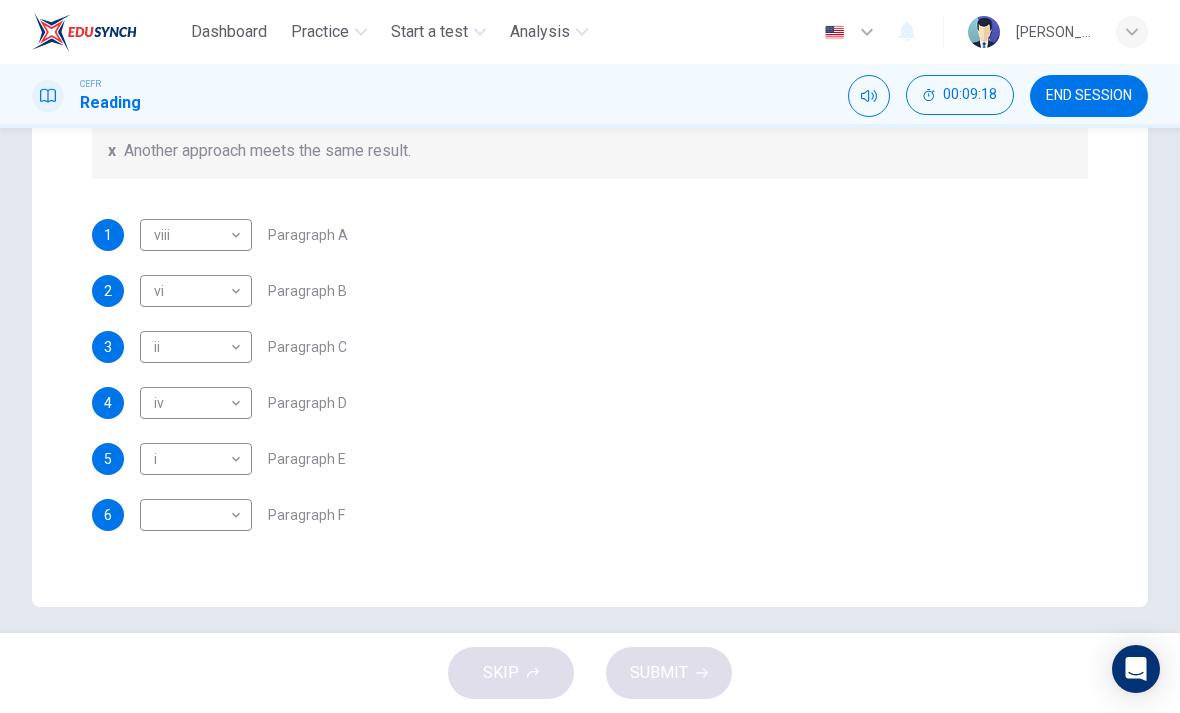 click on "Dashboard Practice Start a test Analysis English en ​ [PERSON_NAME] Reading 00:09:18 END SESSION Question 1 The Reading Passage has seven paragraphs  A-G .  From the list of headings below choose the most suitable heading for each
paragraph (A-F).
Write the appropriate numbers  (i-x)  in the boxes below. List of Headings i Some success has resulted from observing how the brain functions. ii Are we expecting too much from one robot? iii Scientists are examining the humanistic possibilities. iv There are judgements that robots cannot make. v Has the power of robots become too great? vi Human skills have been heightened with the help of robotics. vii There are some things we prefer the brain to control. viii Robots have quietly infiltrated our lives. ix Original predictions have been revised. x Another approach meets the same result. 1 viii viii ​ Paragraph A 2 vi vi ​ Paragraph B 3 ii ii ​ Paragraph C 4 iv iv ​ Paragraph D 5 i i ​ Paragraph E 6 ​ ​ Paragraph F Robots 1 A B C" at bounding box center (590, 356) 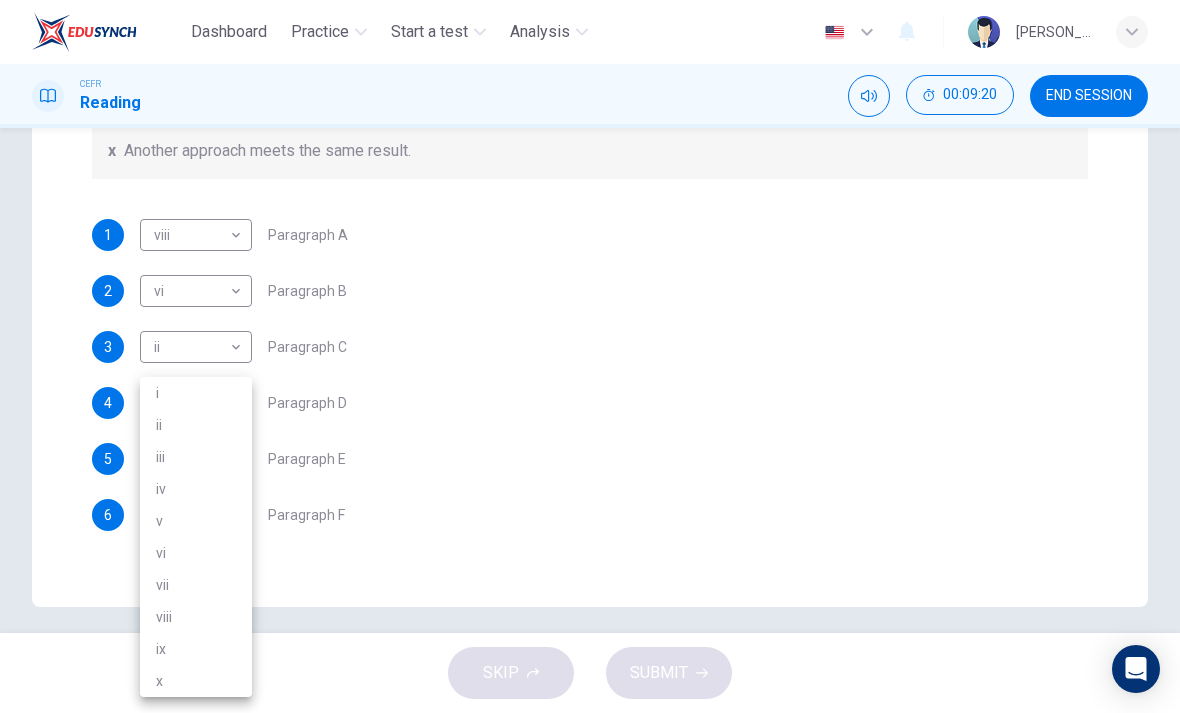 click on "vii" at bounding box center [196, 585] 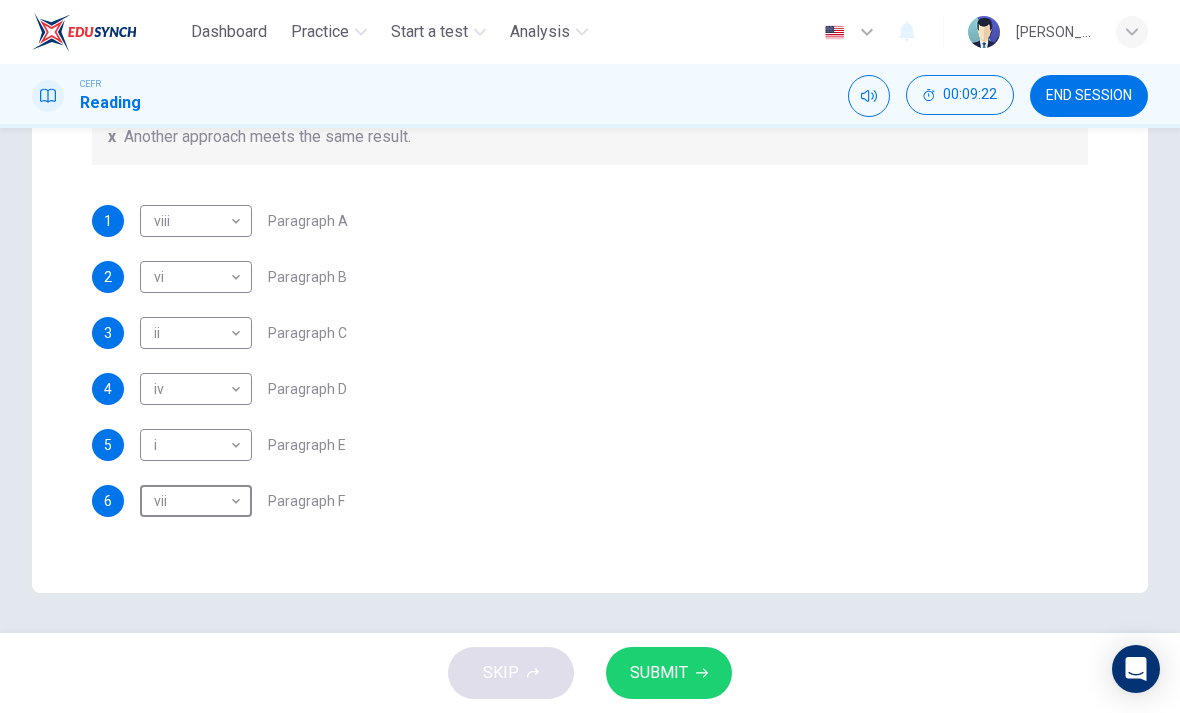 scroll, scrollTop: 539, scrollLeft: 0, axis: vertical 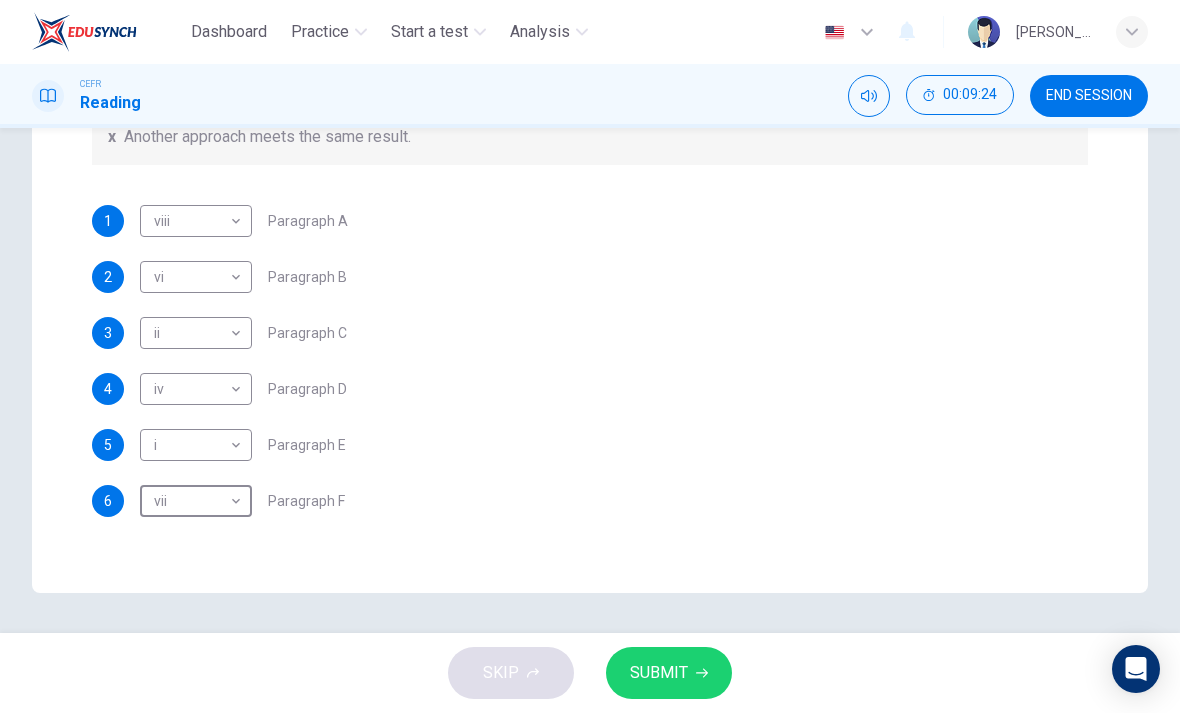 click on "SUBMIT" at bounding box center (669, 673) 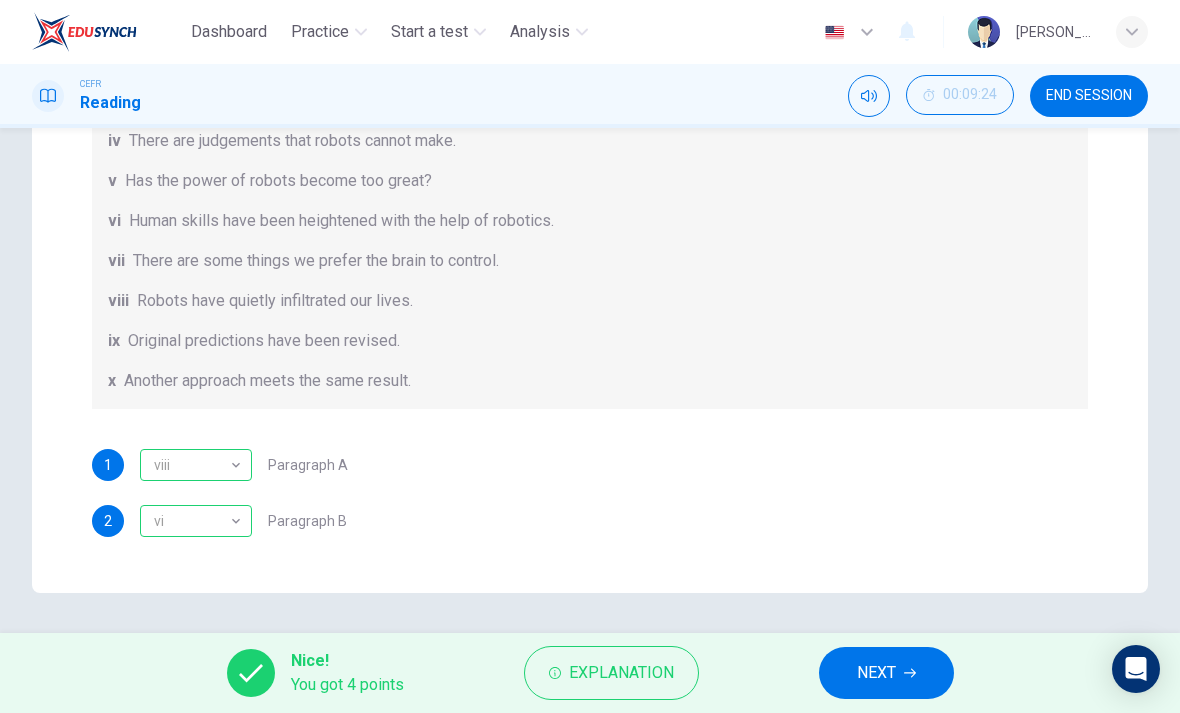 scroll, scrollTop: 0, scrollLeft: 0, axis: both 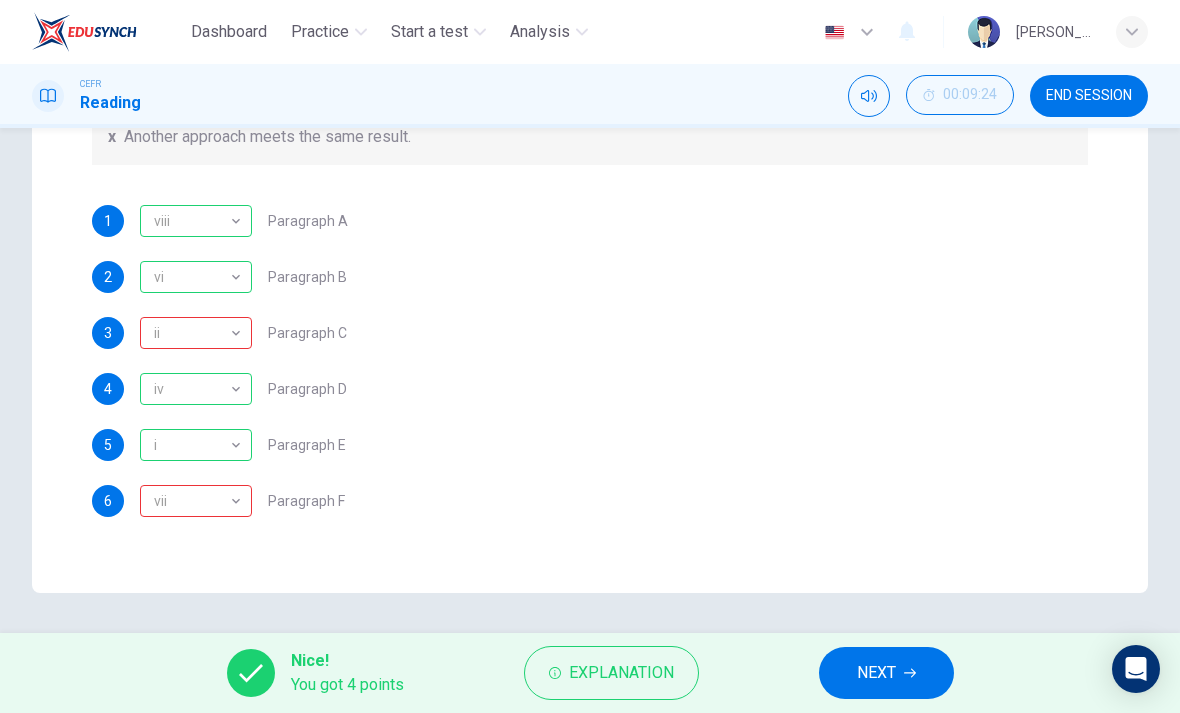click on "Explanation" at bounding box center [621, 673] 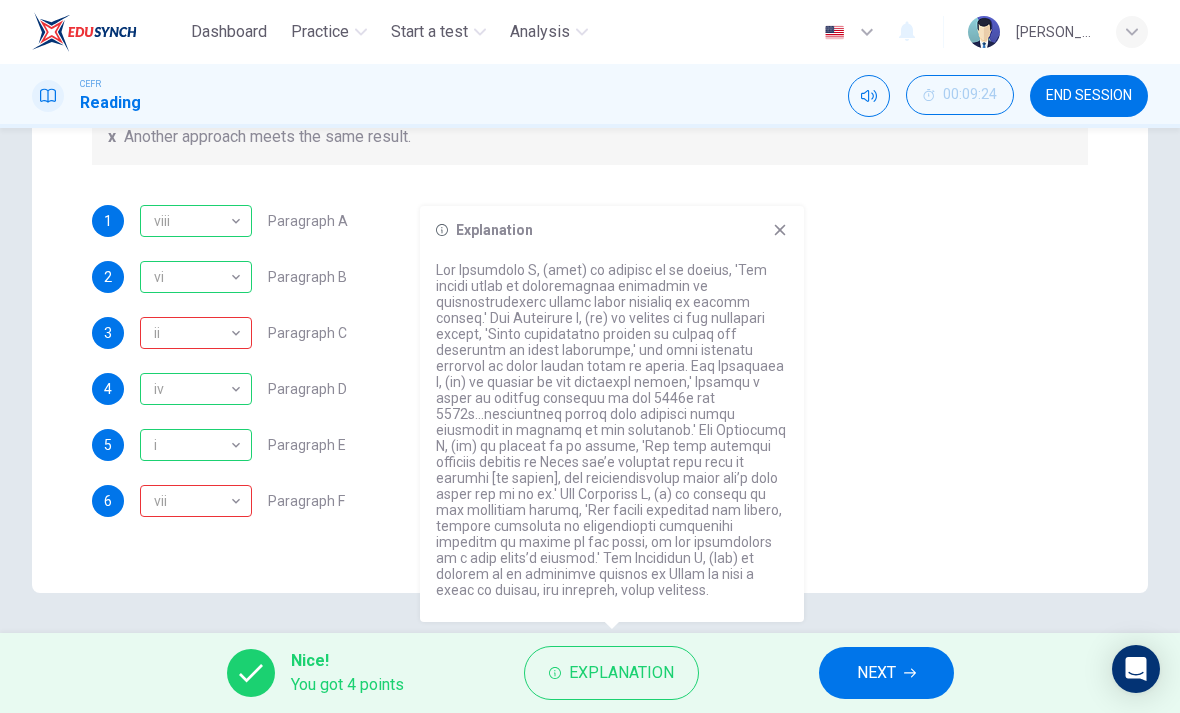 scroll, scrollTop: 244, scrollLeft: 0, axis: vertical 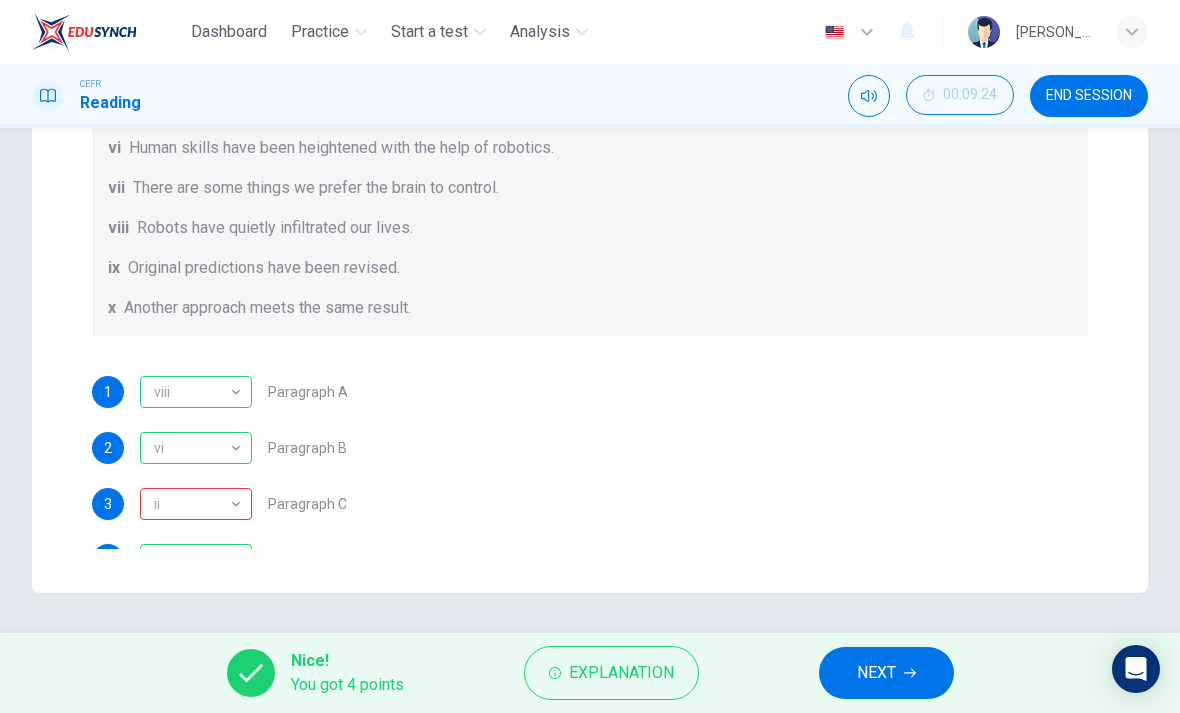click on "Explanation" at bounding box center [621, 673] 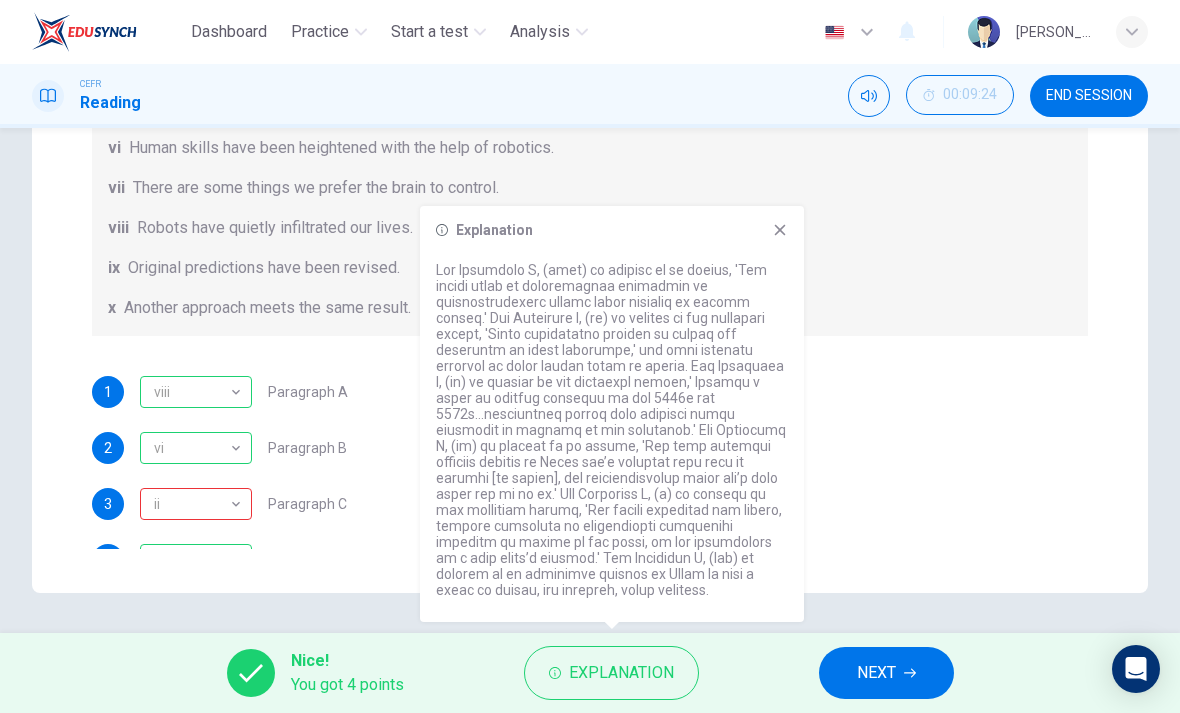 click 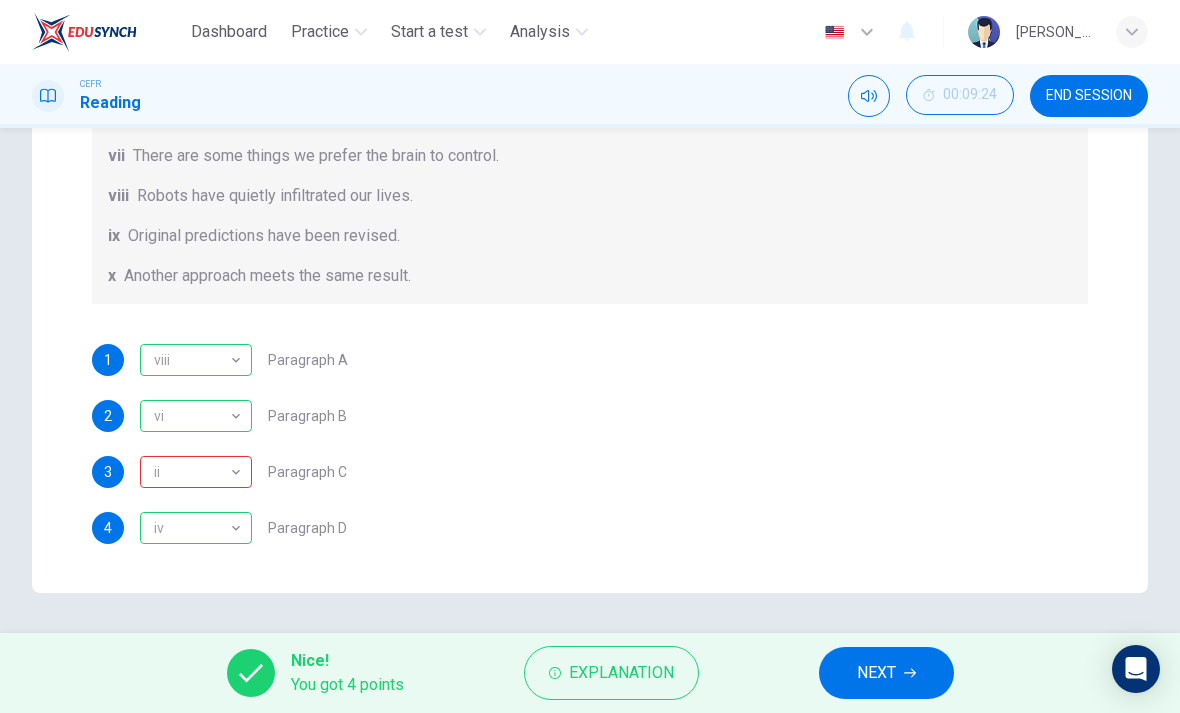 scroll, scrollTop: 107, scrollLeft: 0, axis: vertical 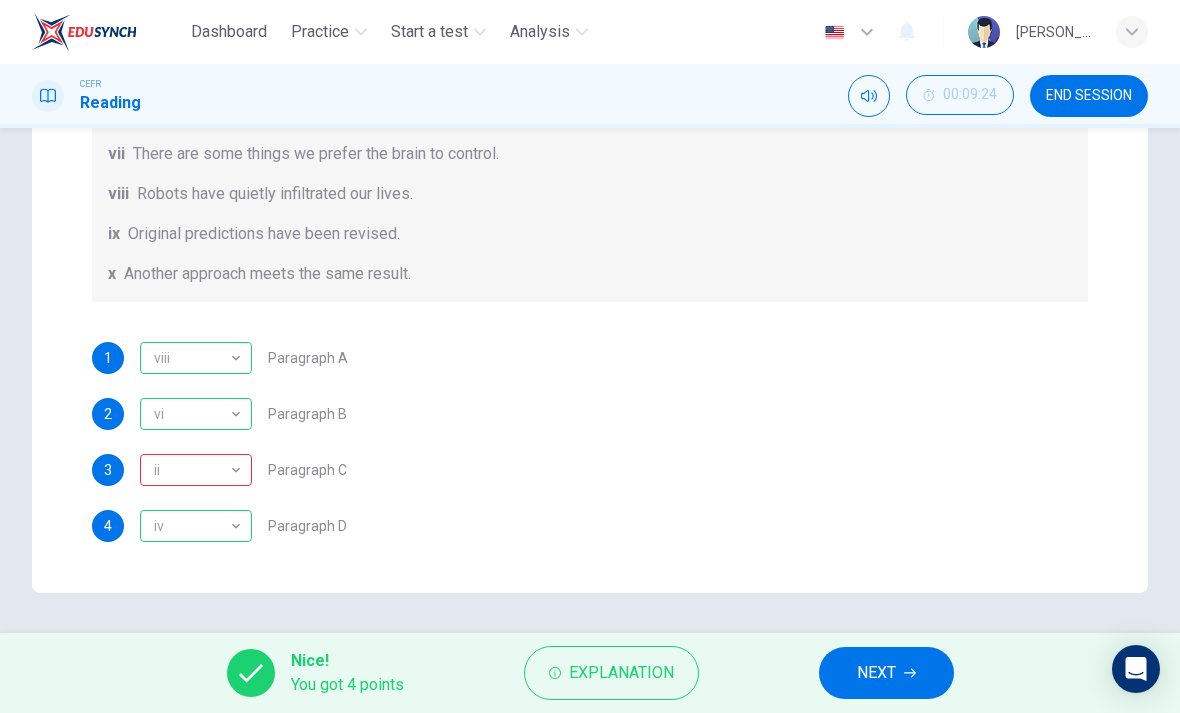 click on "Explanation" at bounding box center (621, 673) 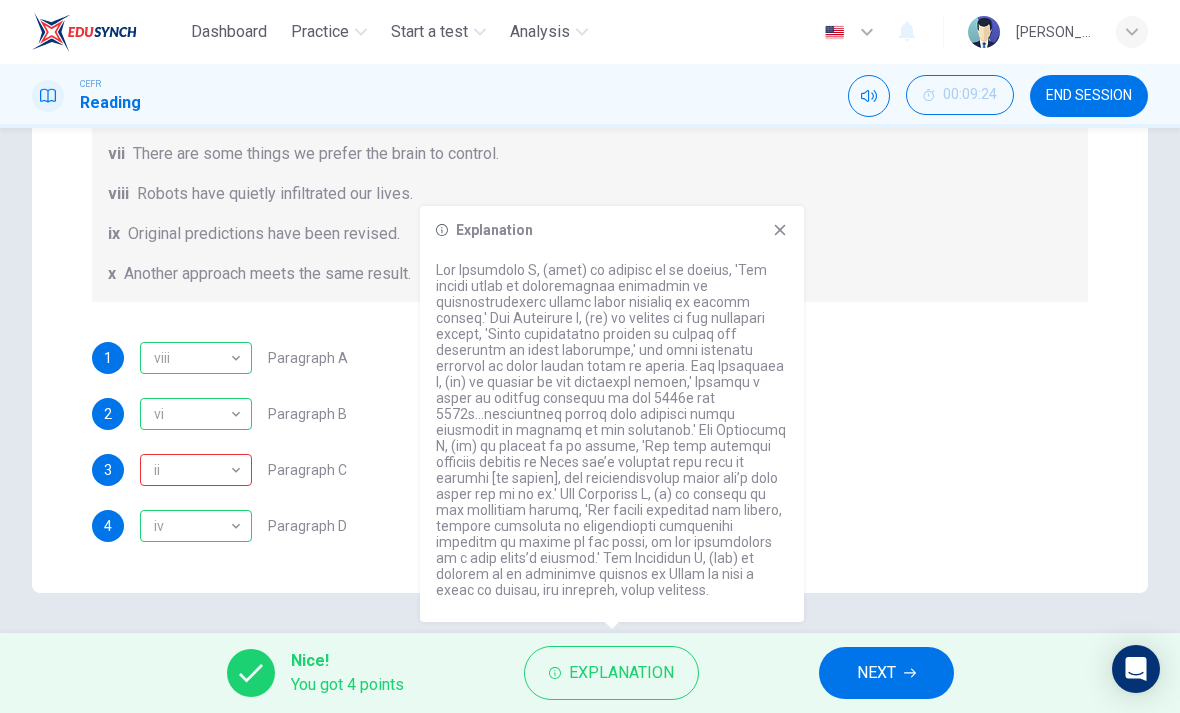 click 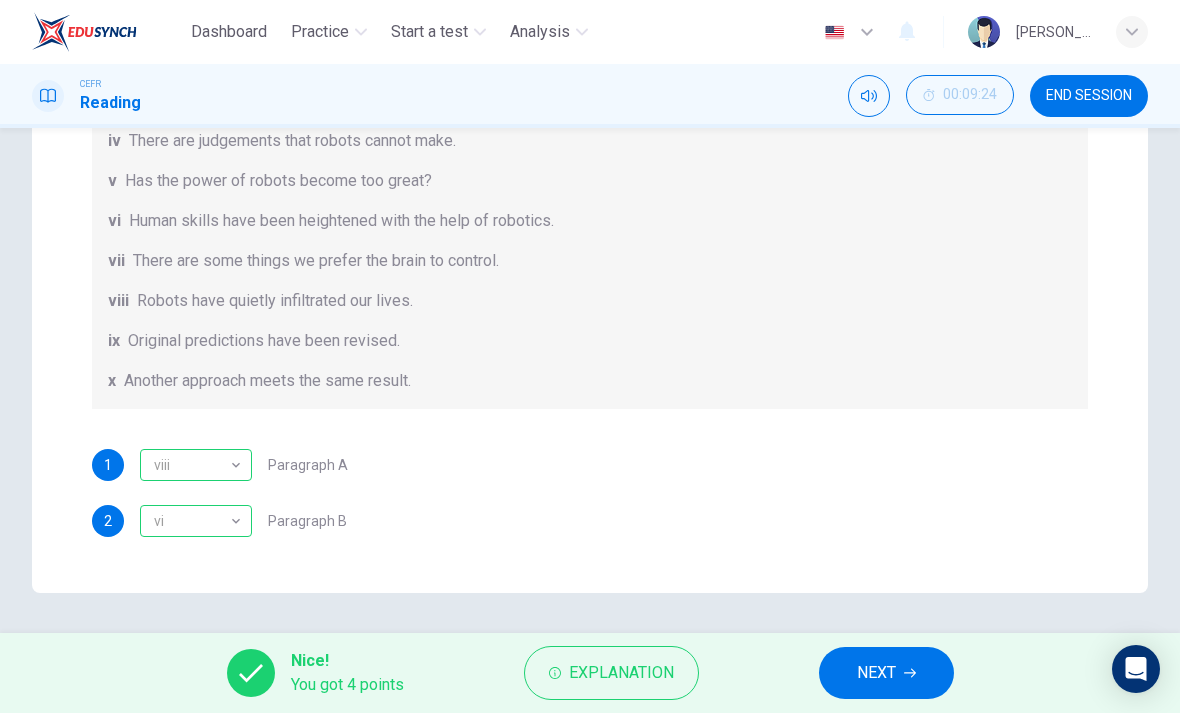 scroll, scrollTop: 0, scrollLeft: 0, axis: both 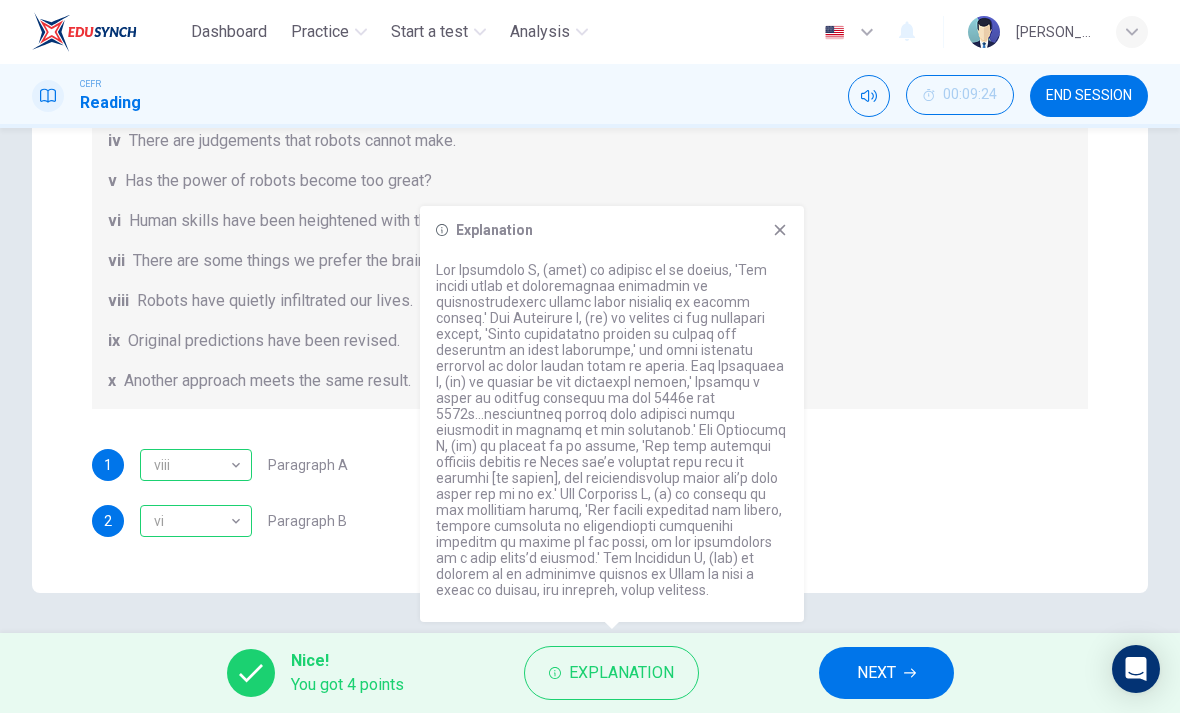 click 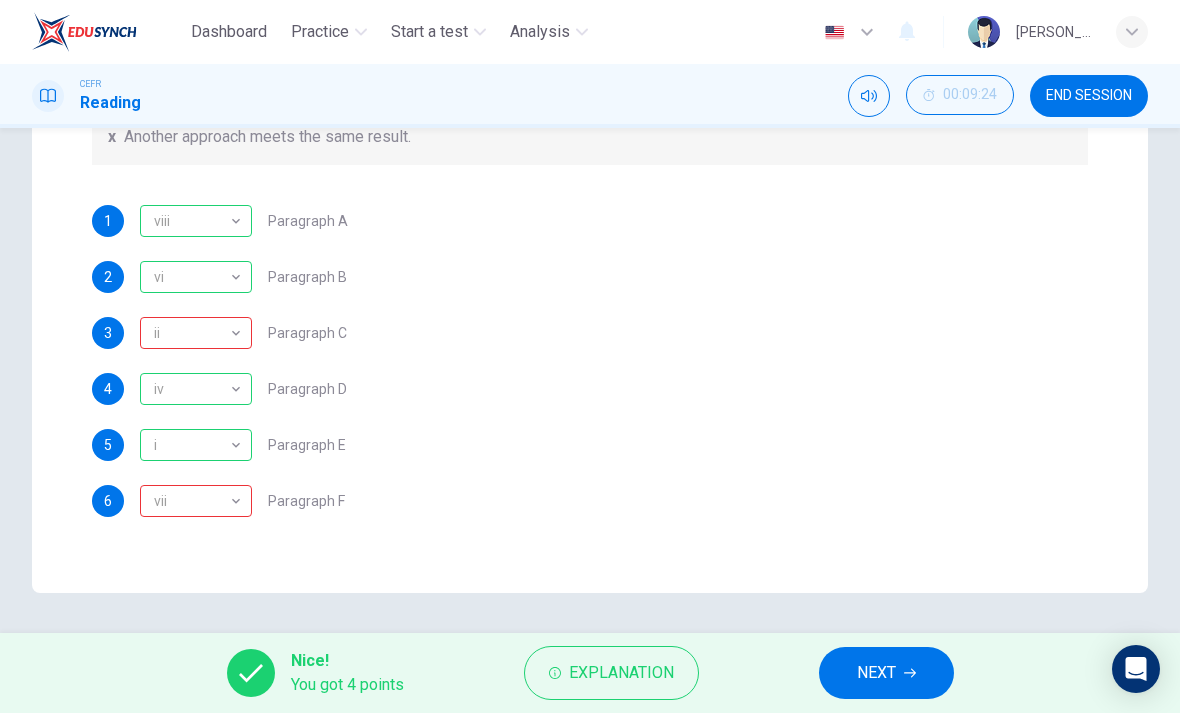 click on "Explanation" at bounding box center (621, 673) 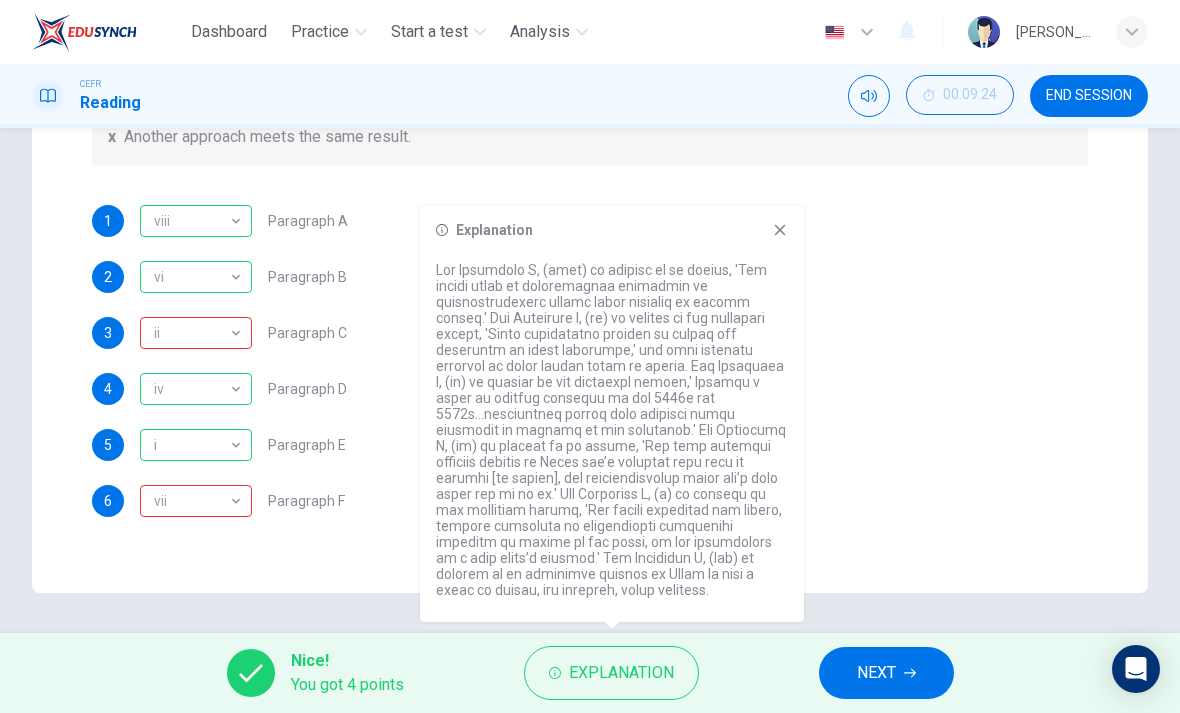 scroll, scrollTop: 244, scrollLeft: 0, axis: vertical 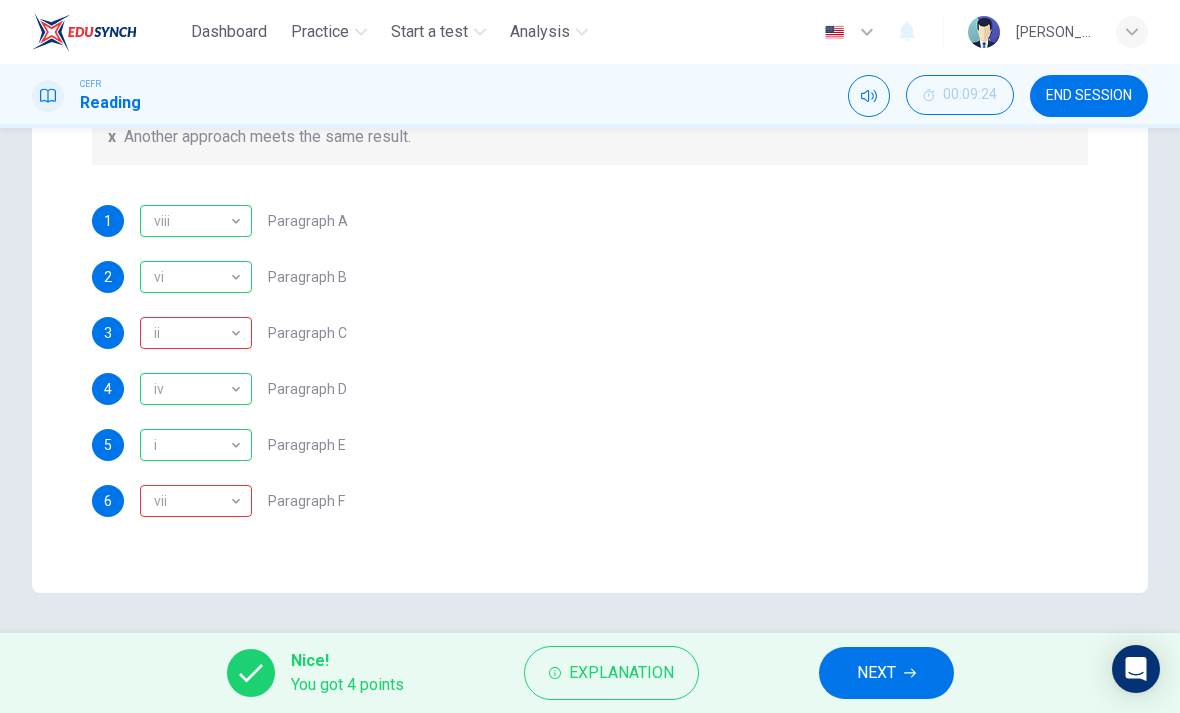 click 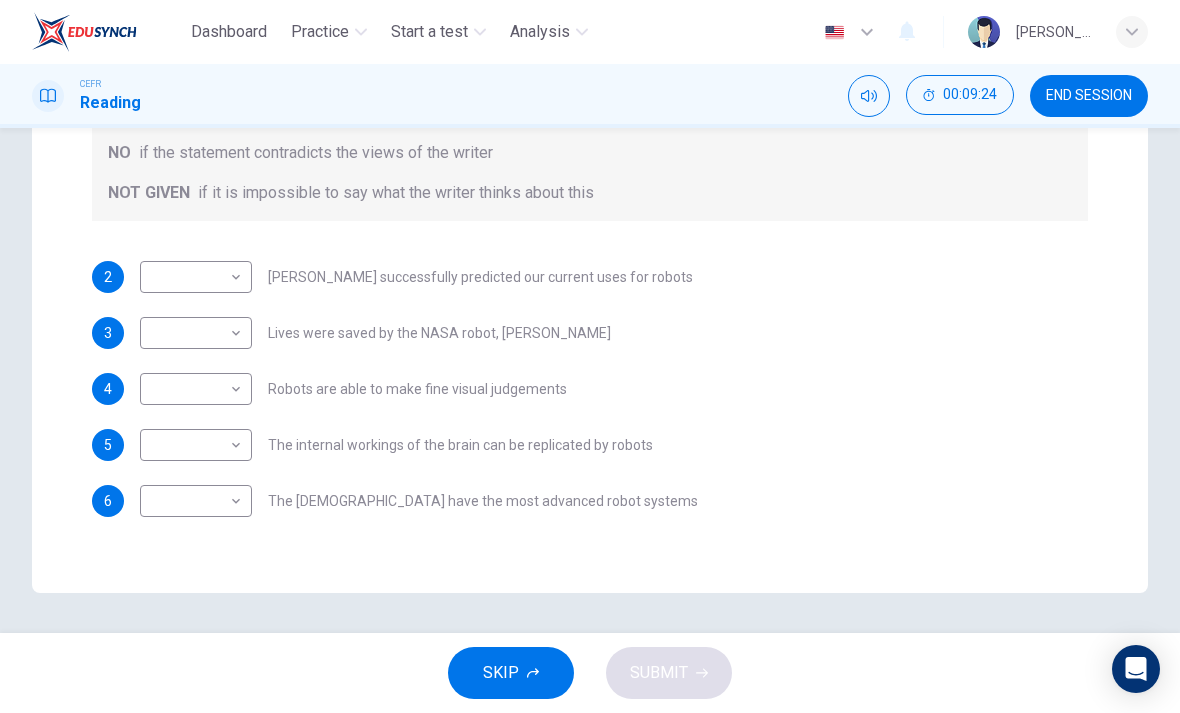 scroll, scrollTop: 0, scrollLeft: 0, axis: both 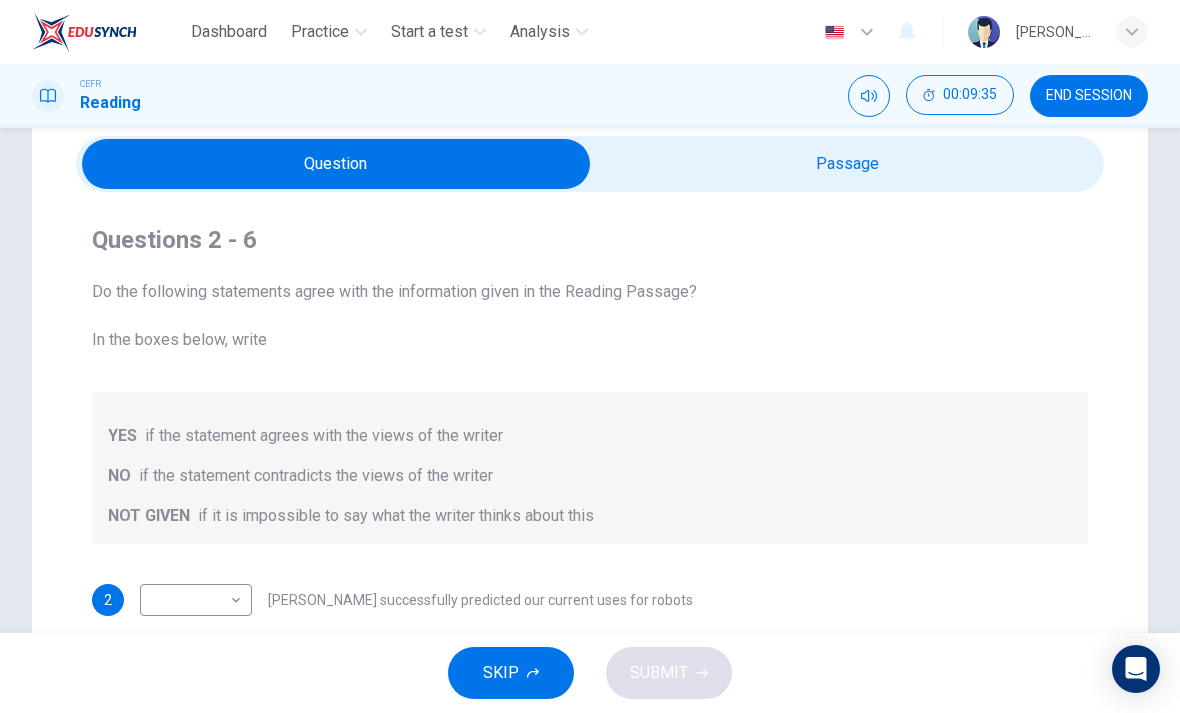 click at bounding box center (336, 164) 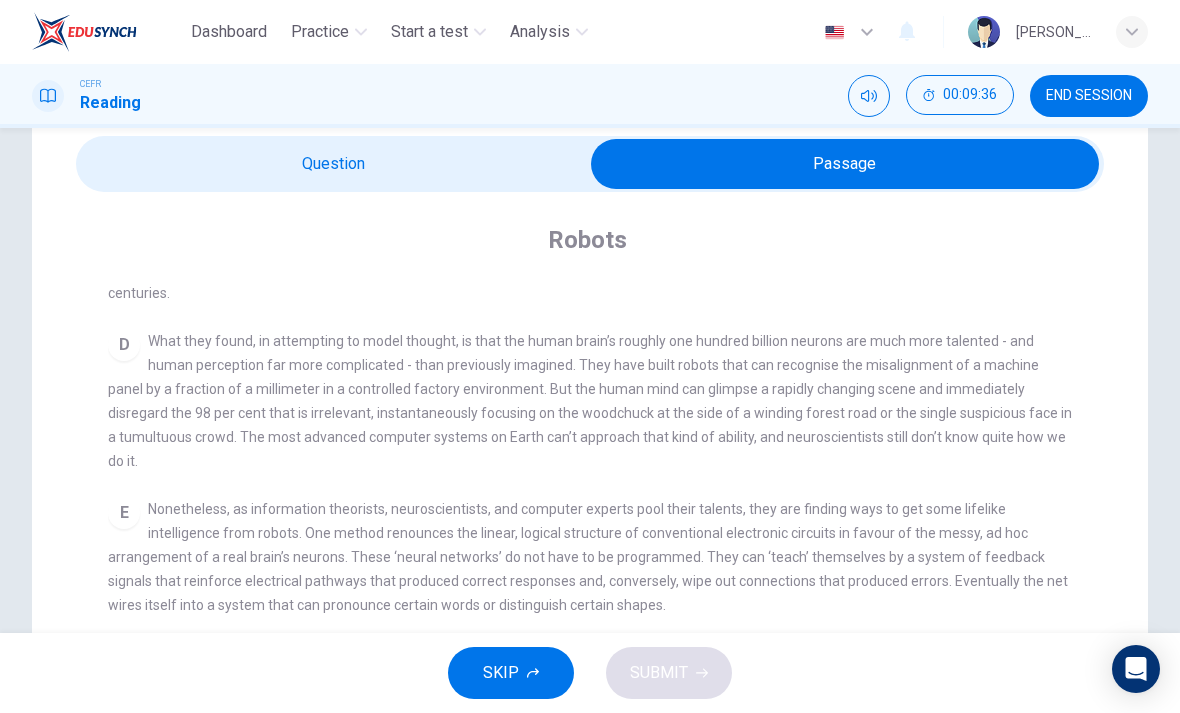 click at bounding box center [845, 164] 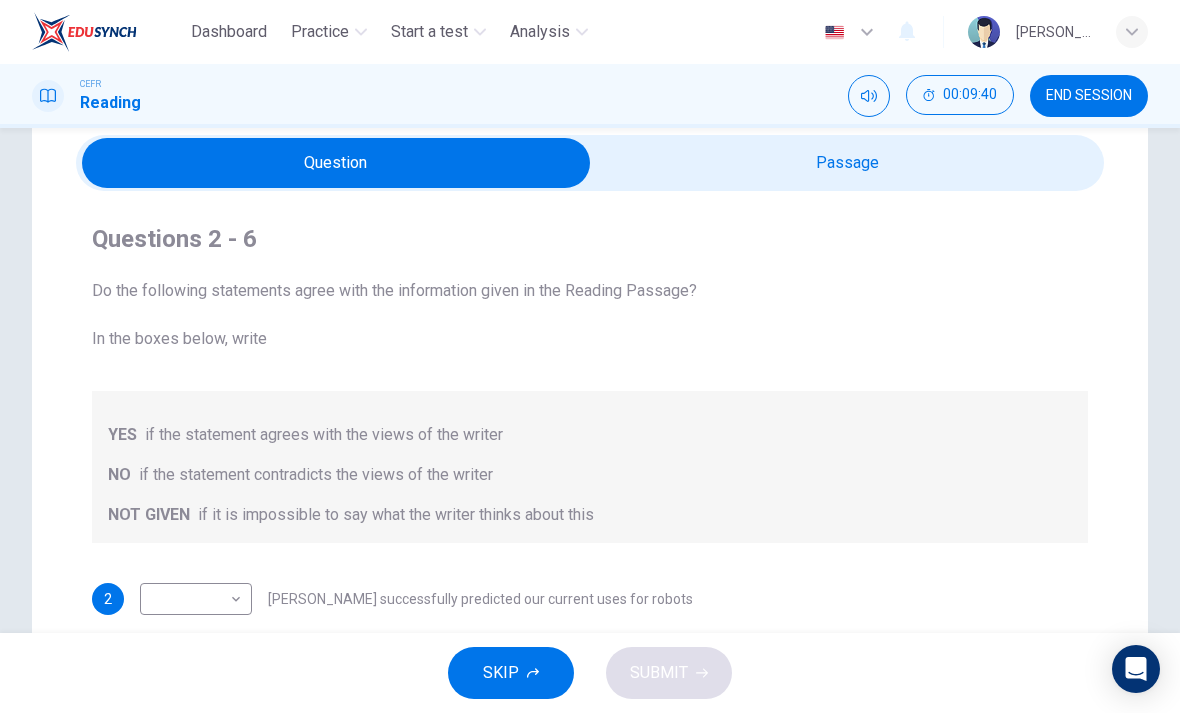 scroll, scrollTop: 80, scrollLeft: 0, axis: vertical 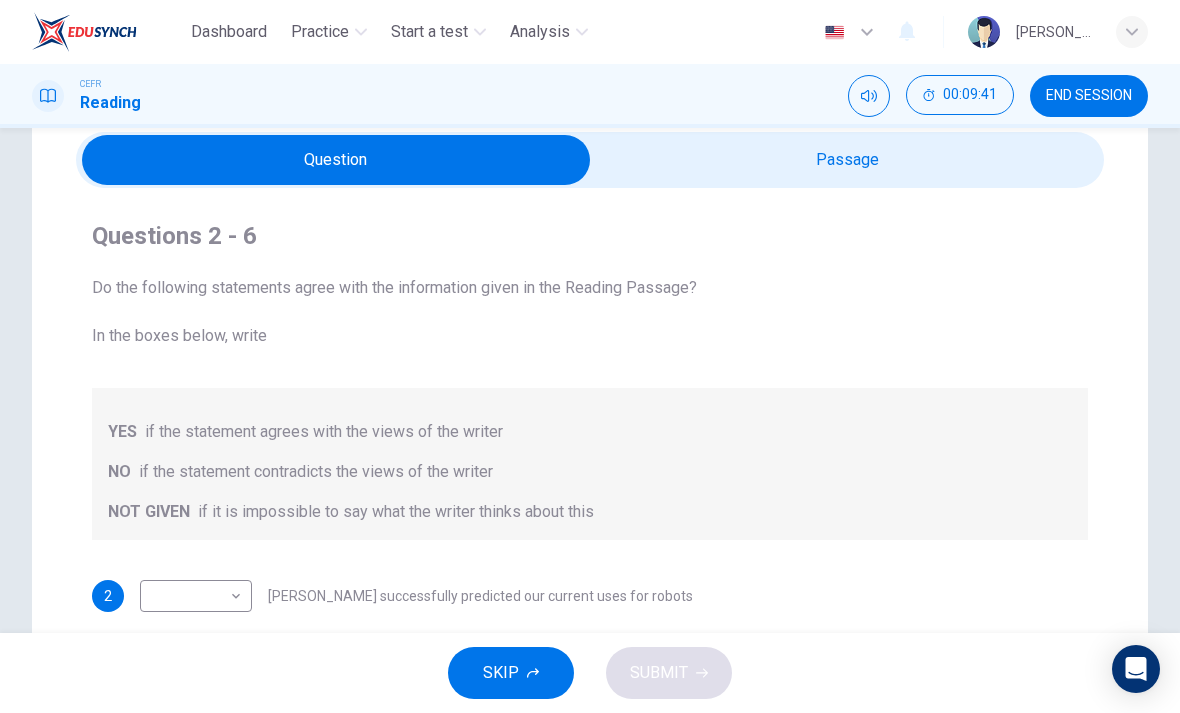 click at bounding box center [336, 160] 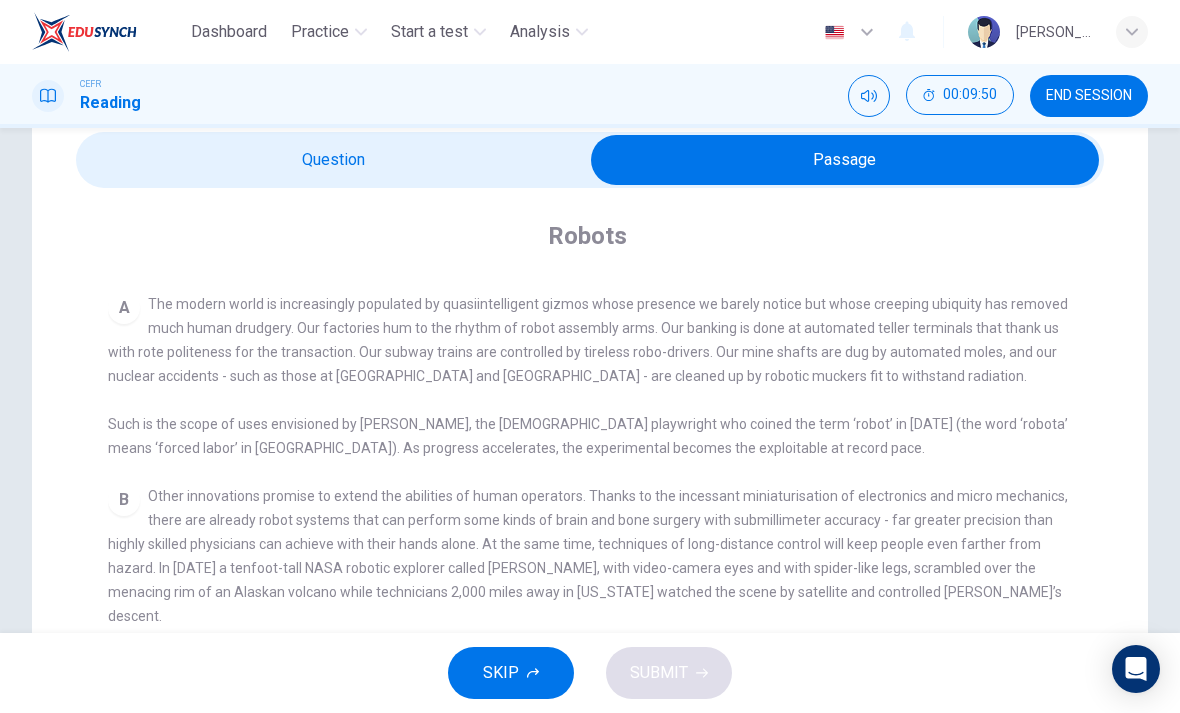 scroll, scrollTop: 445, scrollLeft: 0, axis: vertical 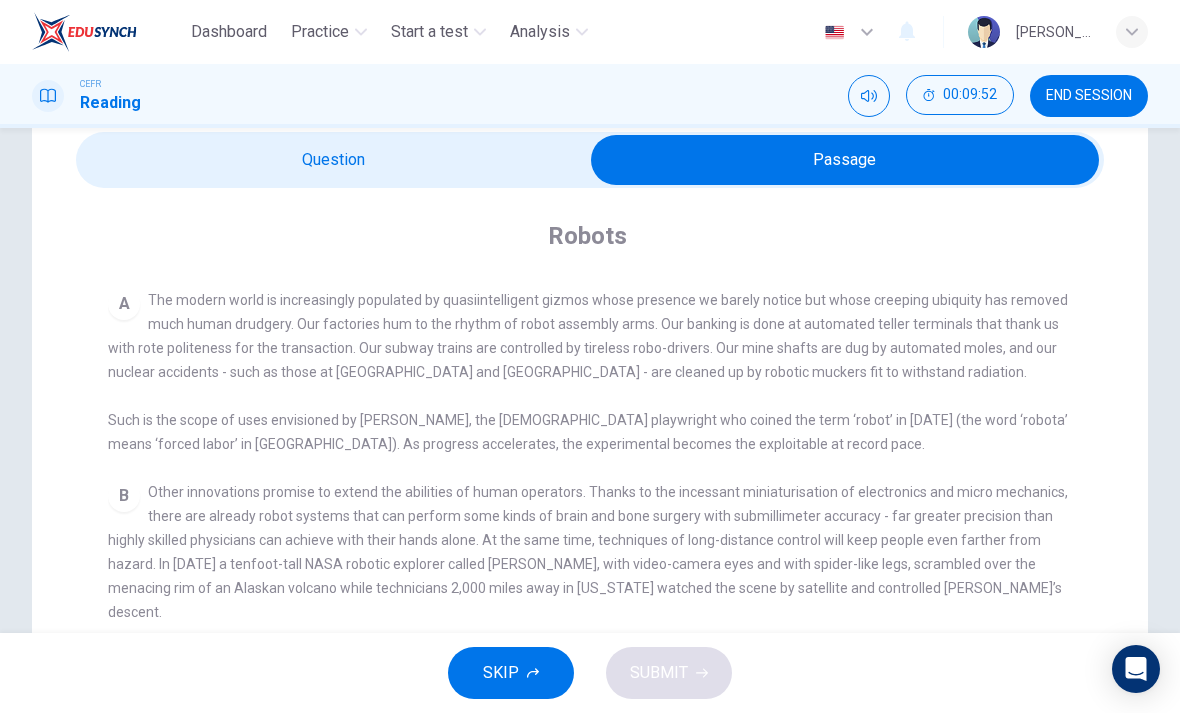 click at bounding box center [845, 160] 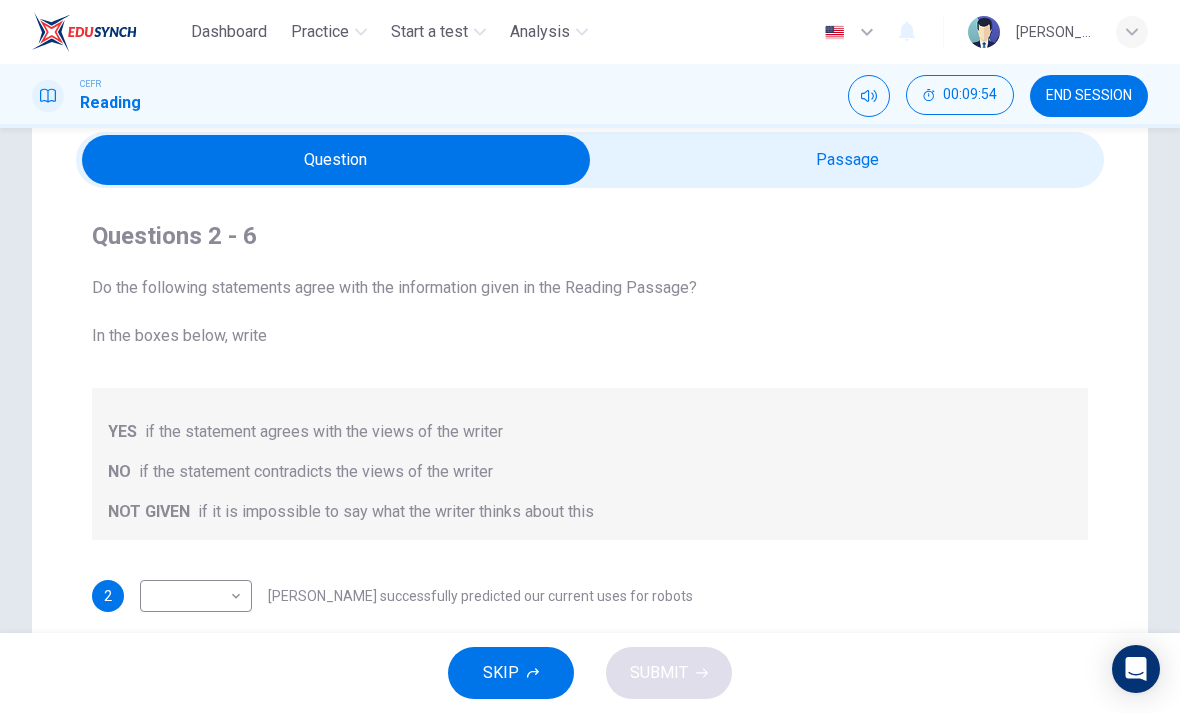 click at bounding box center (336, 160) 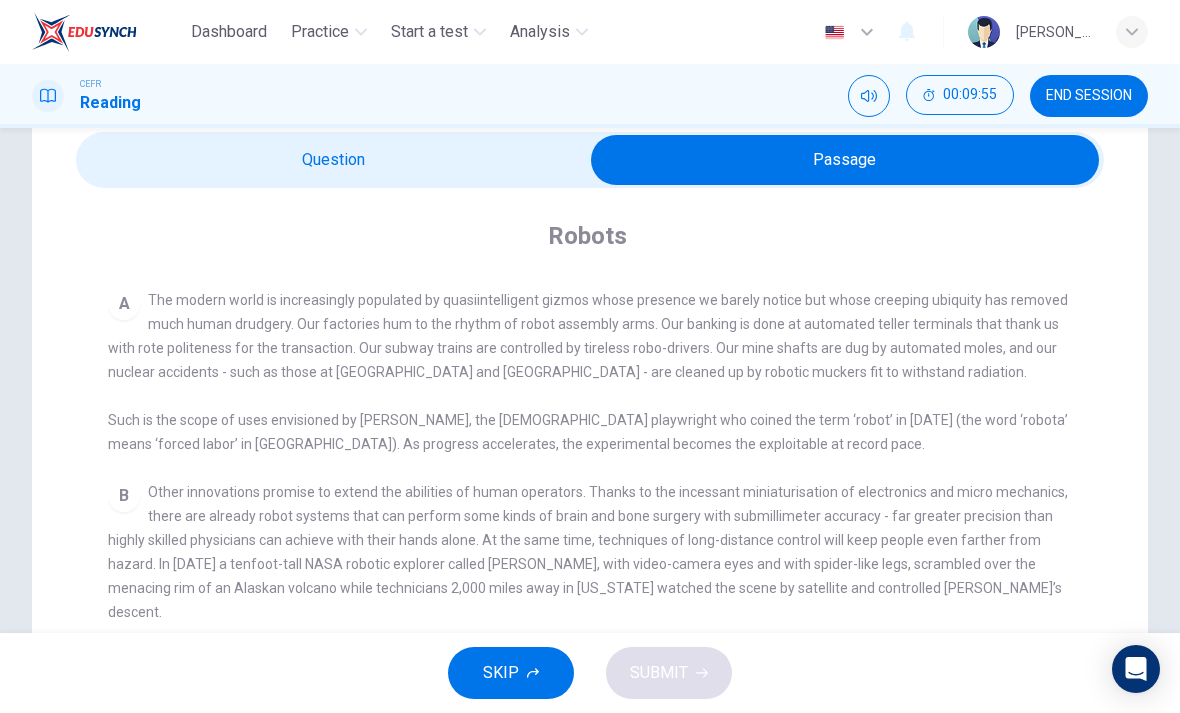 click at bounding box center (845, 160) 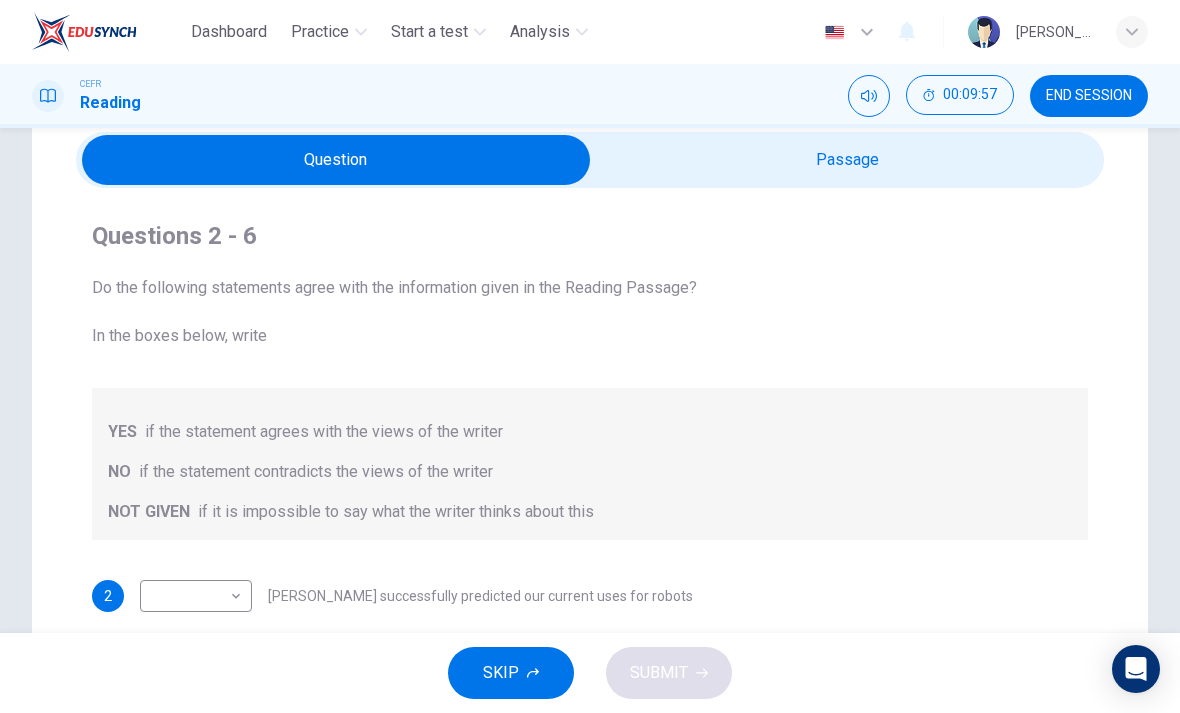 click at bounding box center [336, 160] 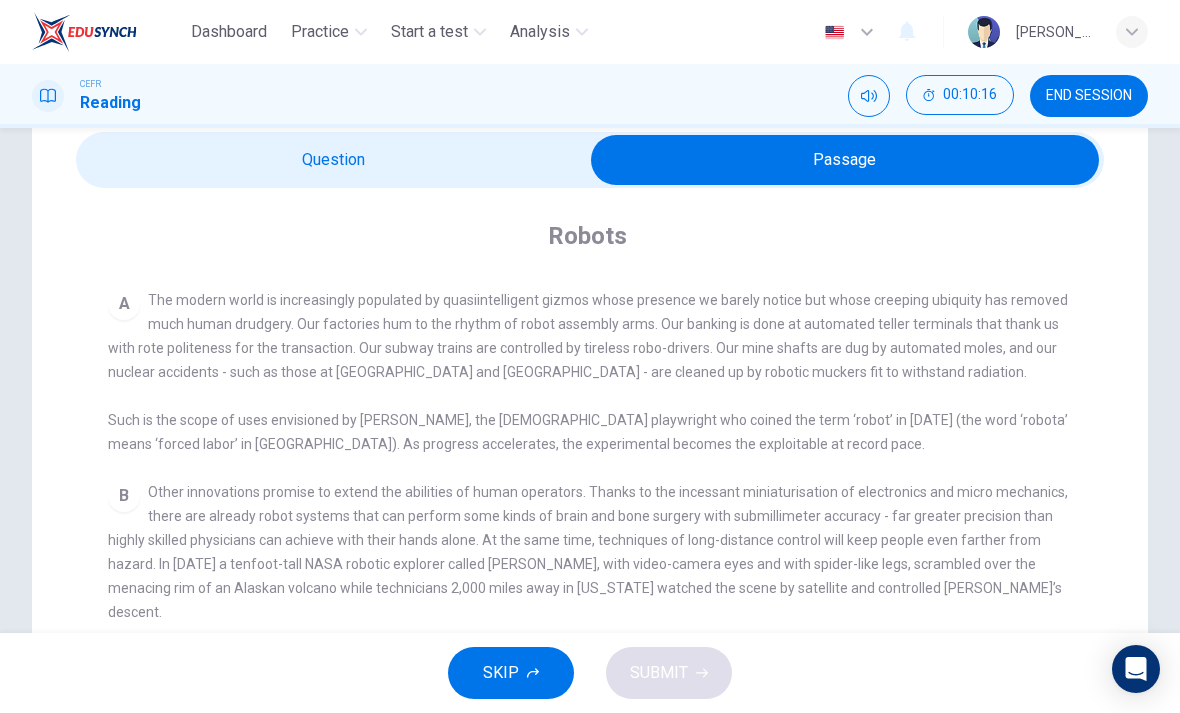click at bounding box center [845, 160] 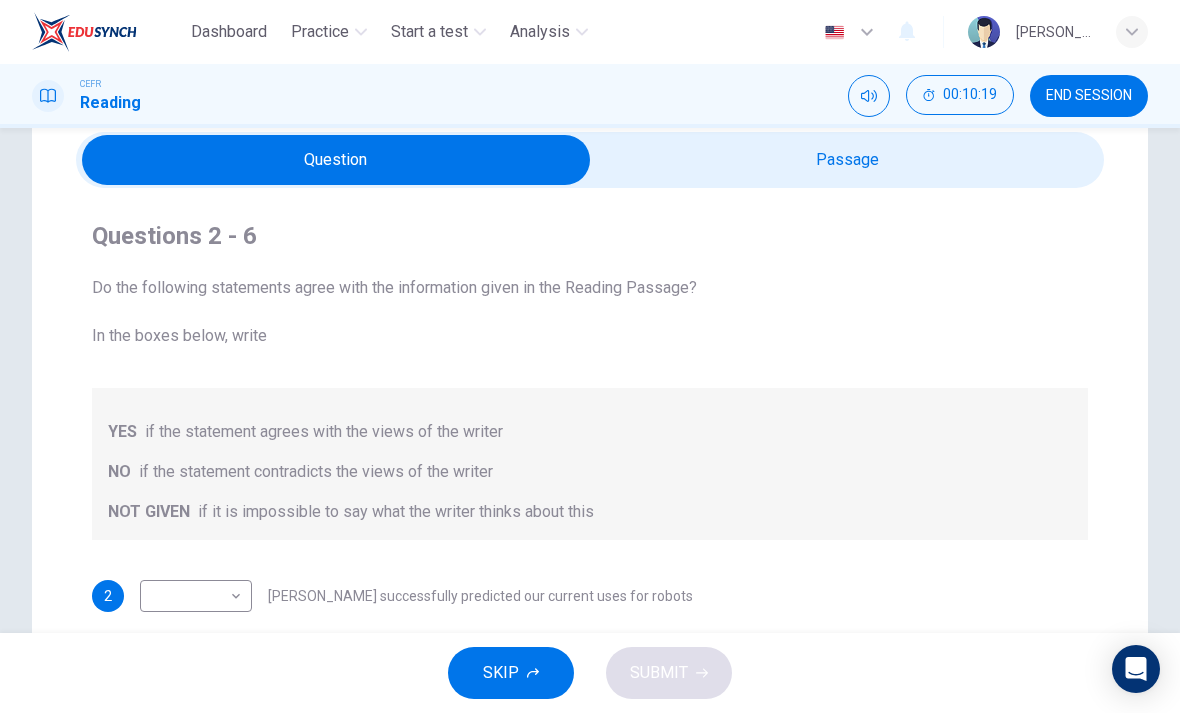 click at bounding box center [336, 160] 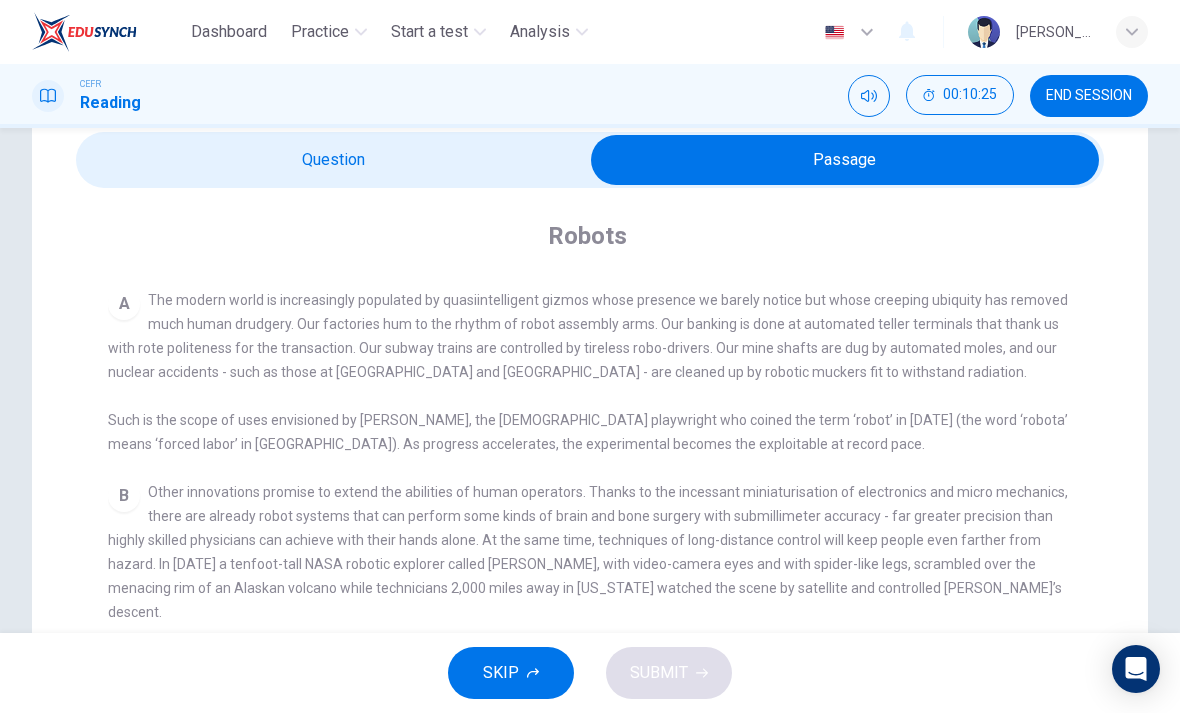 click at bounding box center (845, 160) 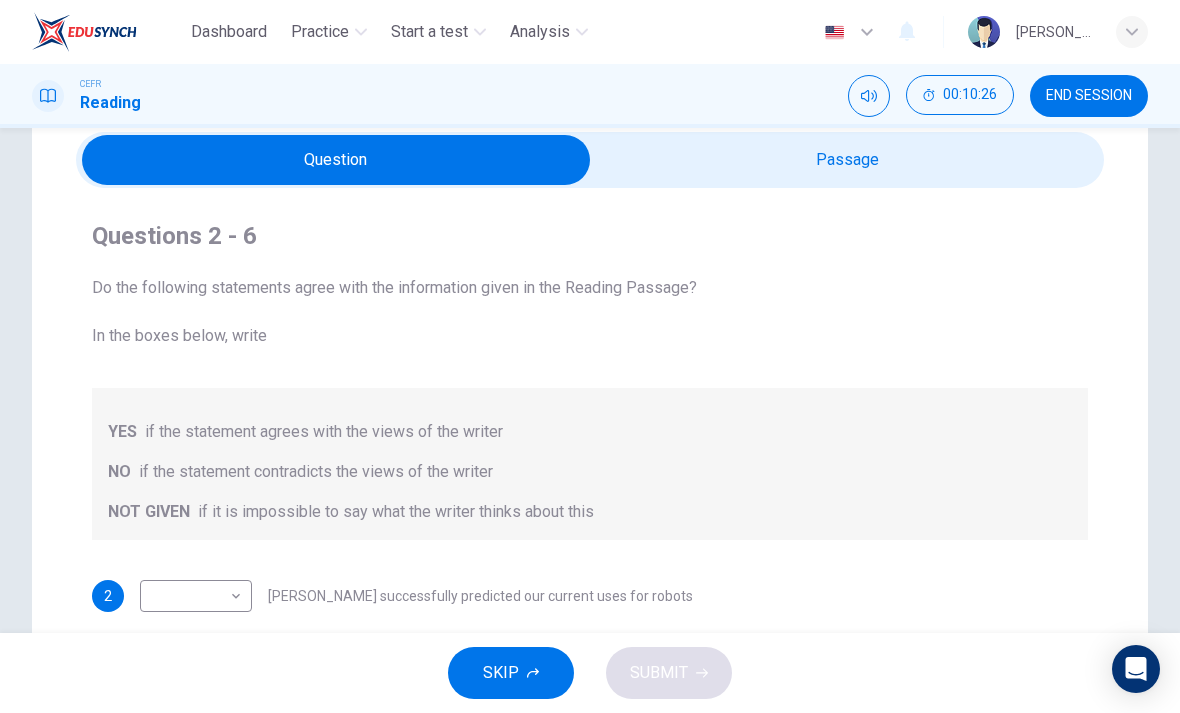 click on "Dashboard Practice Start a test Analysis English en ​ [PERSON_NAME] Reading 00:10:26 END SESSION Questions 2 - 6 Do the following statements agree with the information given in the Reading Passage?  In the boxes below, write YES if the statement agrees with the views of the writer NO if the statement contradicts the views of the writer NOT GIVEN if it is impossible to say what the writer thinks about this 2 ​ ​ [PERSON_NAME] successfully predicted our current uses for robots 3 ​ ​ Lives were saved by the NASA robot, [PERSON_NAME] 4 ​ ​ Robots are able to make fine visual judgements 5 ​ ​ The internal workings of the brain can be replicated by robots 6 ​ ​ The [DEMOGRAPHIC_DATA] have the most advanced robot systems Robots CLICK TO ZOOM Click to Zoom 1 A B C D E F G SKIP SUBMIT EduSynch - Online Language Proficiency Testing
Dashboard Practice Start a test Analysis Notifications © Copyright  2025" at bounding box center (590, 356) 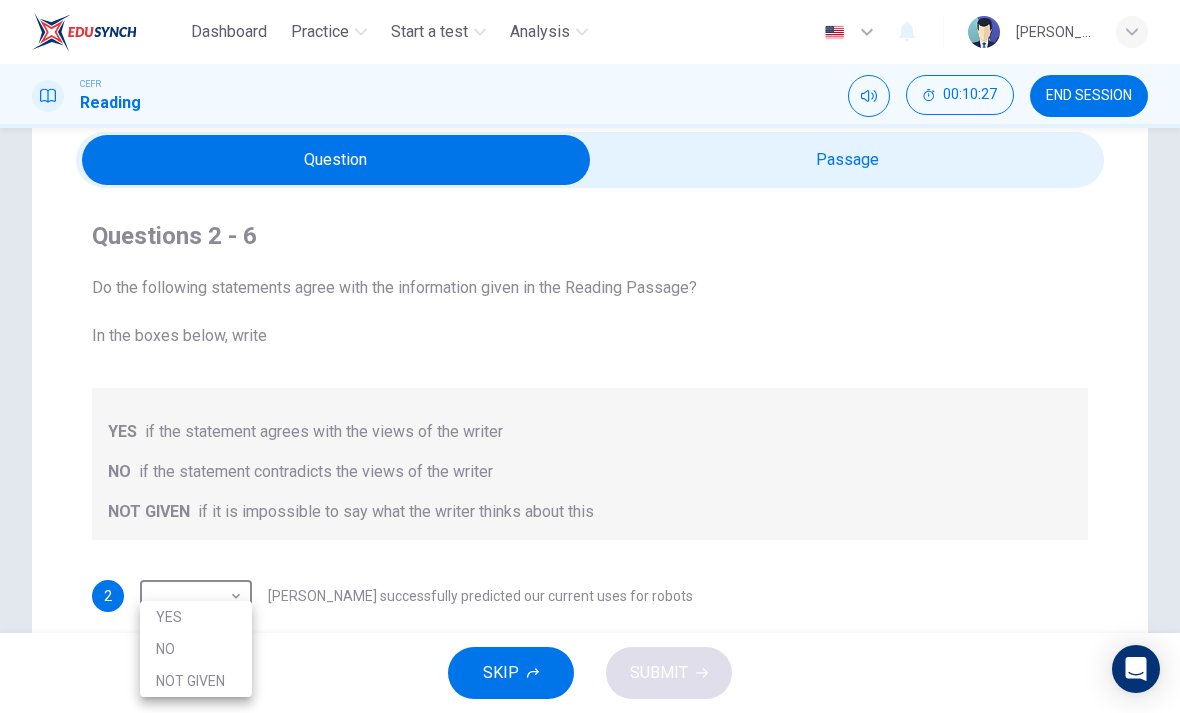 click on "YES" at bounding box center (196, 617) 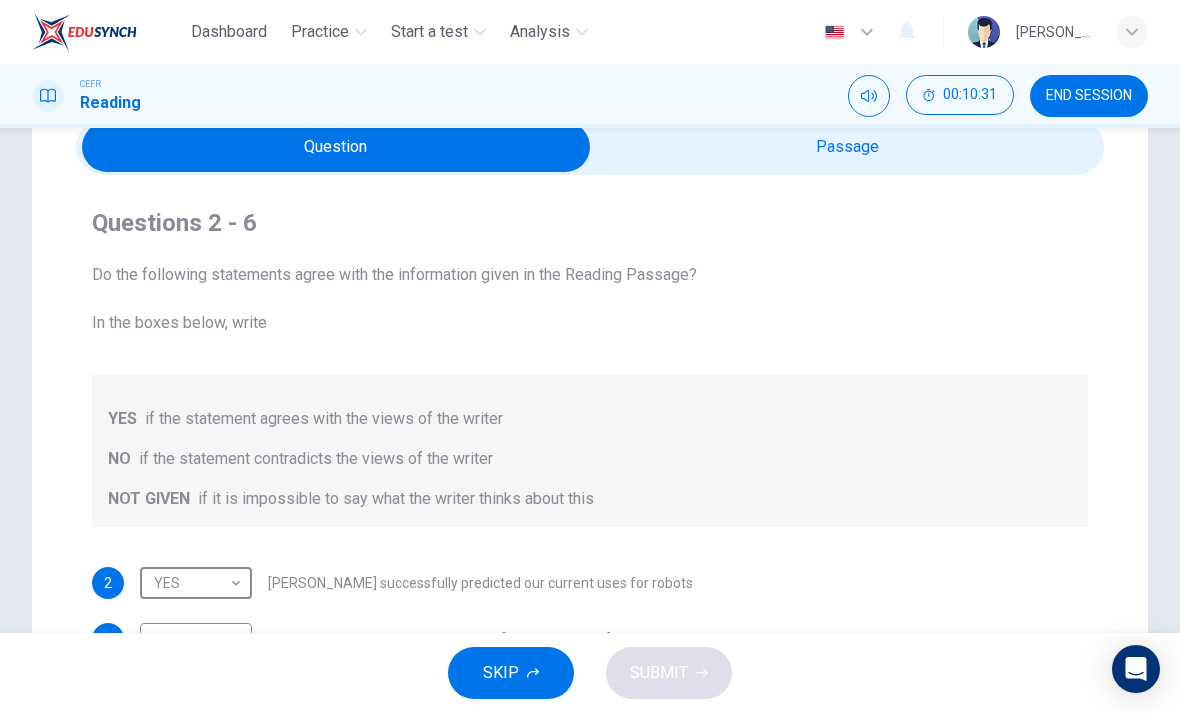 scroll, scrollTop: 84, scrollLeft: 0, axis: vertical 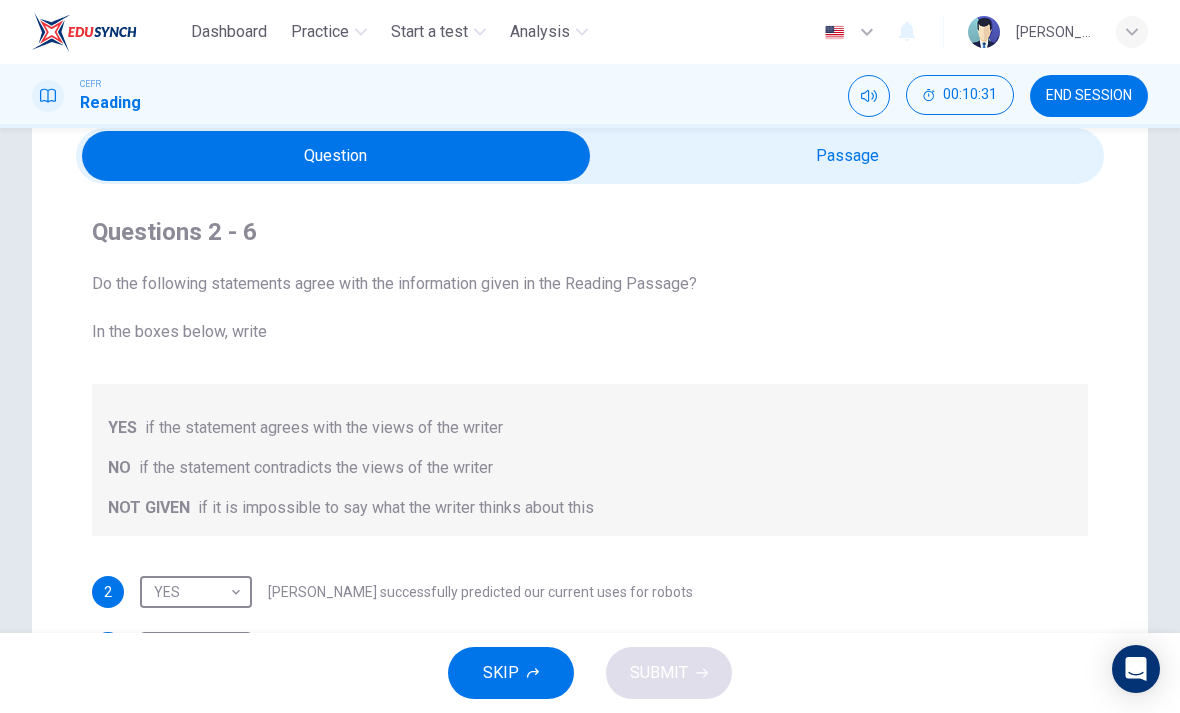 click at bounding box center (336, 156) 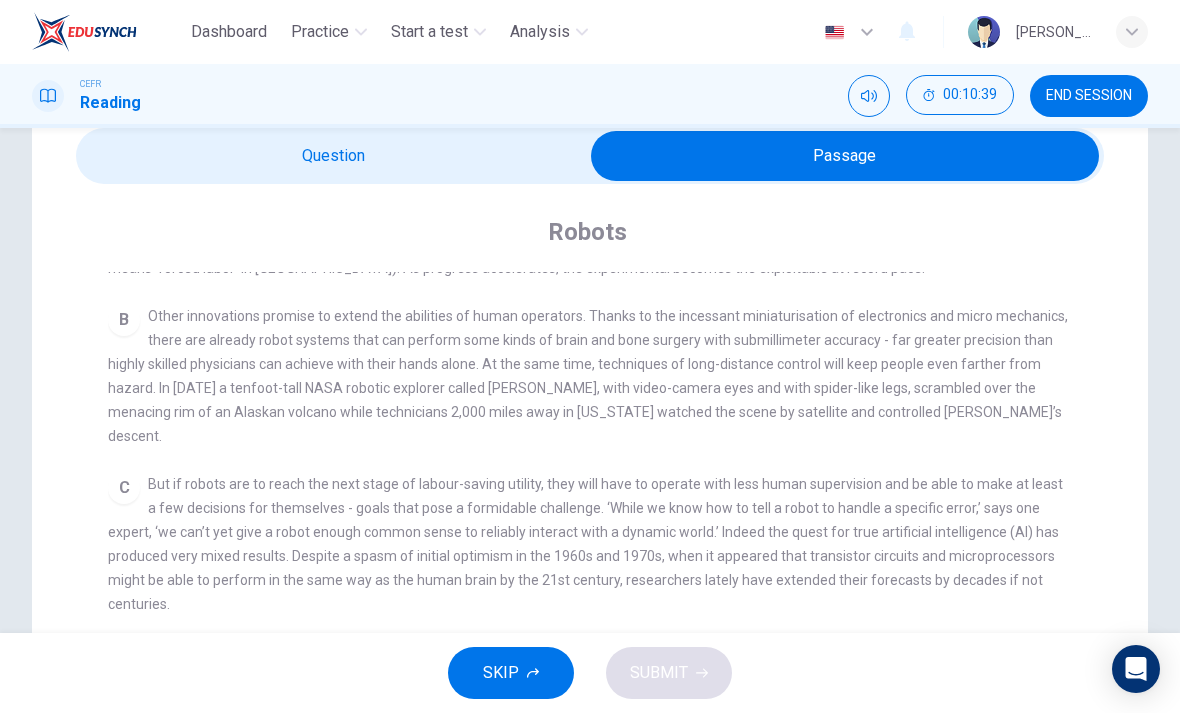 scroll, scrollTop: 629, scrollLeft: 0, axis: vertical 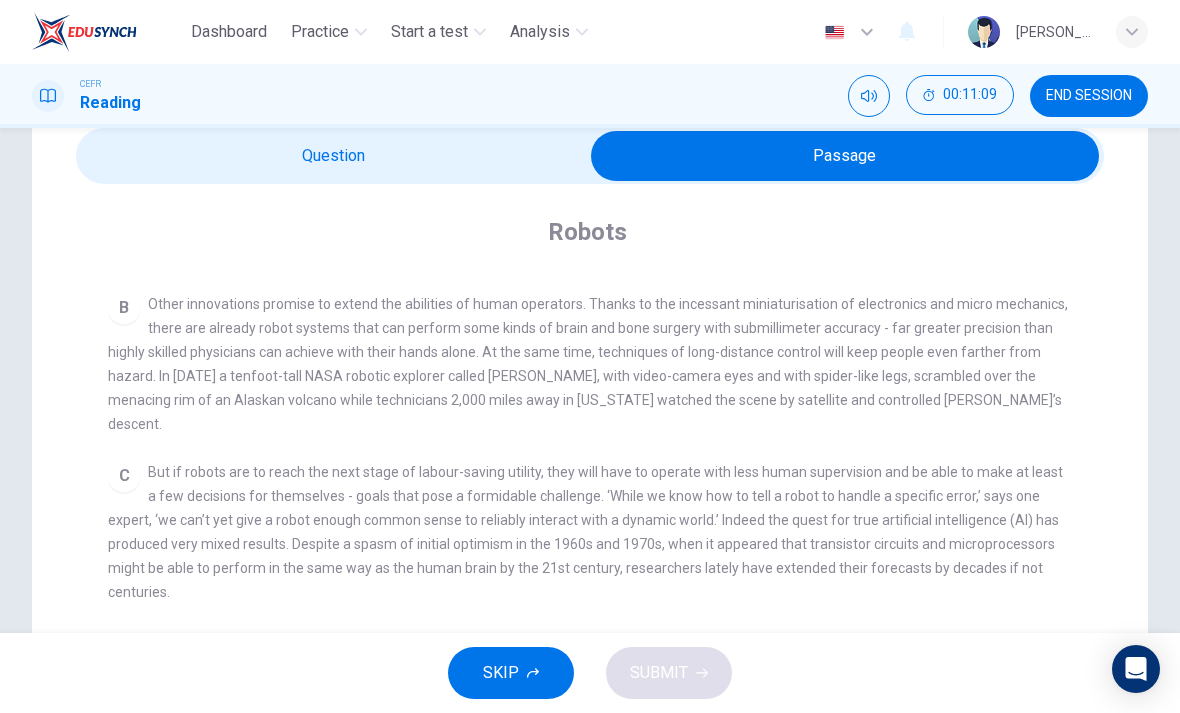 click at bounding box center (845, 156) 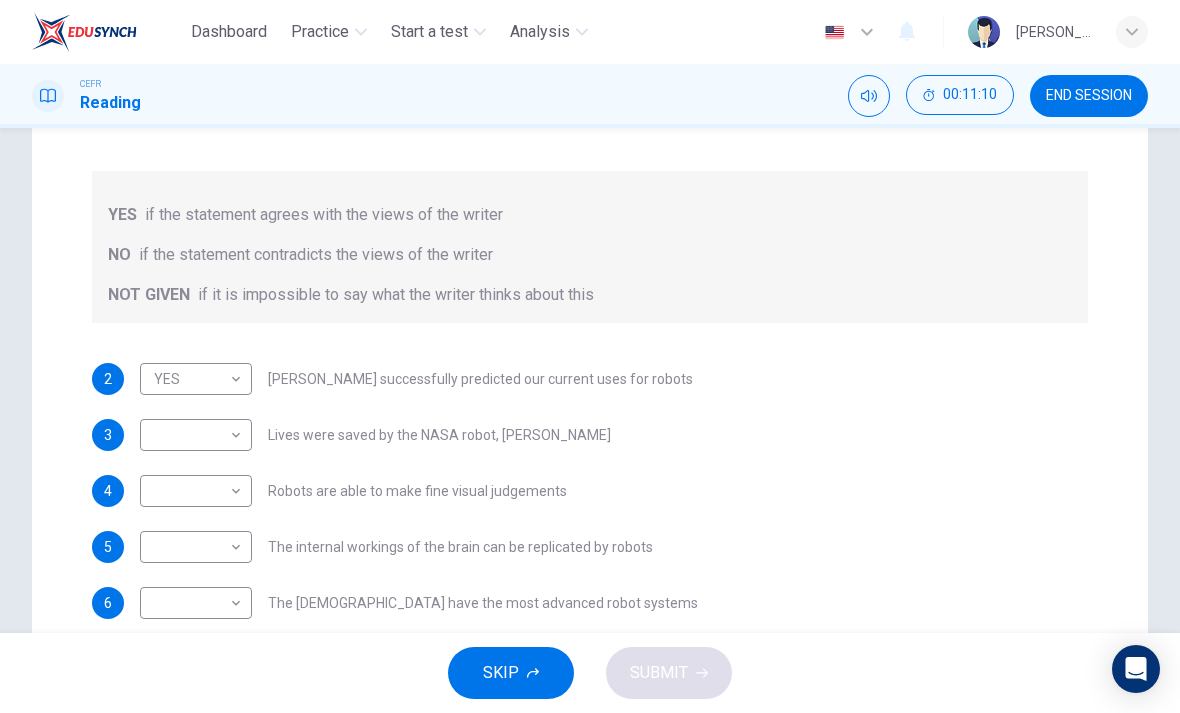 scroll, scrollTop: 302, scrollLeft: 0, axis: vertical 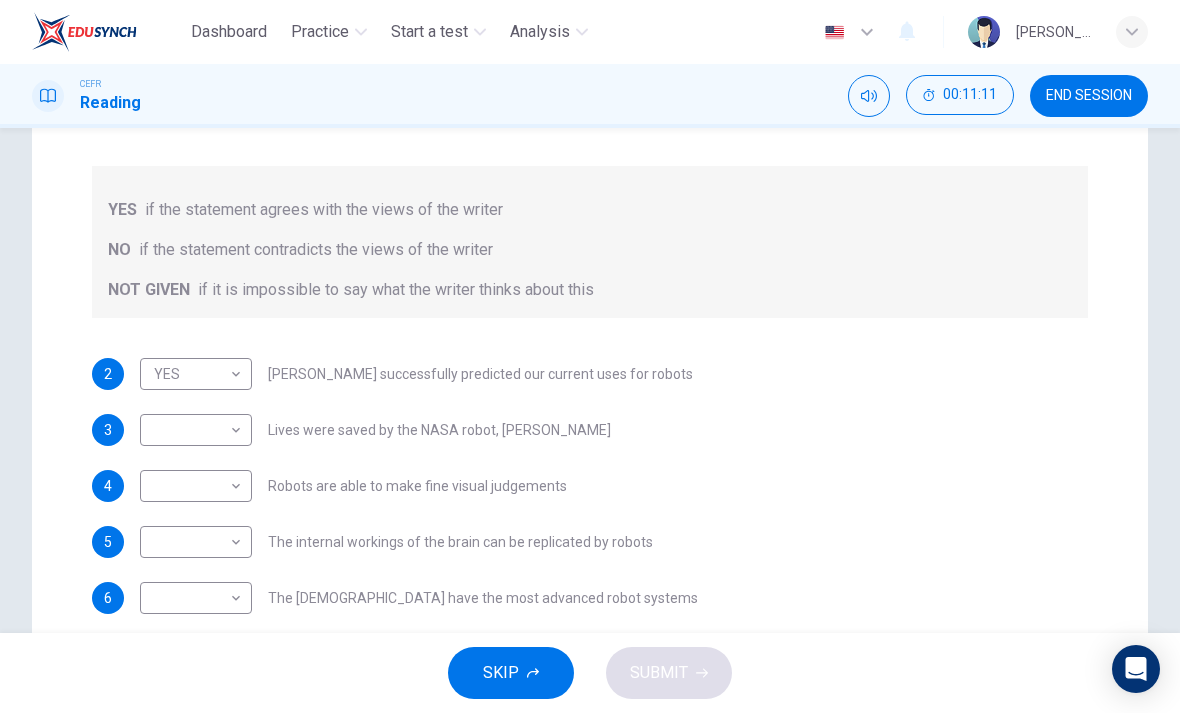 click on "Dashboard Practice Start a test Analysis English en ​ [PERSON_NAME] CEFR Reading 00:11:11 END SESSION Questions 2 - 6 Do the following statements agree with the information given in the Reading Passage?  In the boxes below, write YES if the statement agrees with the views of the writer NO if the statement contradicts the views of the writer NOT GIVEN if it is impossible to say what the writer thinks about this 2 YES YES ​ [PERSON_NAME] successfully predicted our current uses for robots 3 ​ ​ Lives were saved by the NASA robot, [PERSON_NAME] 4 ​ ​ Robots are able to make fine visual judgements 5 ​ ​ The internal workings of the brain can be replicated by robots 6 ​ ​ The [DEMOGRAPHIC_DATA] have the most advanced robot systems Robots CLICK TO ZOOM Click to Zoom 1 A B C D E F G SKIP SUBMIT EduSynch - Online Language Proficiency Testing
Dashboard Practice Start a test Analysis Notifications © Copyright  2025" at bounding box center (590, 356) 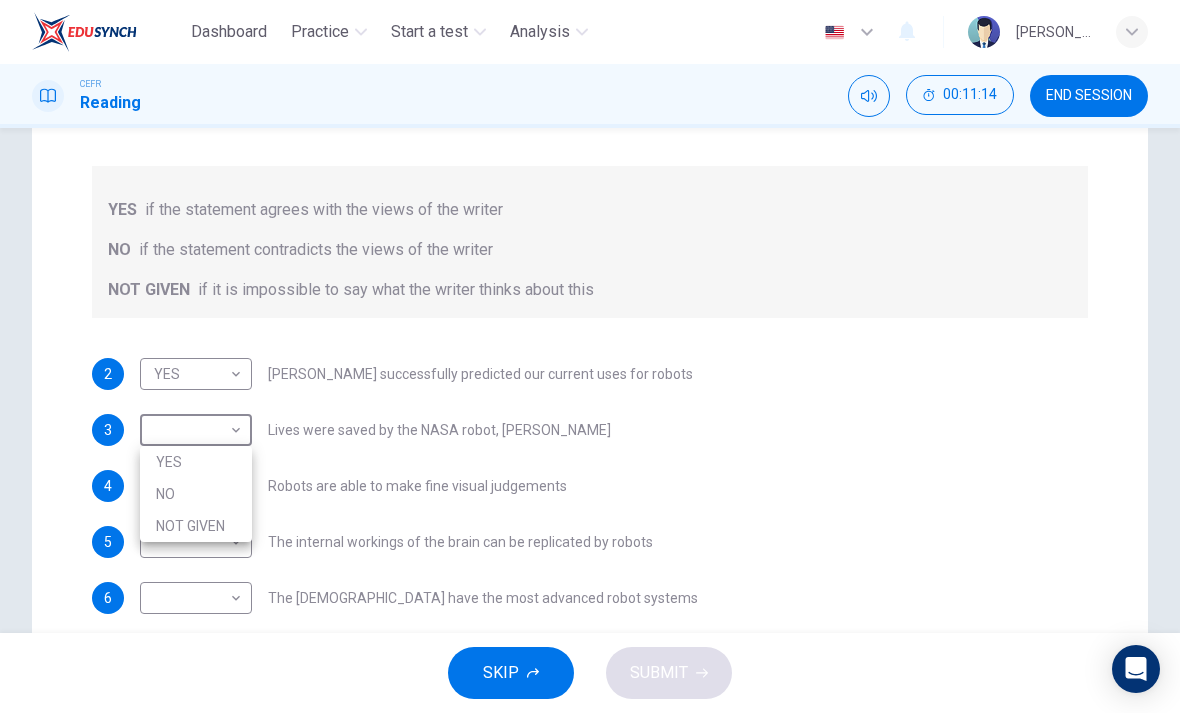 click on "NO" at bounding box center (196, 494) 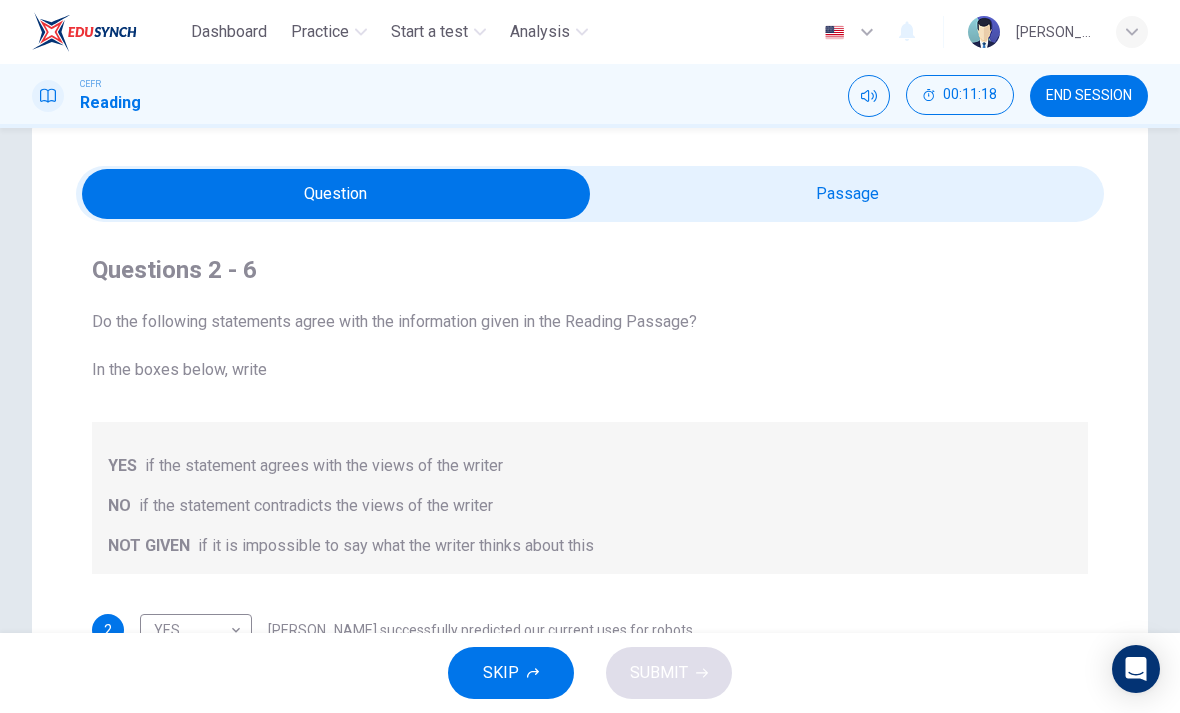 scroll, scrollTop: 47, scrollLeft: 0, axis: vertical 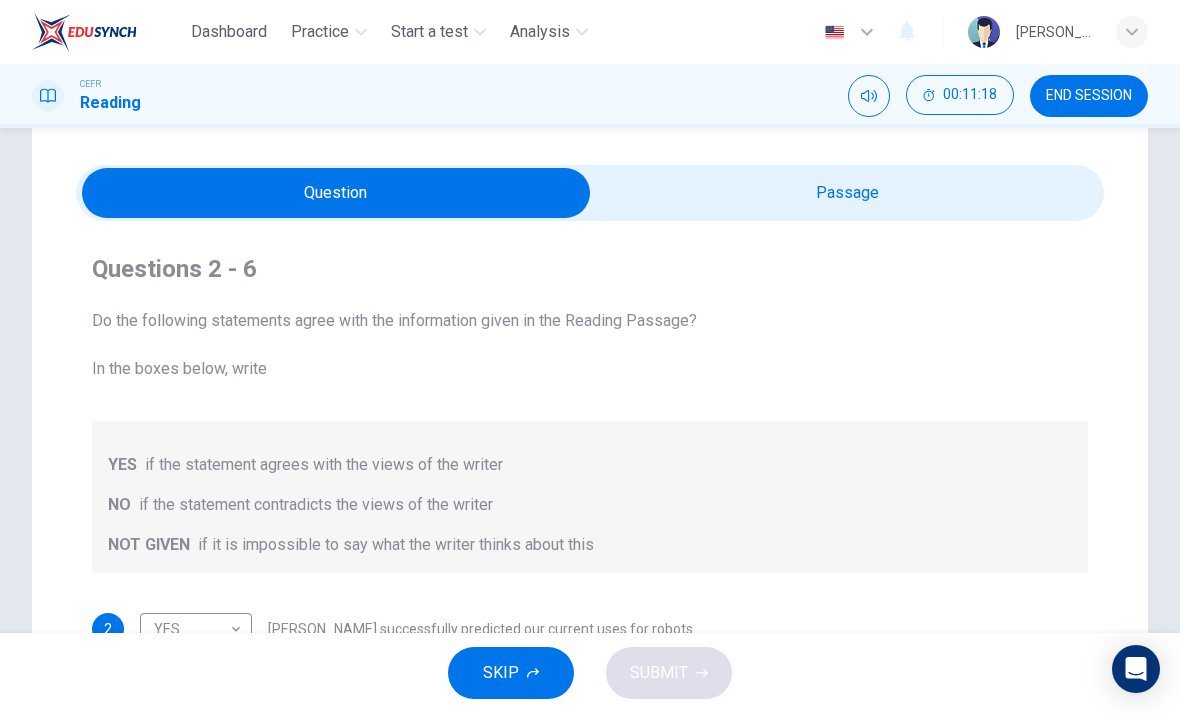 click at bounding box center [336, 193] 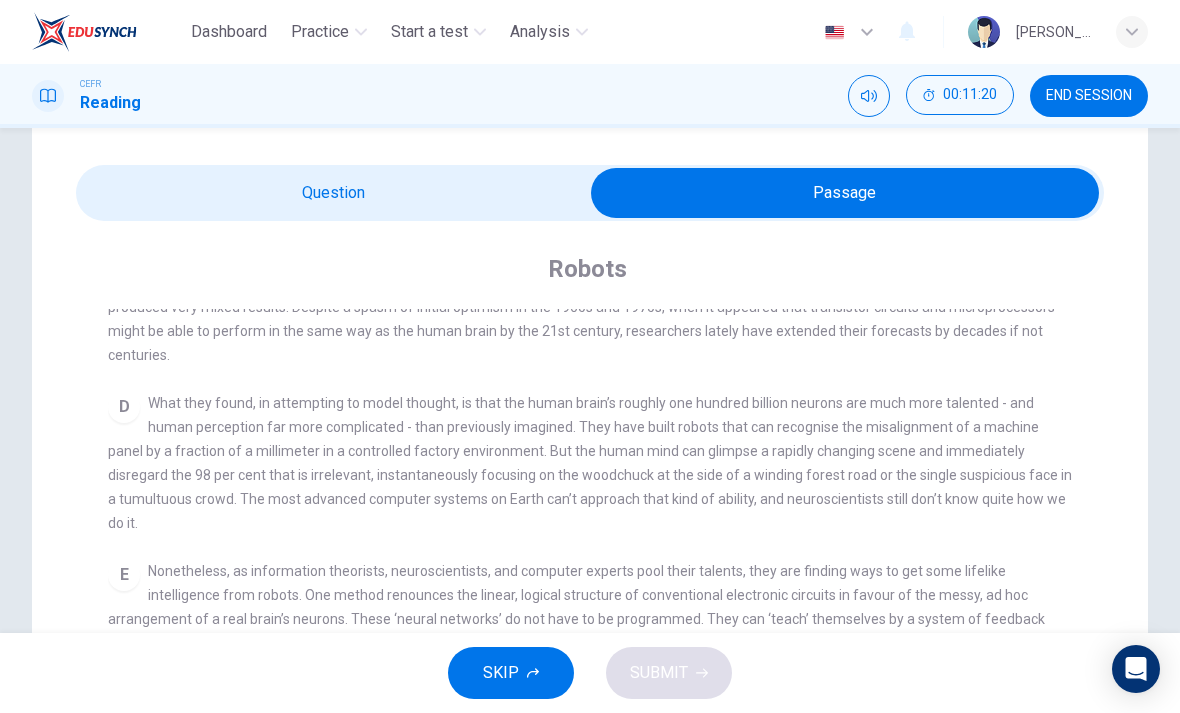 scroll, scrollTop: 908, scrollLeft: 0, axis: vertical 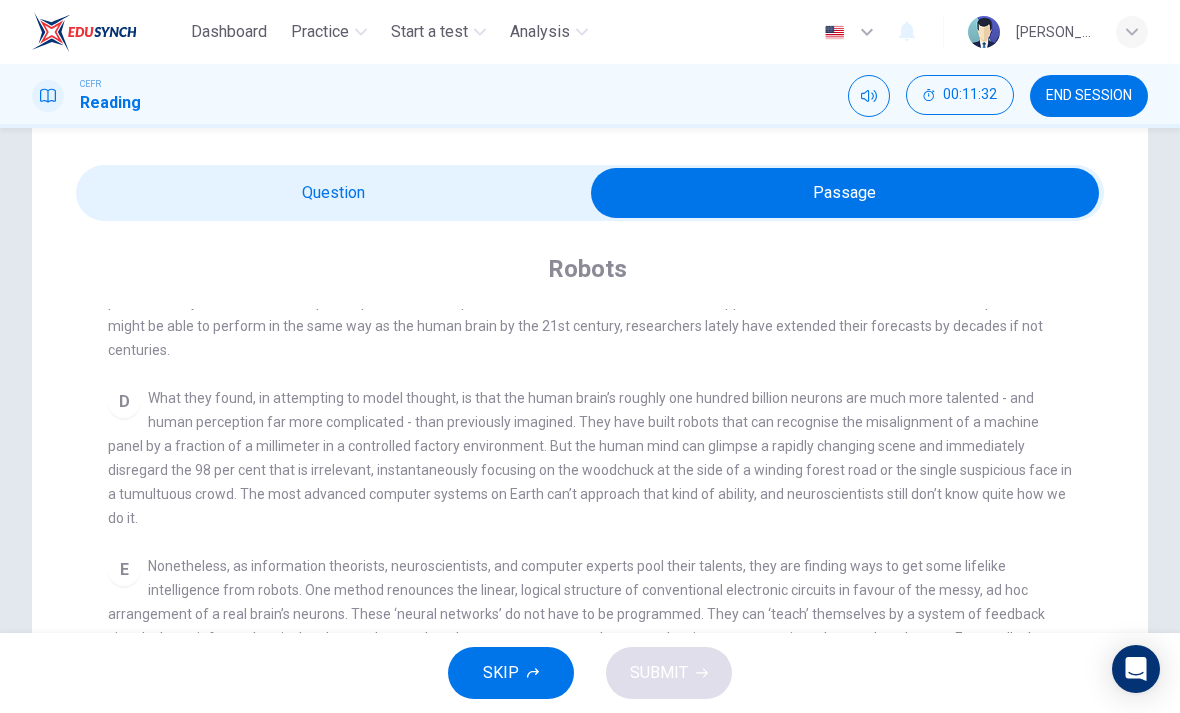 click at bounding box center [845, 193] 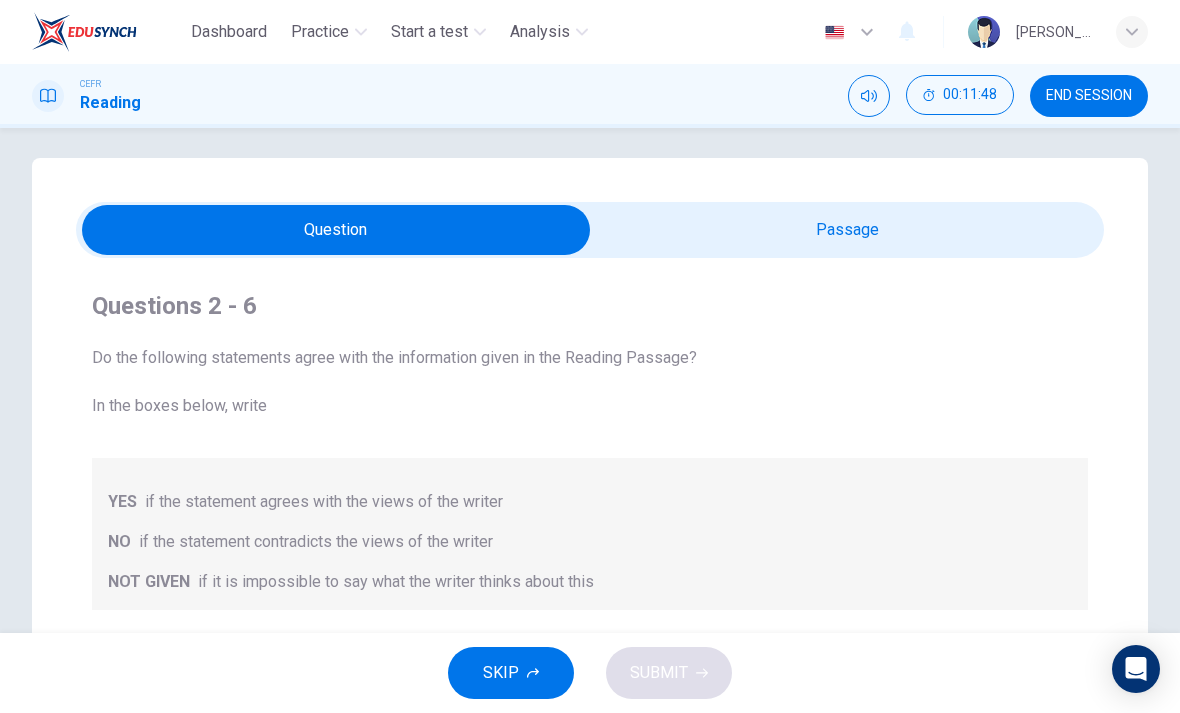 scroll, scrollTop: 2, scrollLeft: 0, axis: vertical 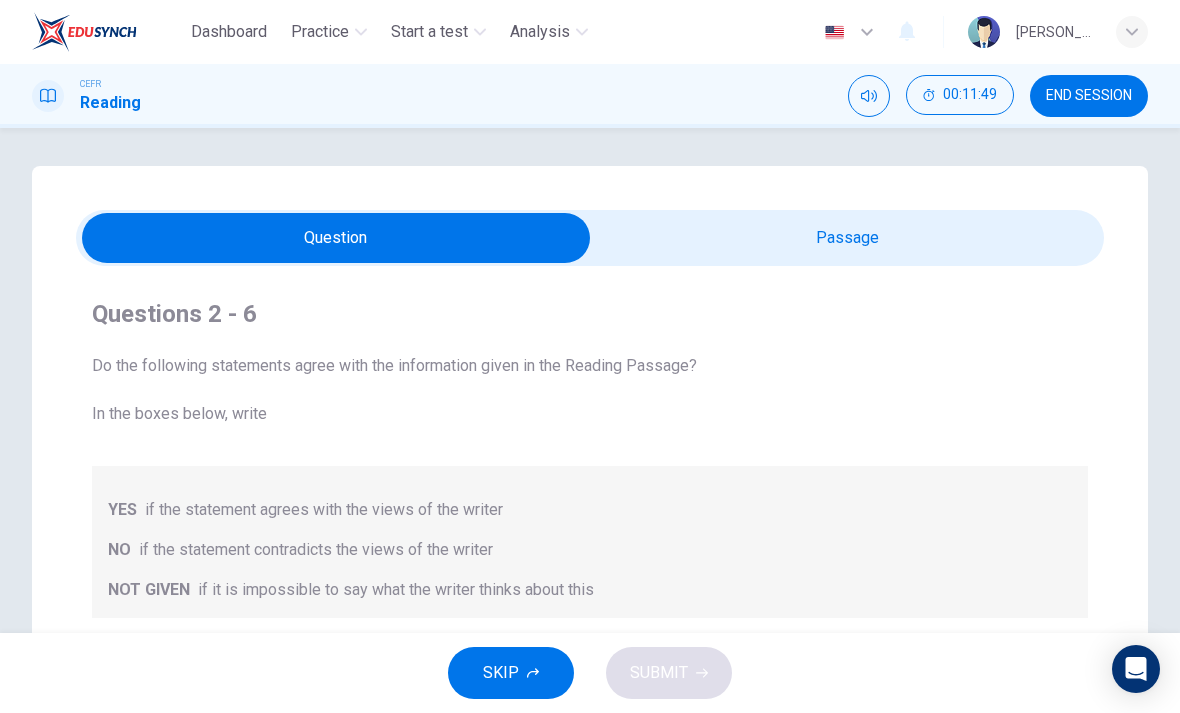 click at bounding box center [336, 238] 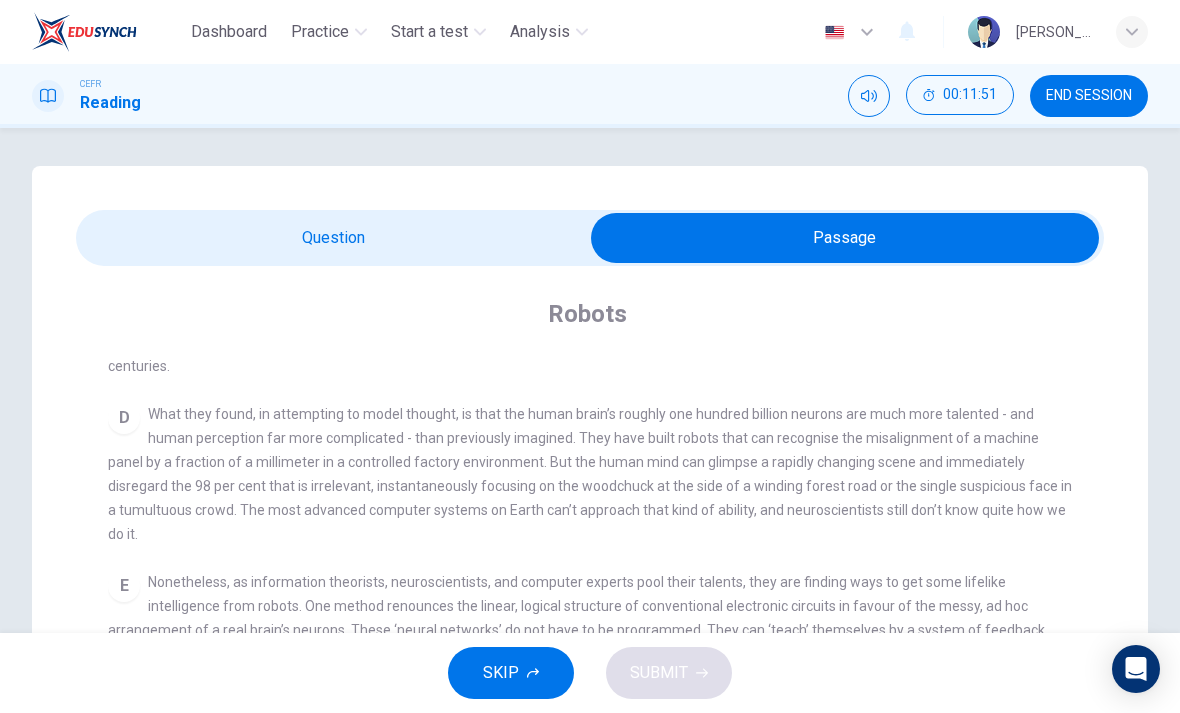 scroll, scrollTop: 936, scrollLeft: 0, axis: vertical 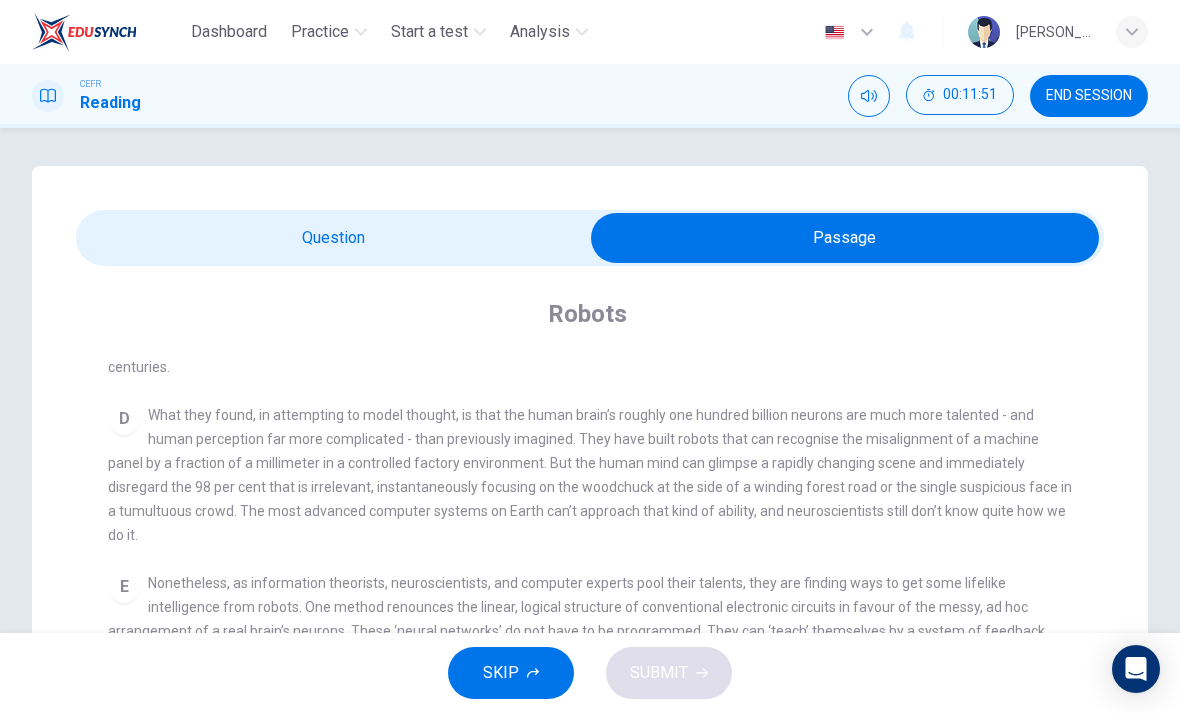 click at bounding box center (845, 238) 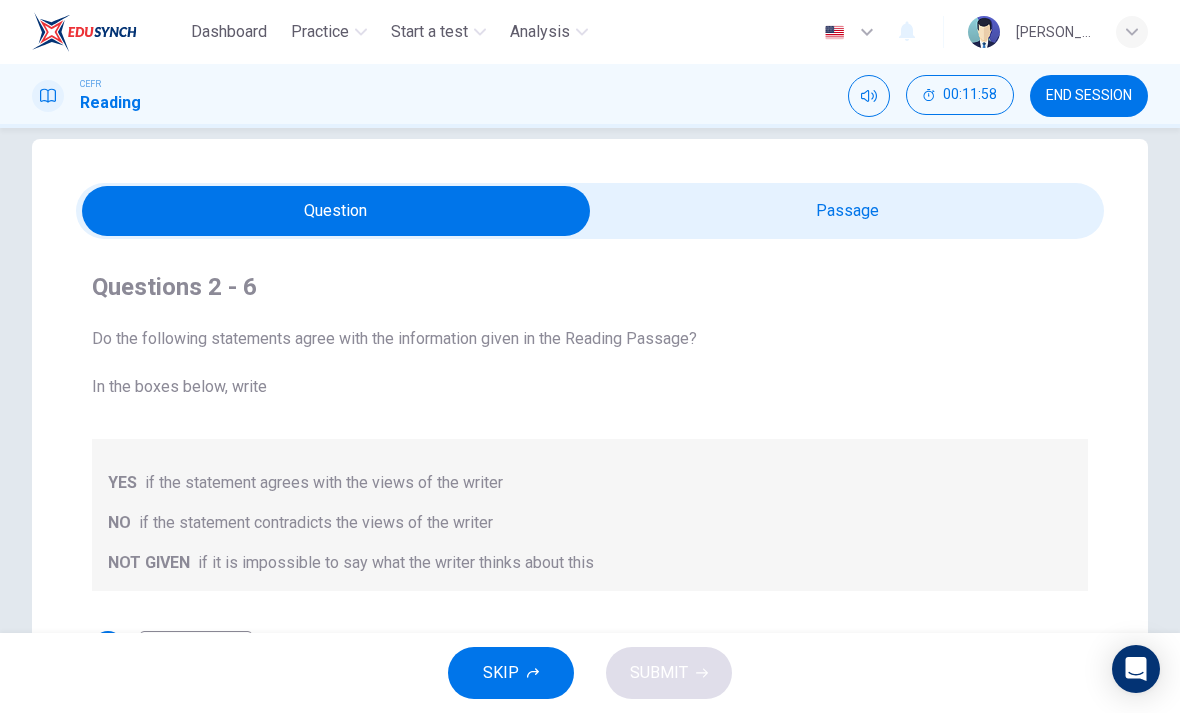 scroll, scrollTop: 14, scrollLeft: 0, axis: vertical 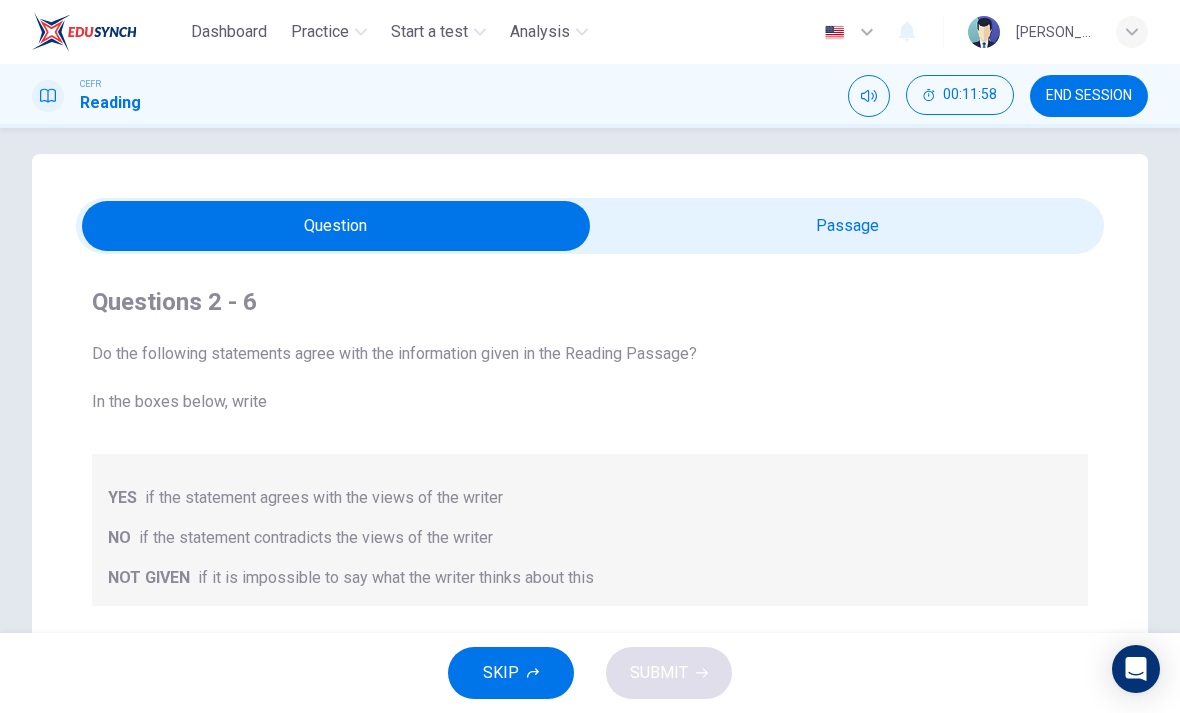 click at bounding box center [336, 226] 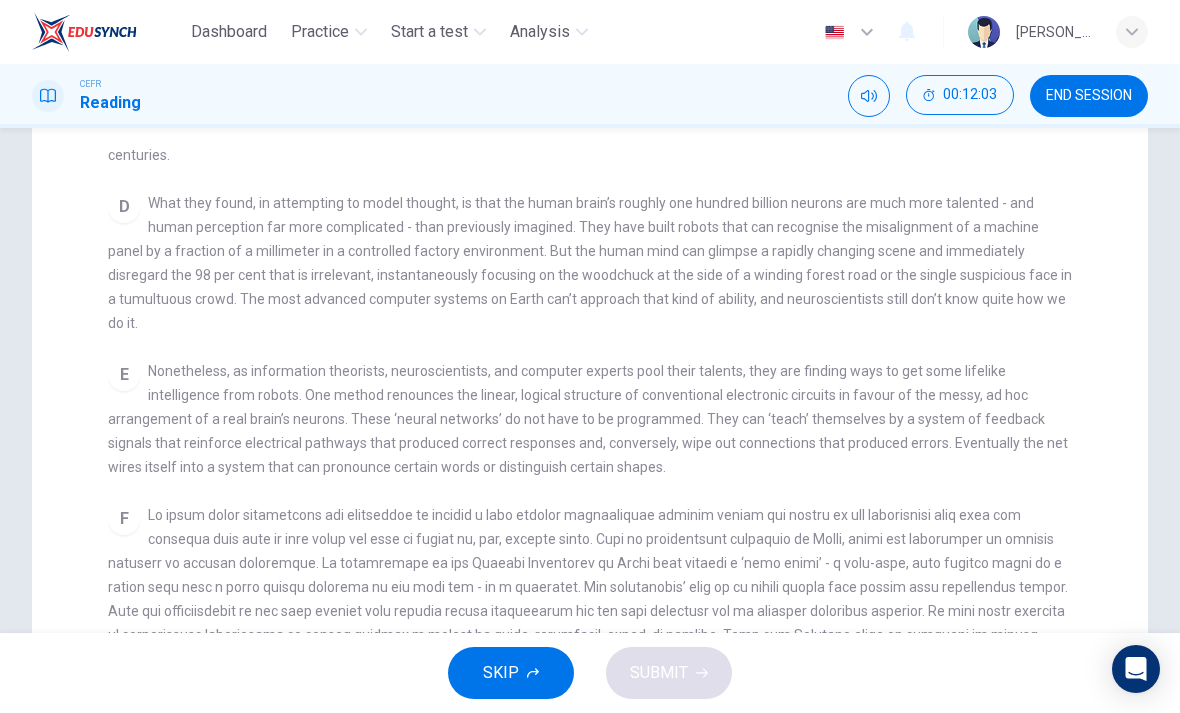 scroll, scrollTop: 215, scrollLeft: 0, axis: vertical 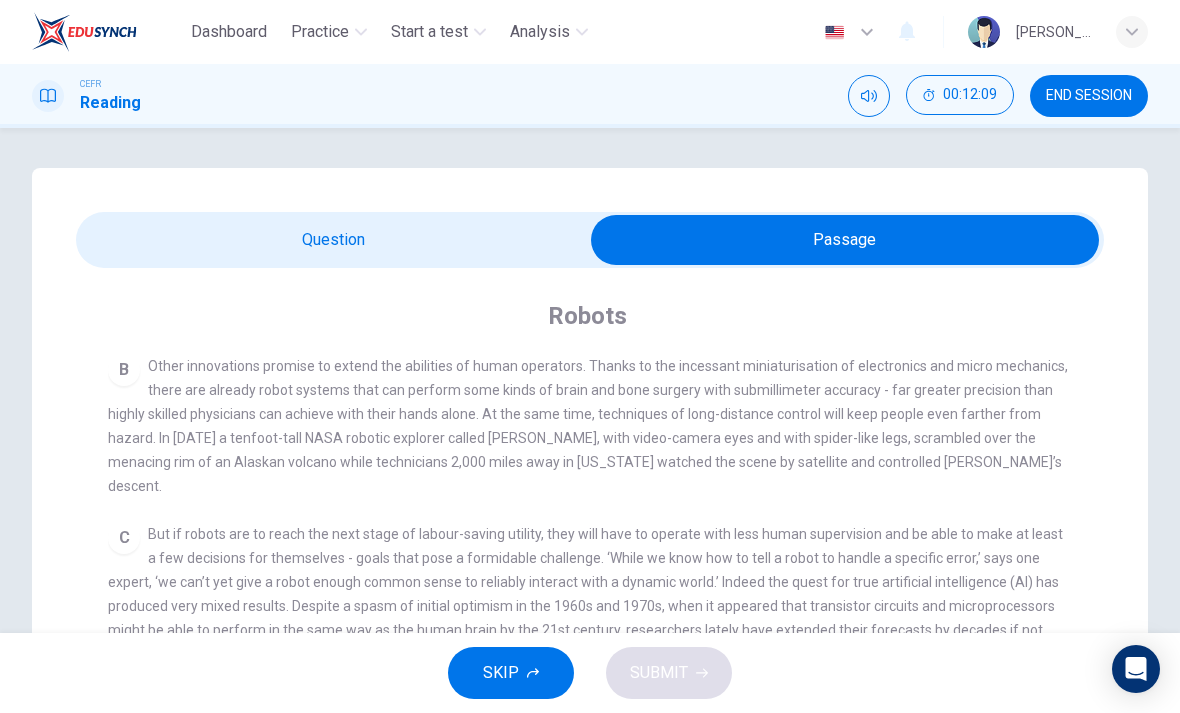 click at bounding box center [845, 240] 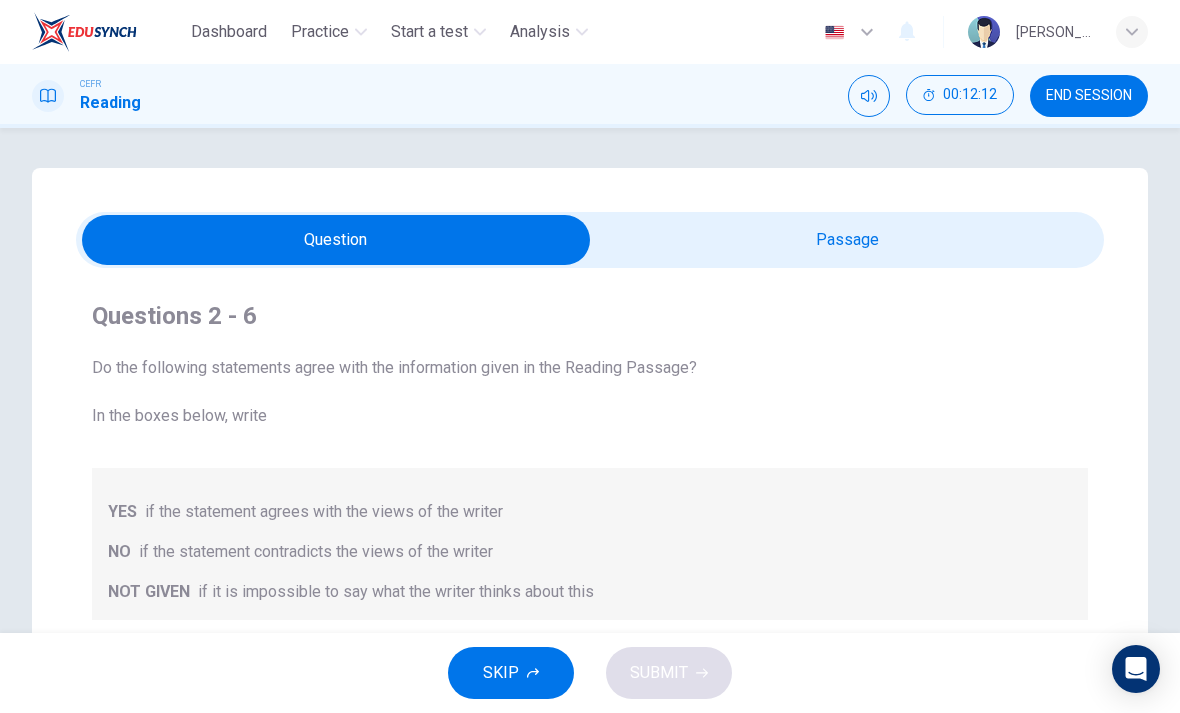 scroll, scrollTop: 0, scrollLeft: 0, axis: both 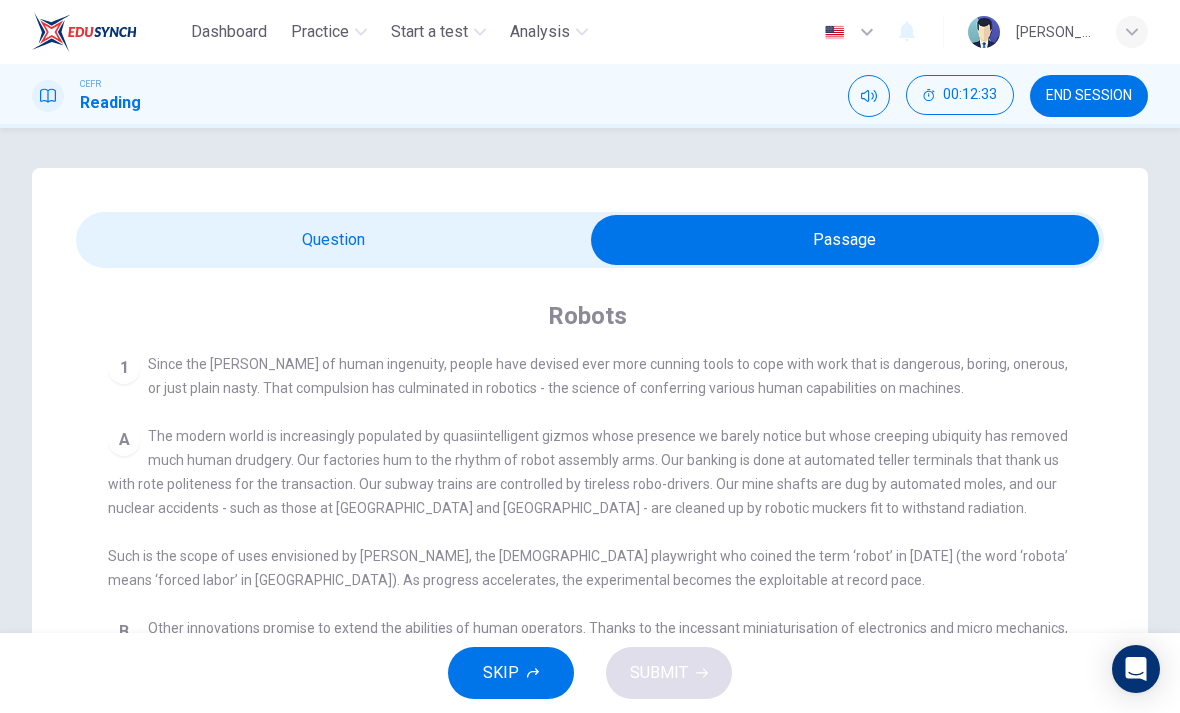 click at bounding box center [845, 240] 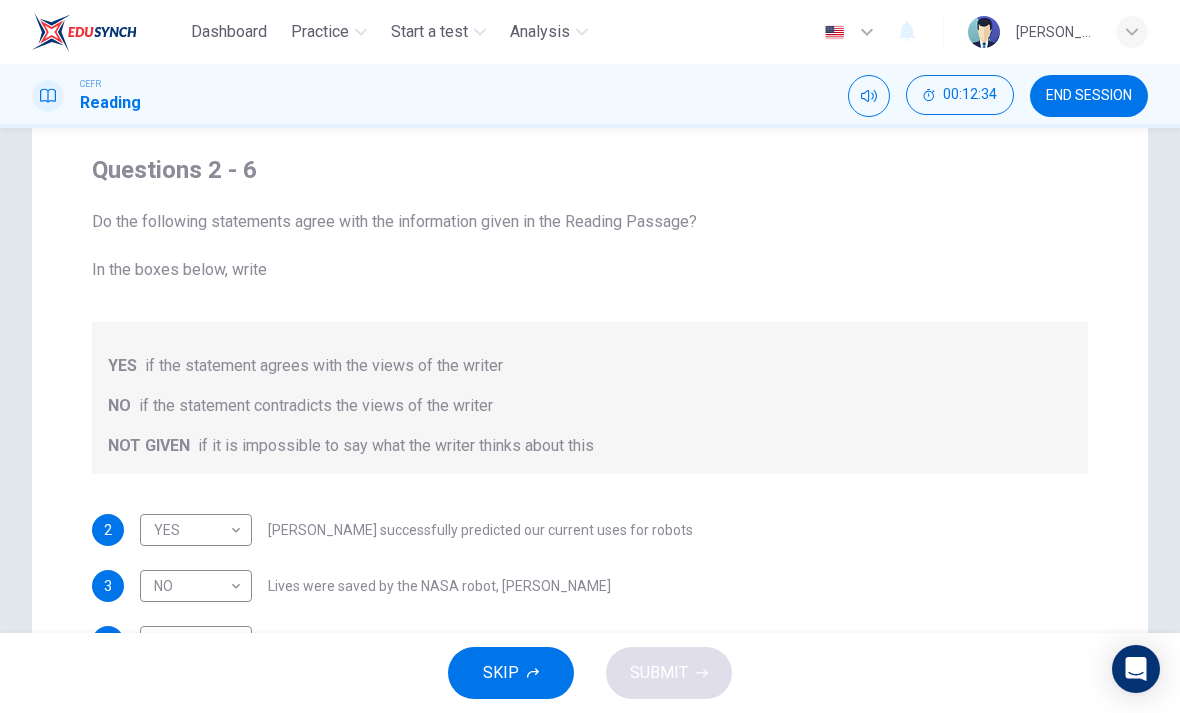 scroll, scrollTop: 281, scrollLeft: 0, axis: vertical 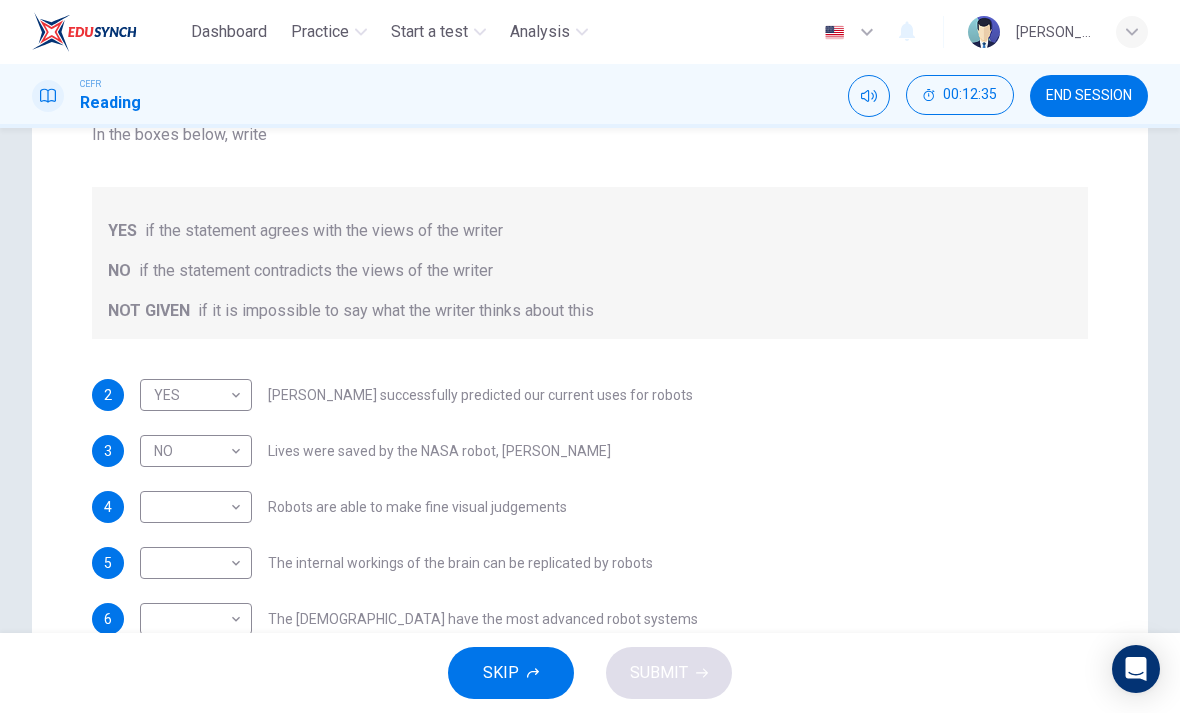 click on "Dashboard Practice Start a test Analysis English en ​ [PERSON_NAME] CEFR Reading 00:12:35 END SESSION Questions 2 - 6 Do the following statements agree with the information given in the Reading Passage?  In the boxes below, write YES if the statement agrees with the views of the writer NO if the statement contradicts the views of the writer NOT GIVEN if it is impossible to say what the writer thinks about this 2 YES YES ​ [PERSON_NAME] successfully predicted our current uses for robots 3 NO NO ​ Lives were saved by the NASA robot, [PERSON_NAME] 4 ​ ​ Robots are able to make fine visual judgements 5 ​ ​ The internal workings of the brain can be replicated by robots 6 ​ ​ The [DEMOGRAPHIC_DATA] have the most advanced robot systems Robots CLICK TO ZOOM Click to Zoom 1 A B C D E F G SKIP SUBMIT EduSynch - Online Language Proficiency Testing
Dashboard Practice Start a test Analysis Notifications © Copyright  2025" at bounding box center (590, 356) 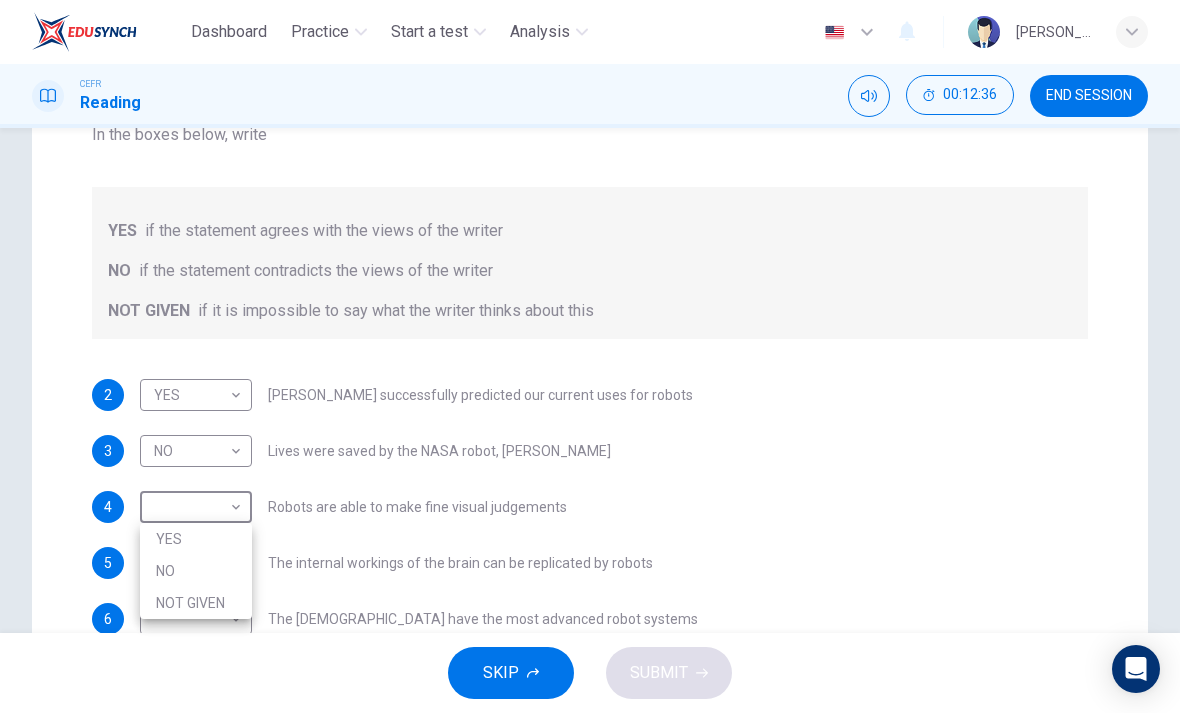 click on "NOT GIVEN" at bounding box center [196, 603] 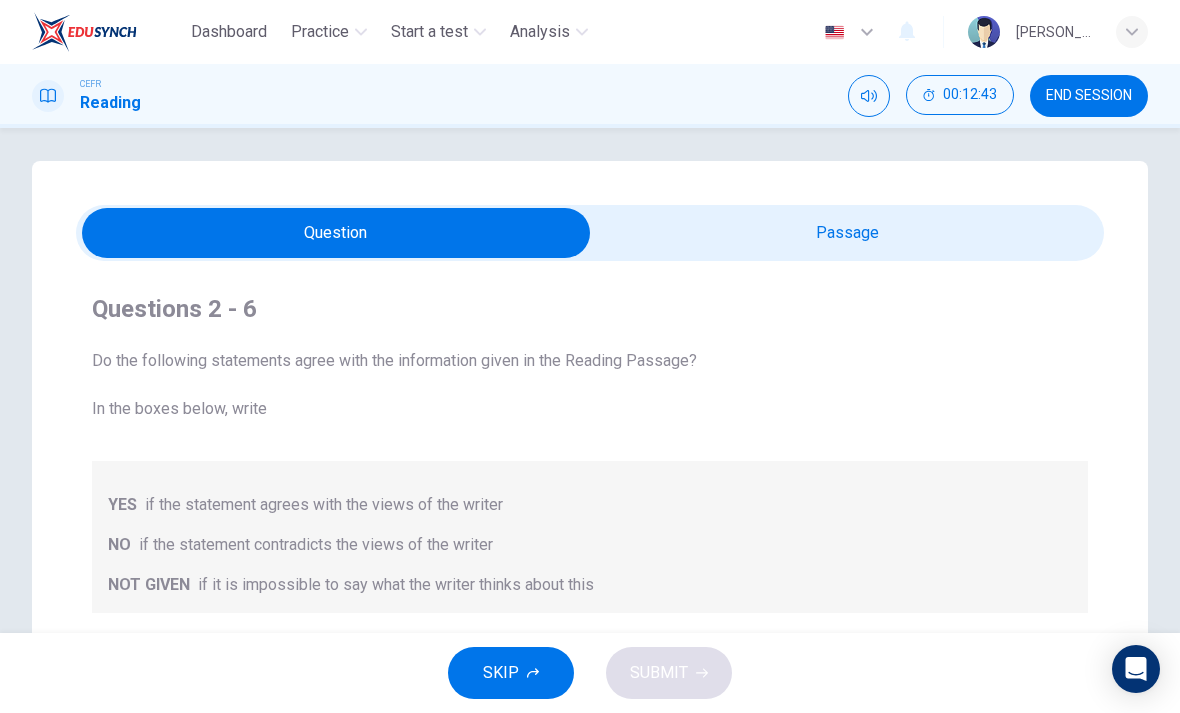 scroll, scrollTop: 9, scrollLeft: 0, axis: vertical 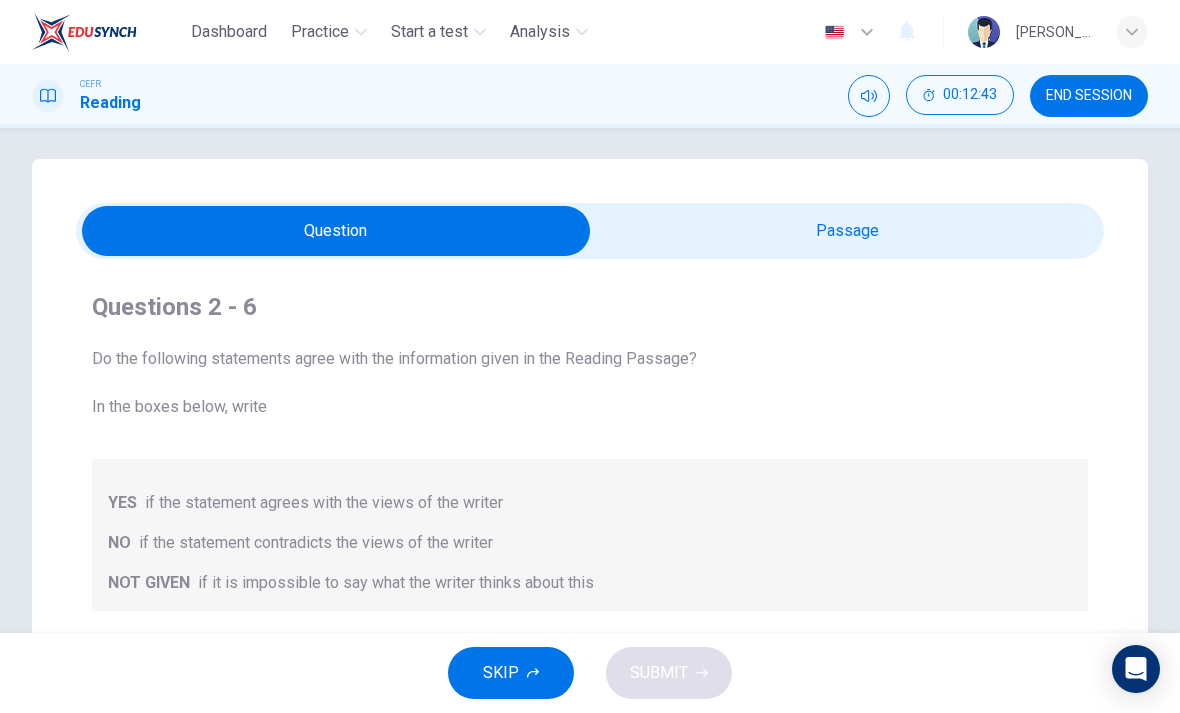 click at bounding box center (336, 231) 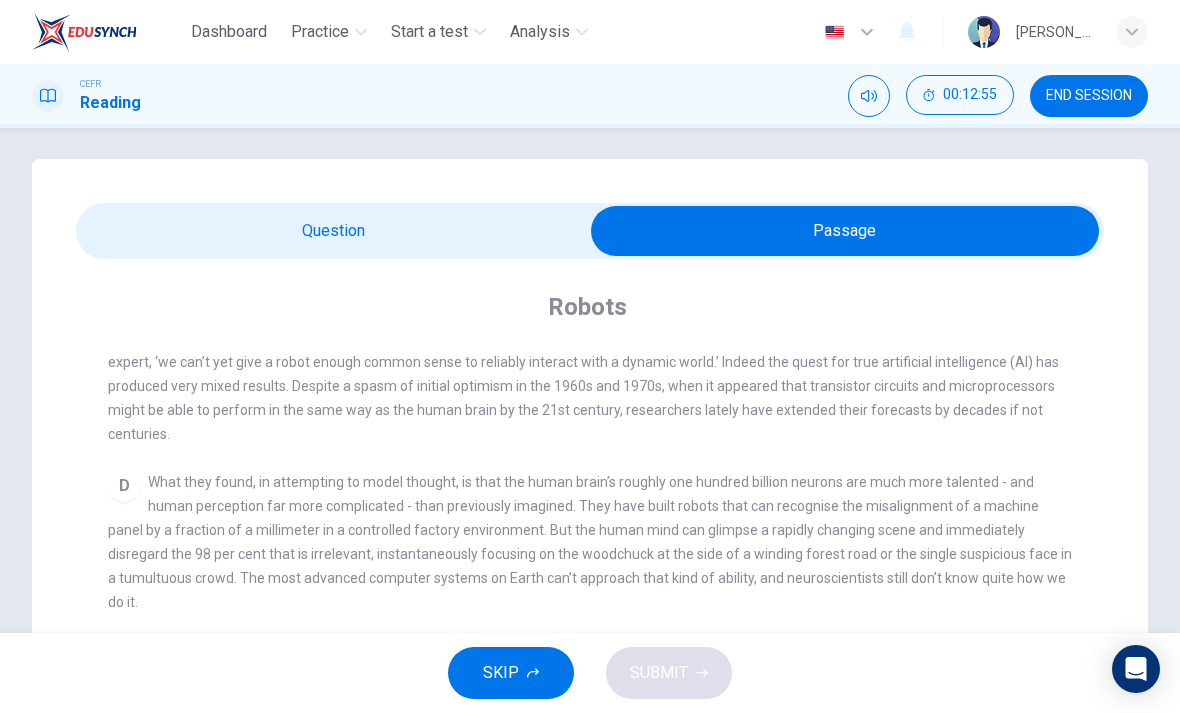 scroll, scrollTop: 863, scrollLeft: 0, axis: vertical 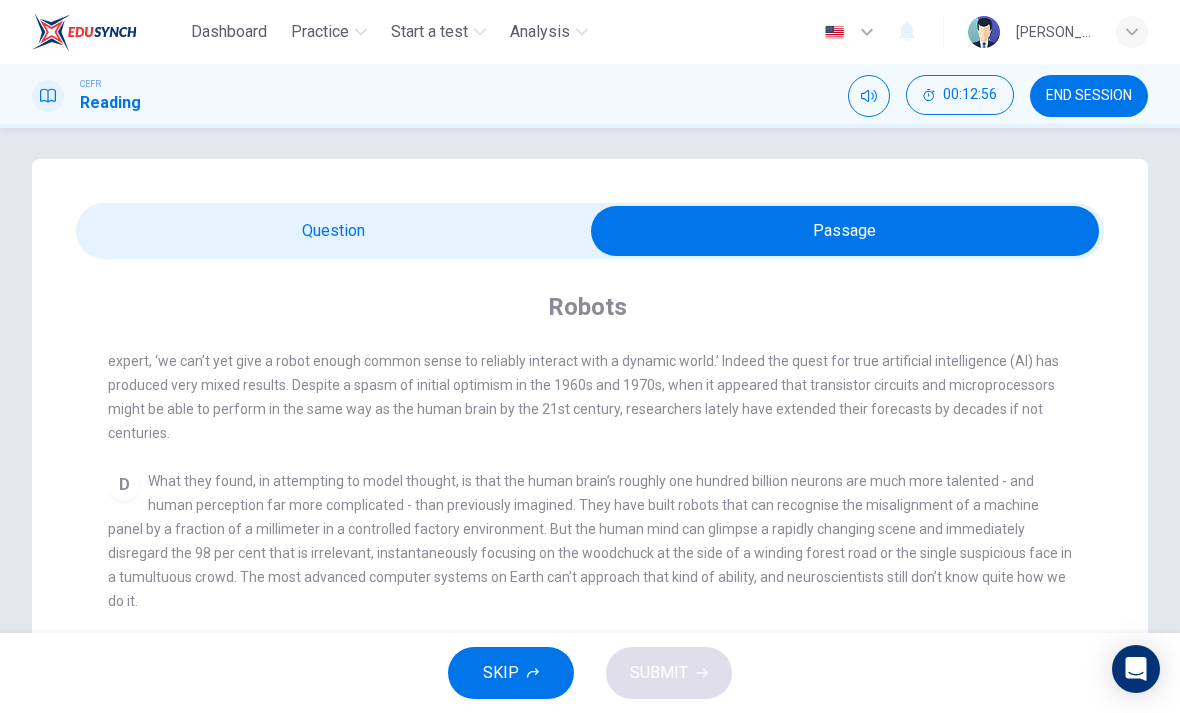 click at bounding box center (845, 231) 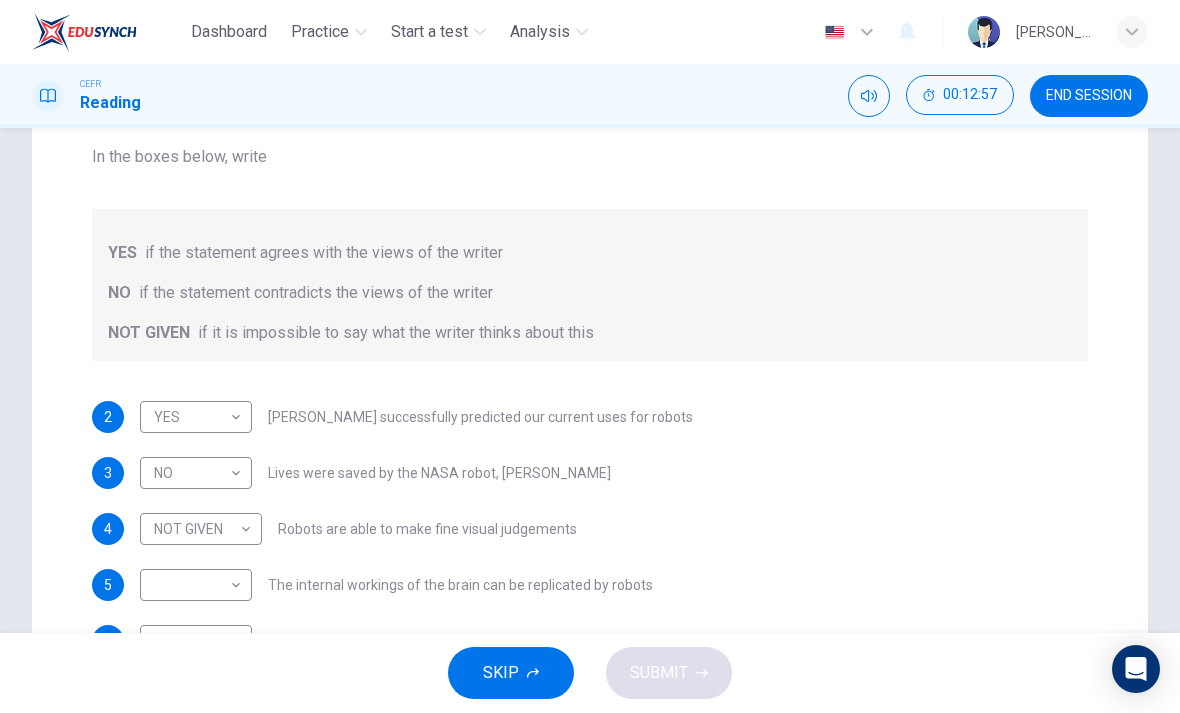 scroll, scrollTop: 276, scrollLeft: 0, axis: vertical 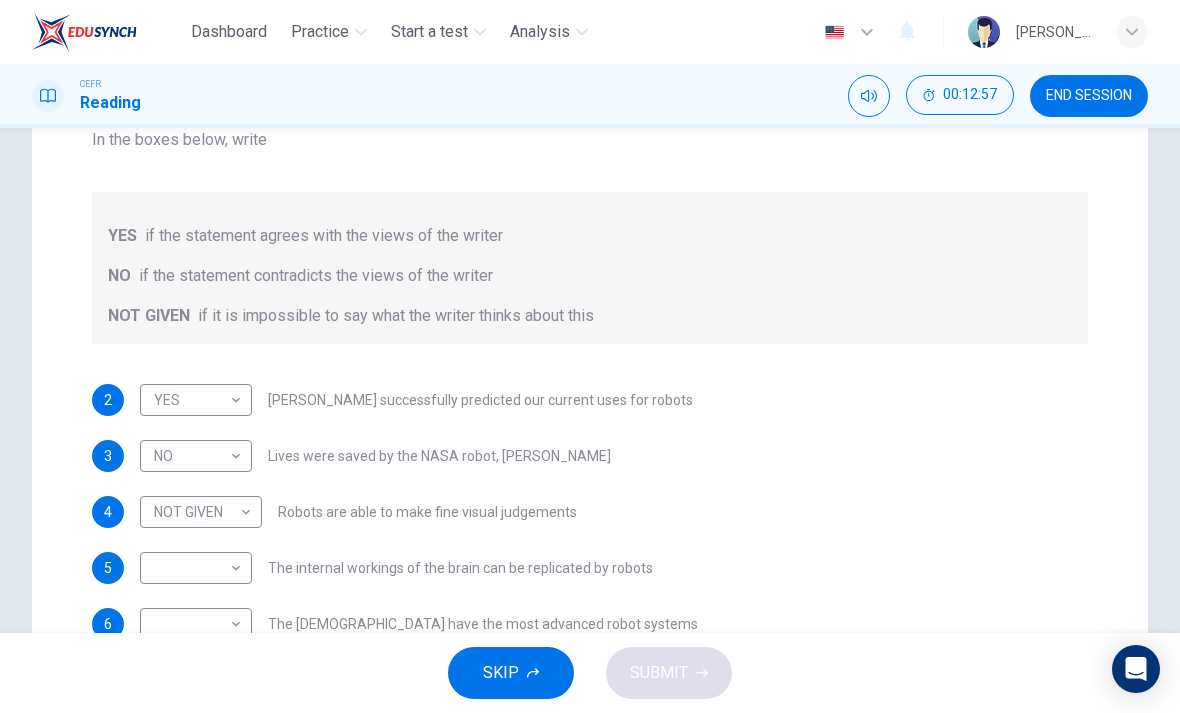 click on "Dashboard Practice Start a test Analysis English en ​ [PERSON_NAME] CEFR Reading 00:12:57 END SESSION Questions 2 - 6 Do the following statements agree with the information given in the Reading Passage?  In the boxes below, write YES if the statement agrees with the views of the writer NO if the statement contradicts the views of the writer NOT GIVEN if it is impossible to say what the writer thinks about this 2 YES YES ​ [PERSON_NAME] successfully predicted our current uses for robots 3 NO NO ​ Lives were saved by the NASA robot, [PERSON_NAME] 4 NOT GIVEN NOT GIVEN ​ Robots are able to make fine visual judgements 5 ​ ​ The internal workings of the brain can be replicated by robots 6 ​ ​ The [DEMOGRAPHIC_DATA] have the most advanced robot systems Robots CLICK TO ZOOM Click to Zoom 1 A B C D E F G SKIP SUBMIT EduSynch - Online Language Proficiency Testing
Dashboard Practice Start a test Analysis Notifications © Copyright  2025" at bounding box center (590, 356) 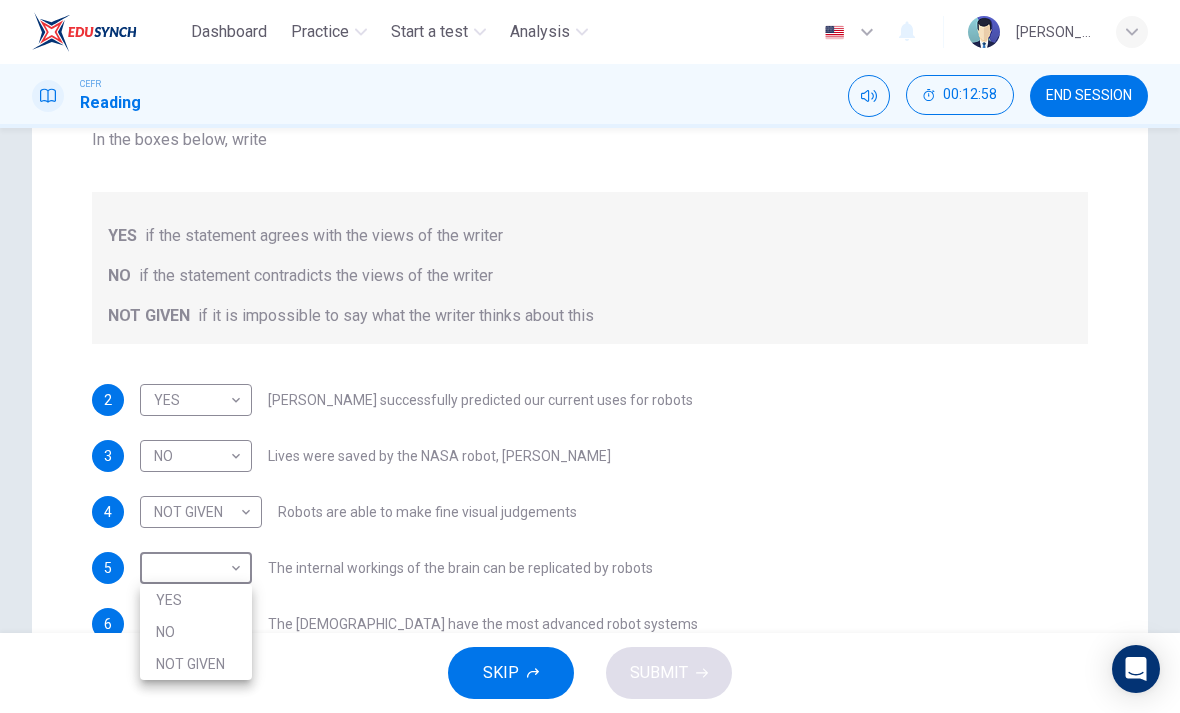 click on "NO" at bounding box center [196, 632] 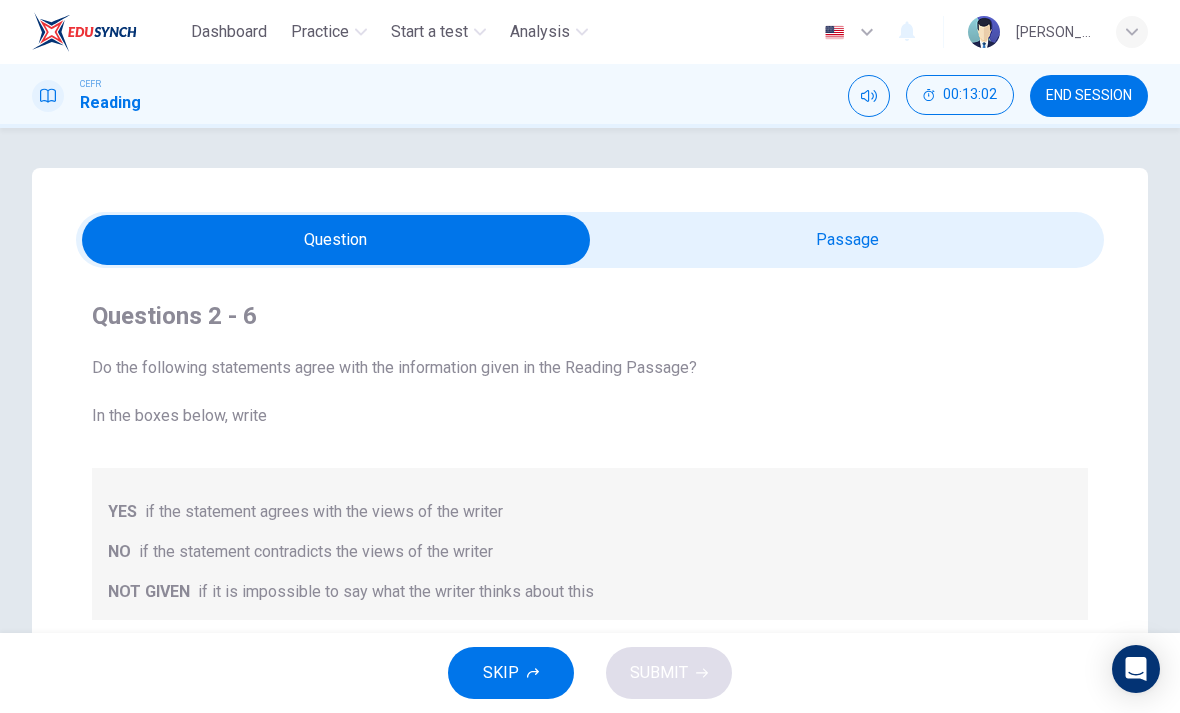 scroll, scrollTop: 0, scrollLeft: 0, axis: both 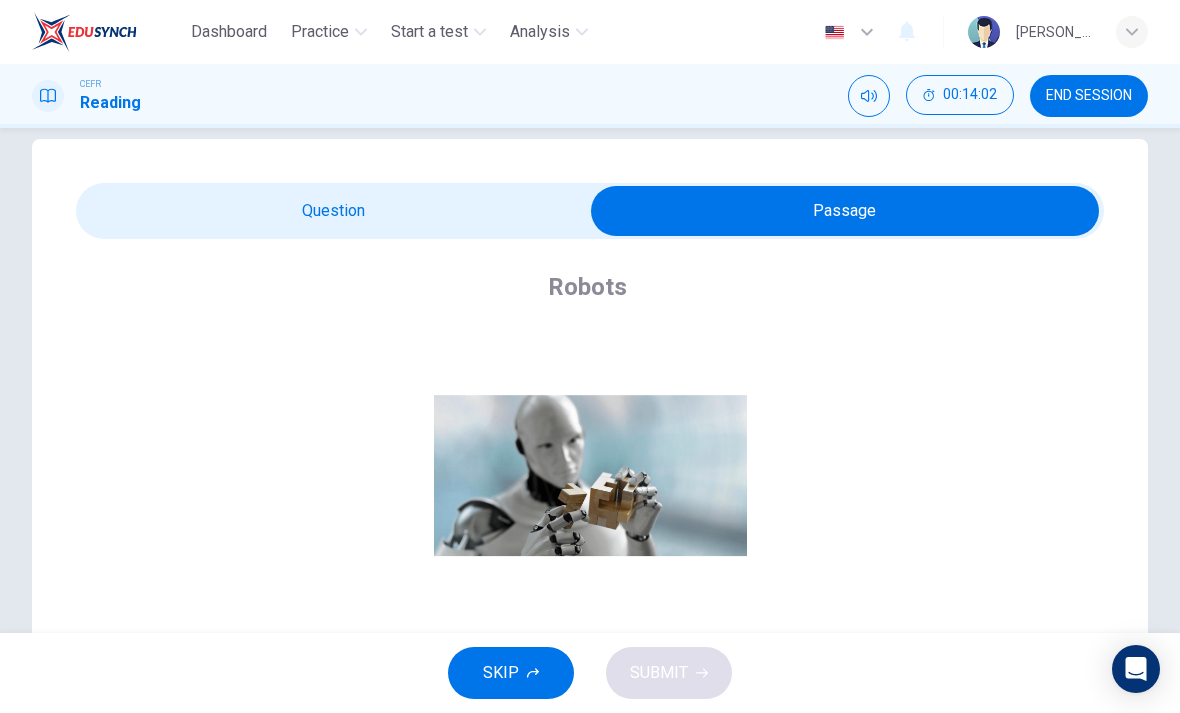 click at bounding box center (845, 211) 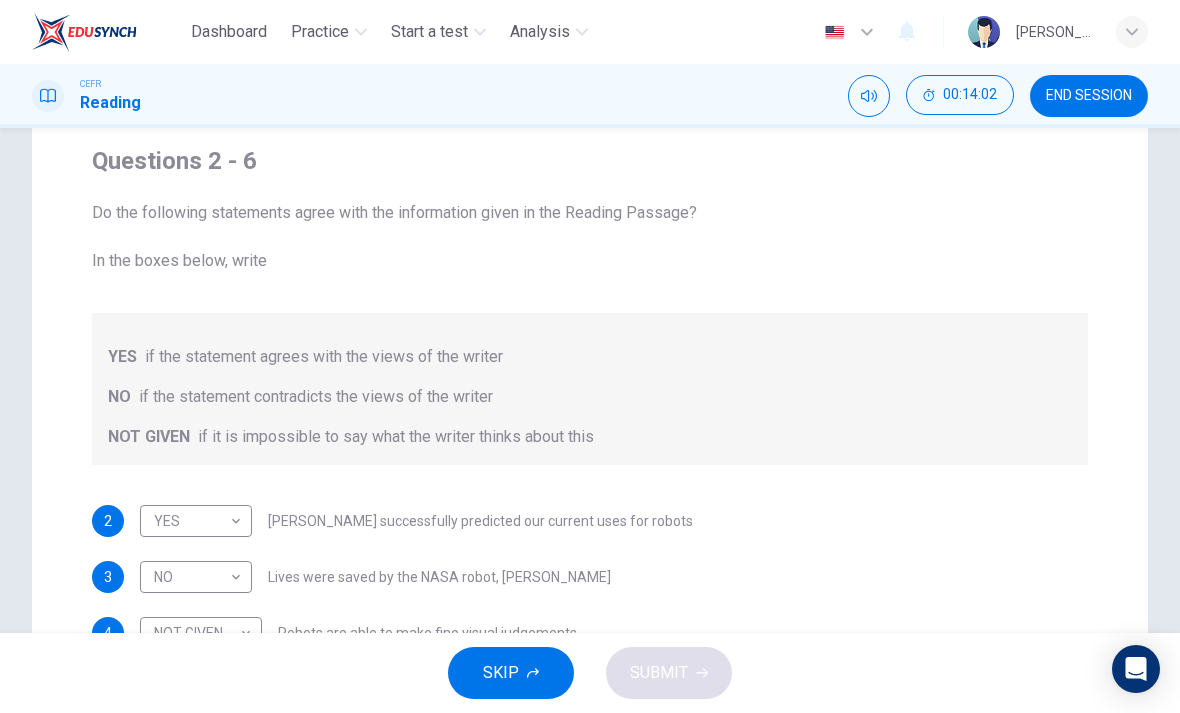 scroll, scrollTop: 356, scrollLeft: 0, axis: vertical 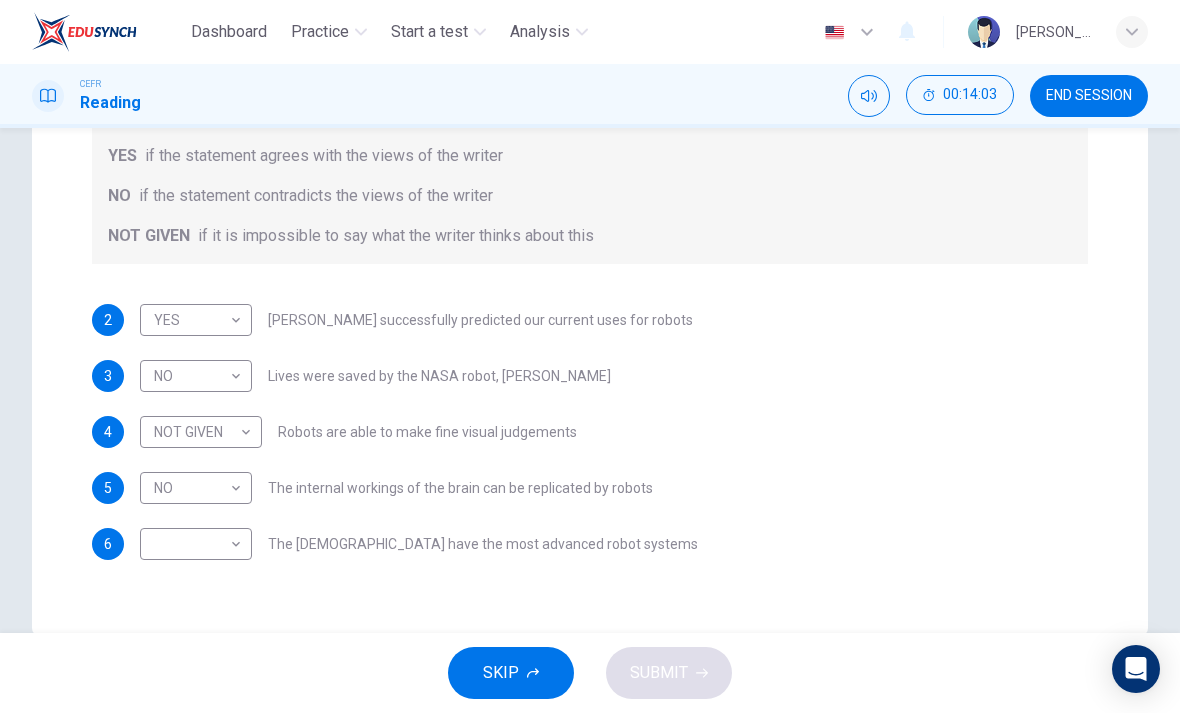 click on "Dashboard Practice Start a test Analysis English en ​ [PERSON_NAME] CEFR Reading 00:14:03 END SESSION Questions 2 - 6 Do the following statements agree with the information given in the Reading Passage?  In the boxes below, write YES if the statement agrees with the views of the writer NO if the statement contradicts the views of the writer NOT GIVEN if it is impossible to say what the writer thinks about this 2 YES YES ​ [PERSON_NAME] successfully predicted our current uses for robots 3 NO NO ​ Lives were saved by the NASA robot, [PERSON_NAME] 4 NOT GIVEN NOT GIVEN ​ Robots are able to make fine visual judgements 5 NO NO ​ The internal workings of the brain can be replicated by robots 6 ​ ​ The [DEMOGRAPHIC_DATA] have the most advanced robot systems Robots CLICK TO ZOOM Click to Zoom 1 A B C D E F G SKIP SUBMIT EduSynch - Online Language Proficiency Testing
Dashboard Practice Start a test Analysis Notifications © Copyright  2025" at bounding box center (590, 356) 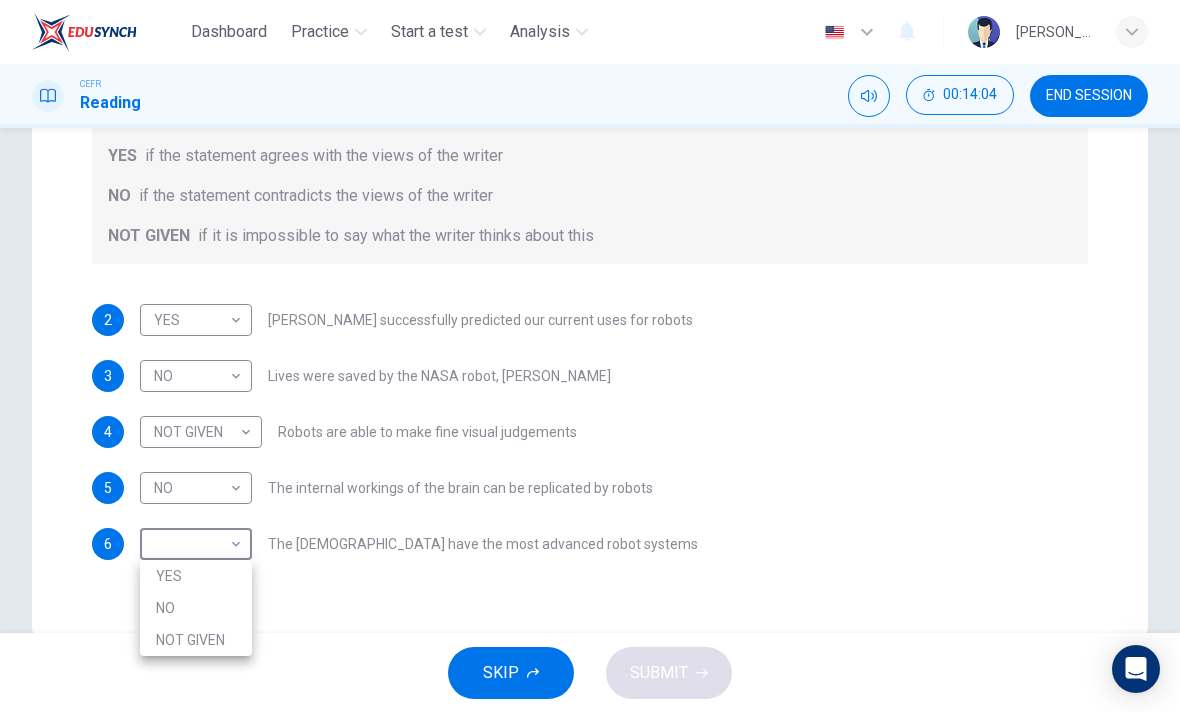 click on "NOT GIVEN" at bounding box center [196, 640] 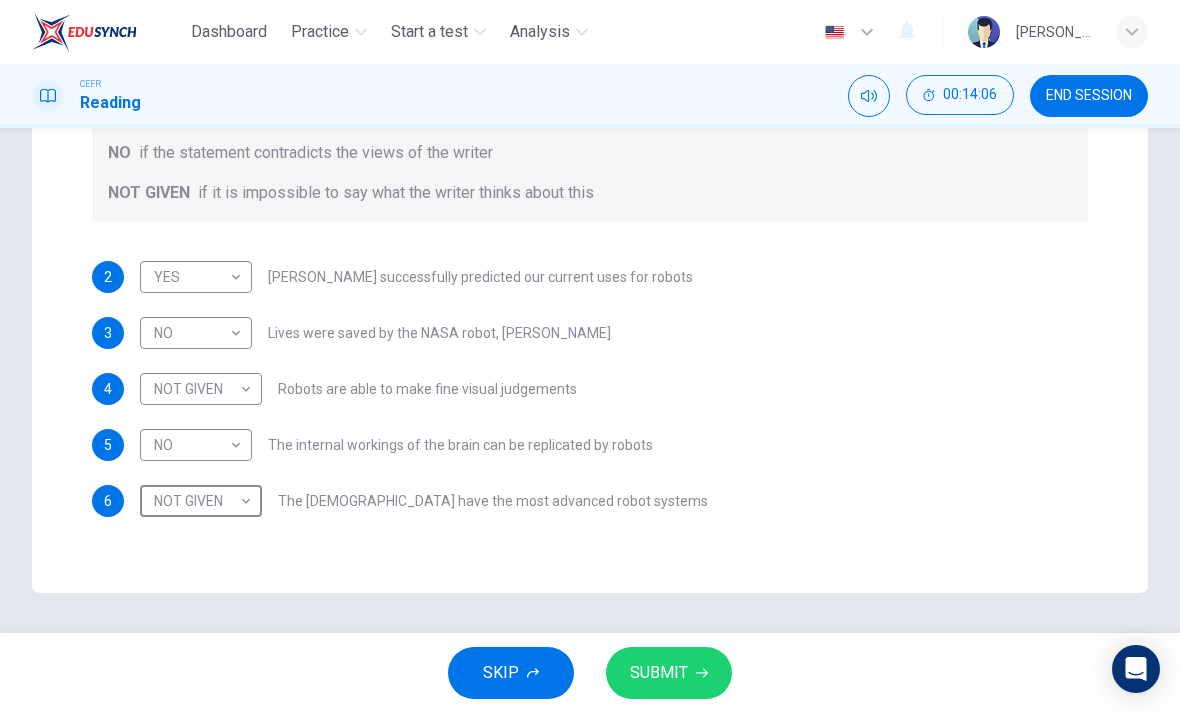 click on "SUBMIT" at bounding box center [659, 673] 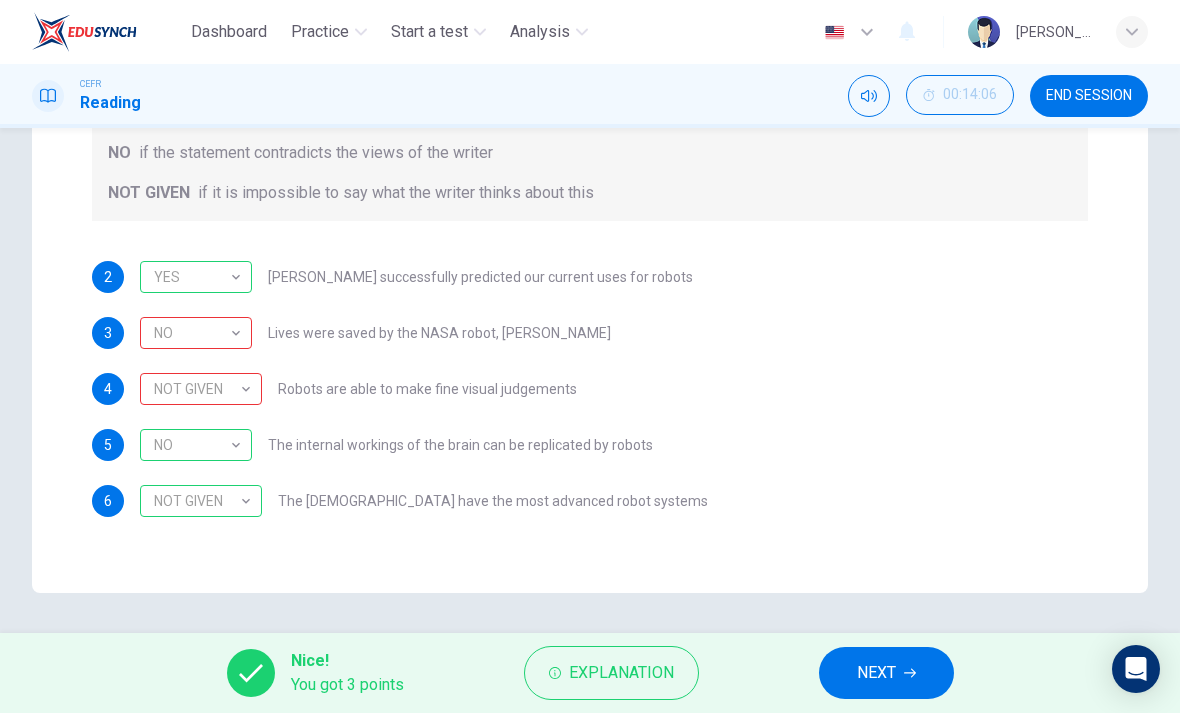 click on "Explanation" at bounding box center [621, 673] 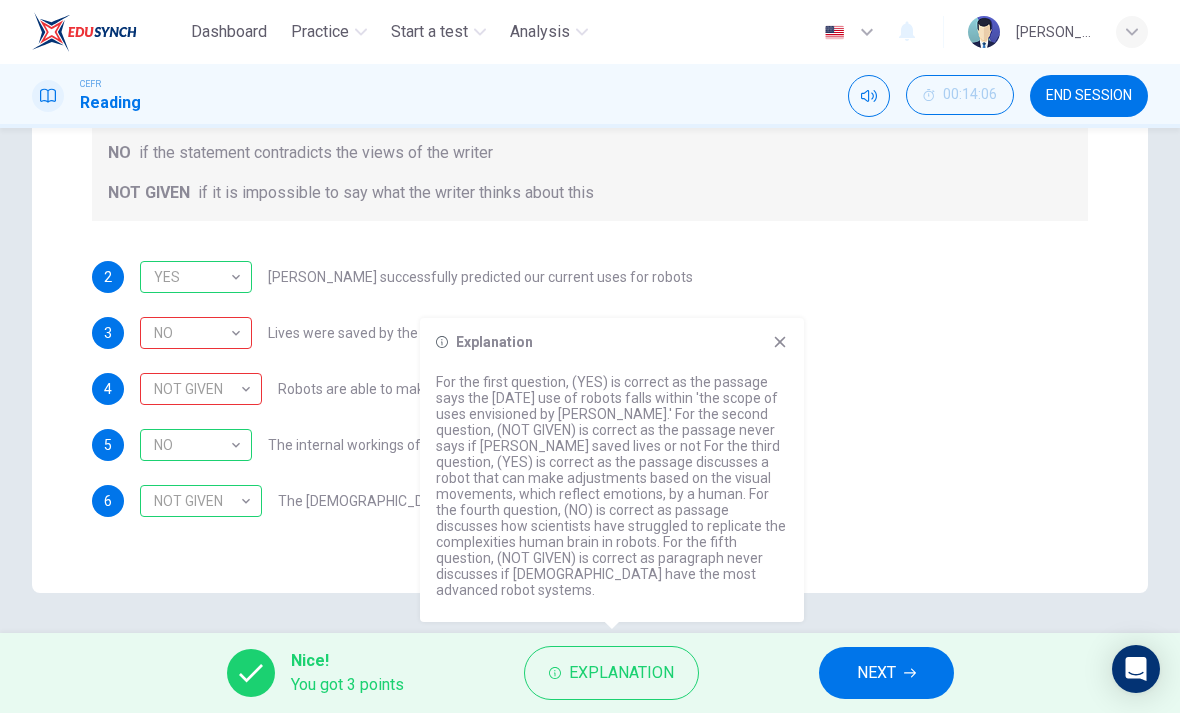 click on "Explanation" at bounding box center (621, 673) 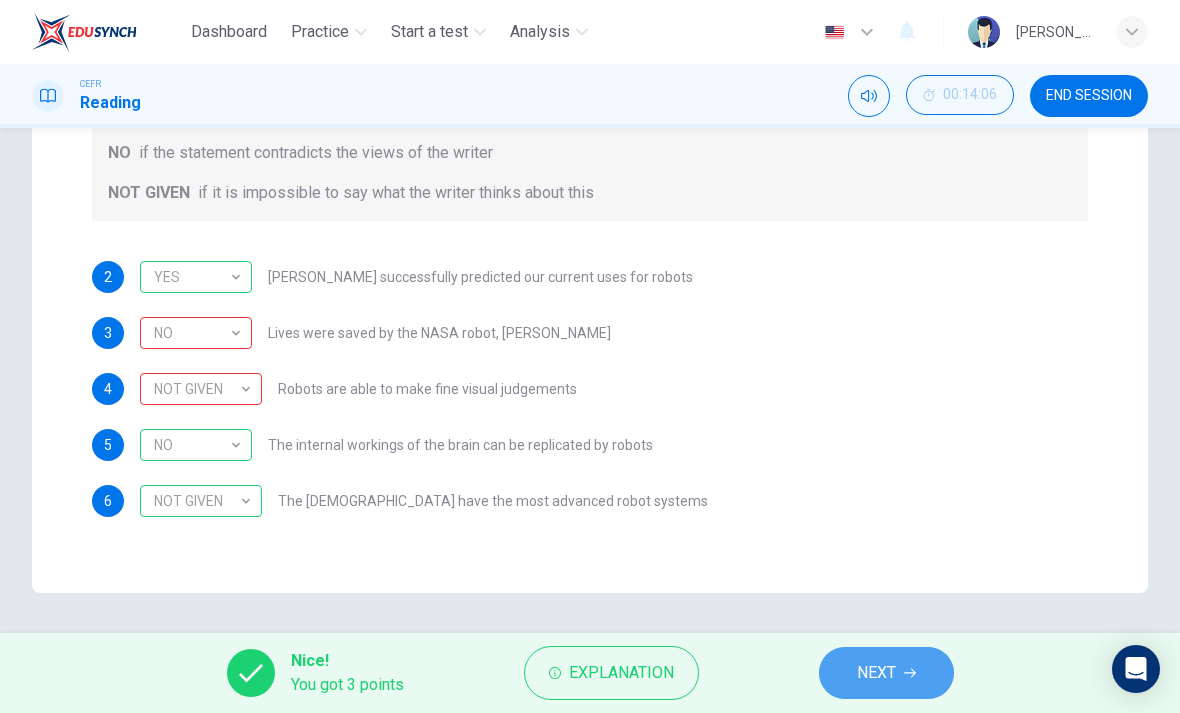click on "NEXT" at bounding box center [886, 673] 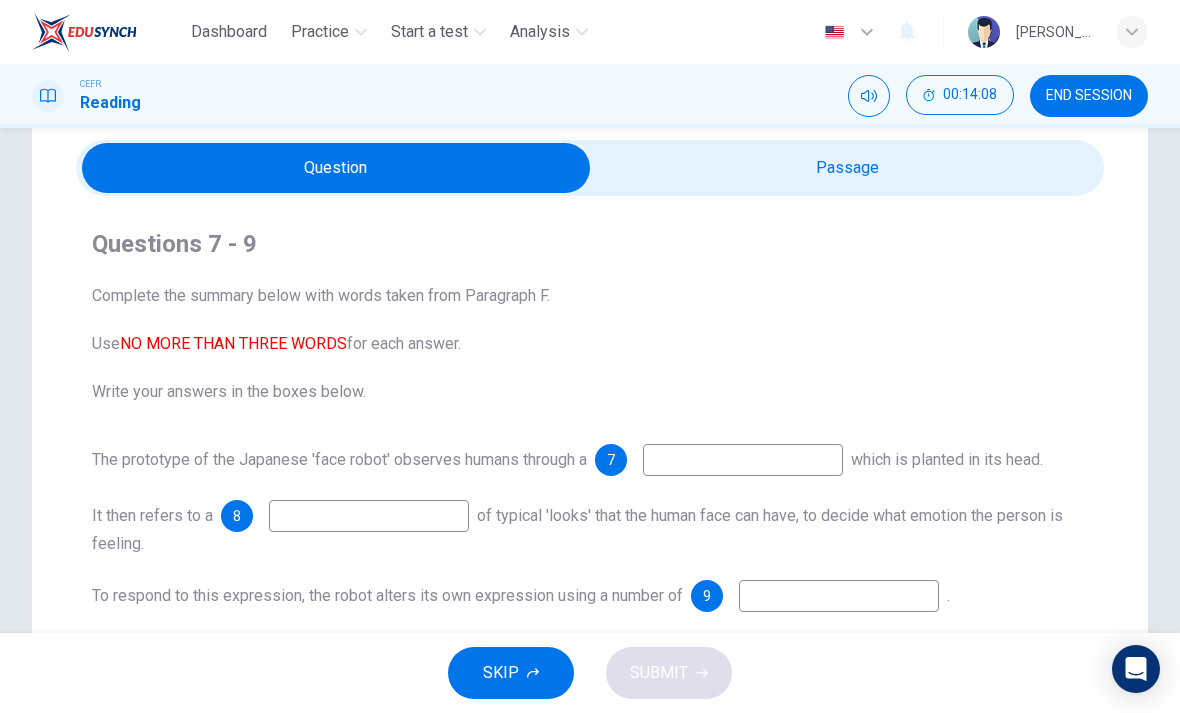 scroll, scrollTop: 82, scrollLeft: 0, axis: vertical 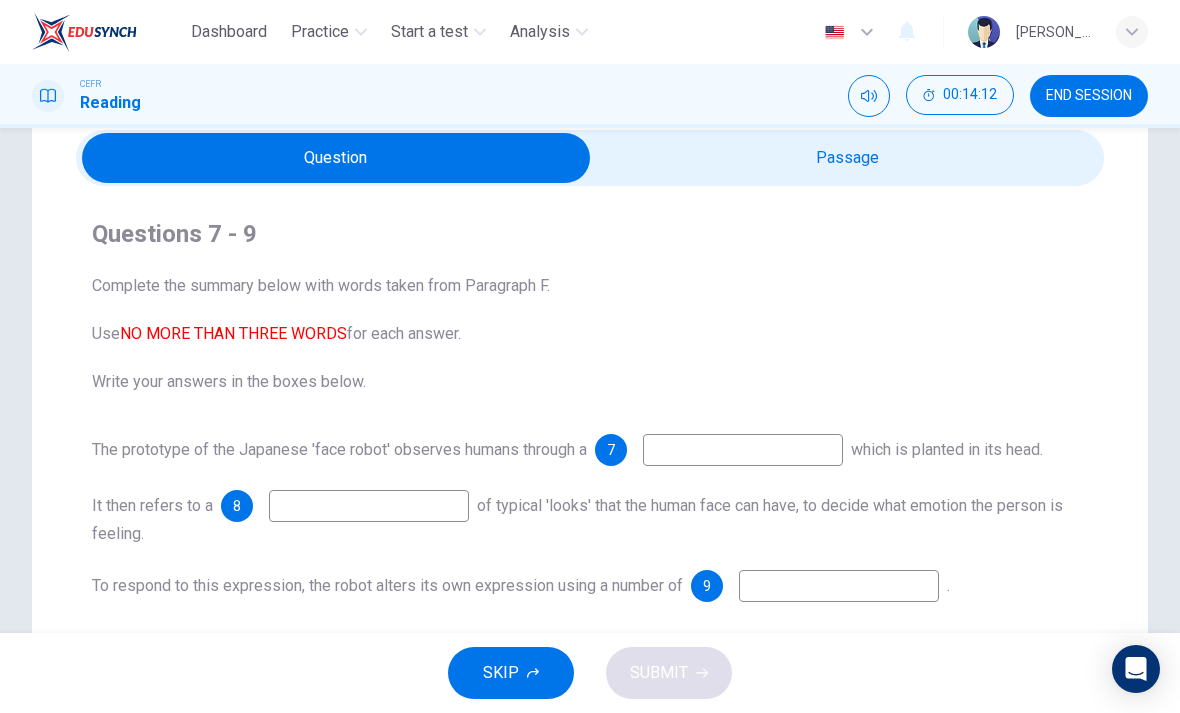 click at bounding box center [336, 158] 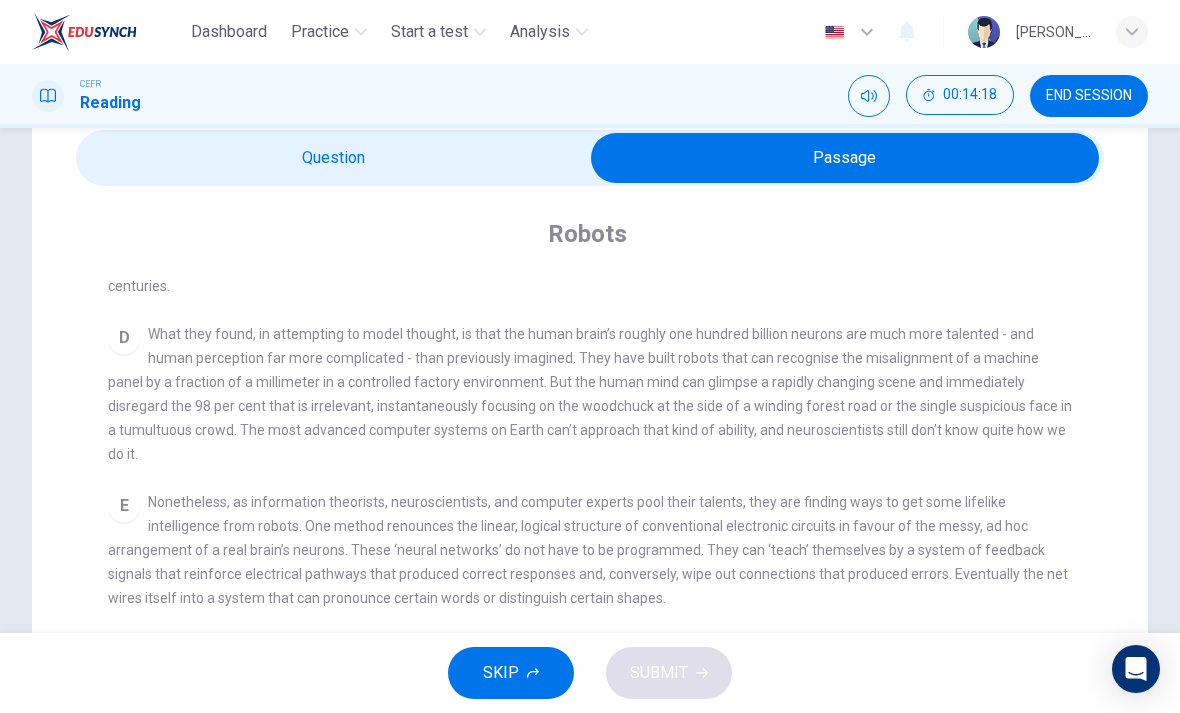 scroll, scrollTop: 936, scrollLeft: 0, axis: vertical 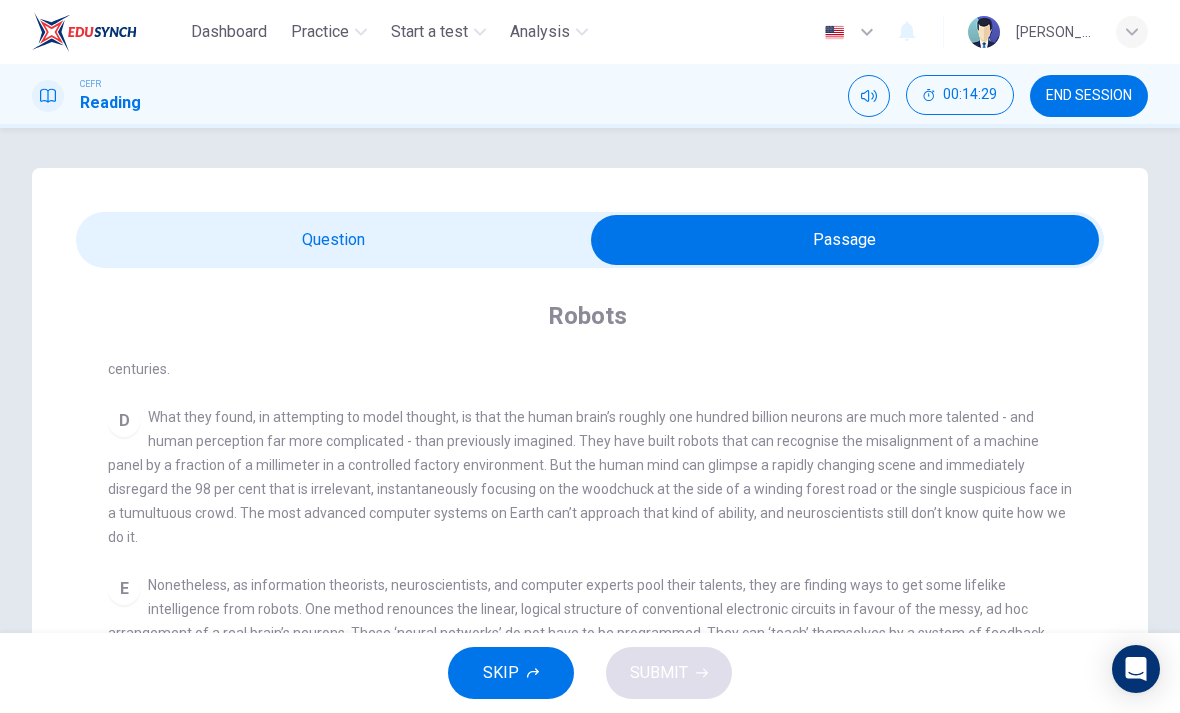 click at bounding box center (845, 240) 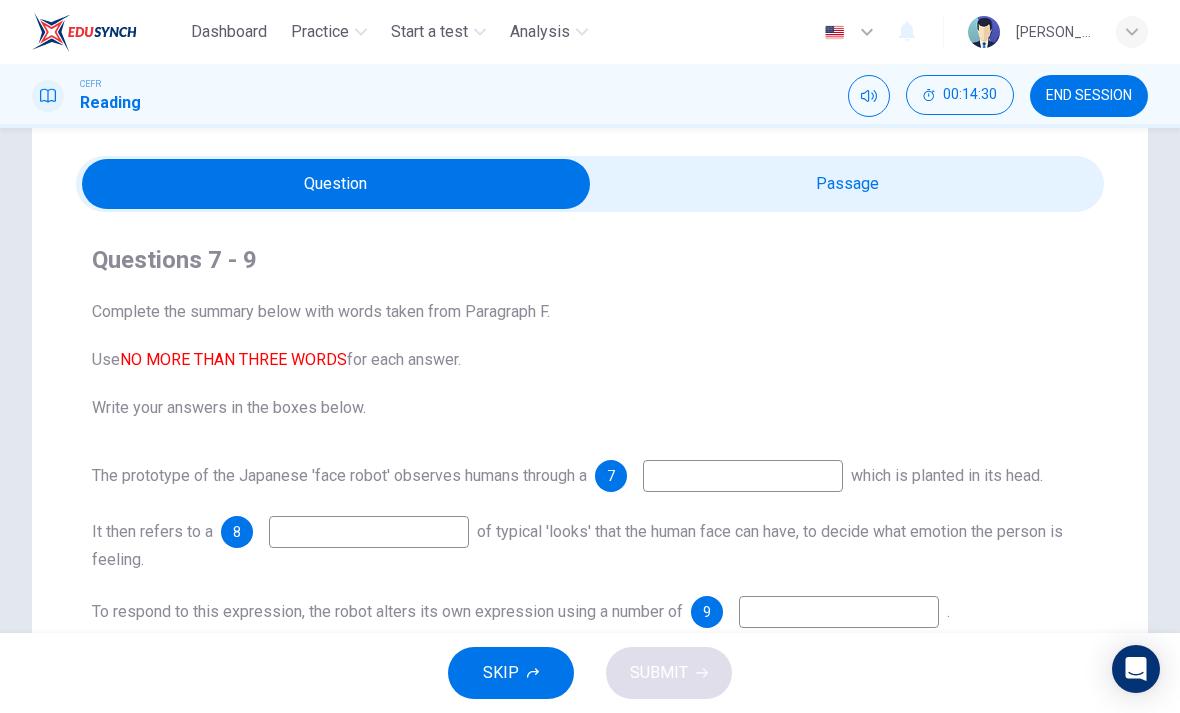 scroll, scrollTop: 64, scrollLeft: 0, axis: vertical 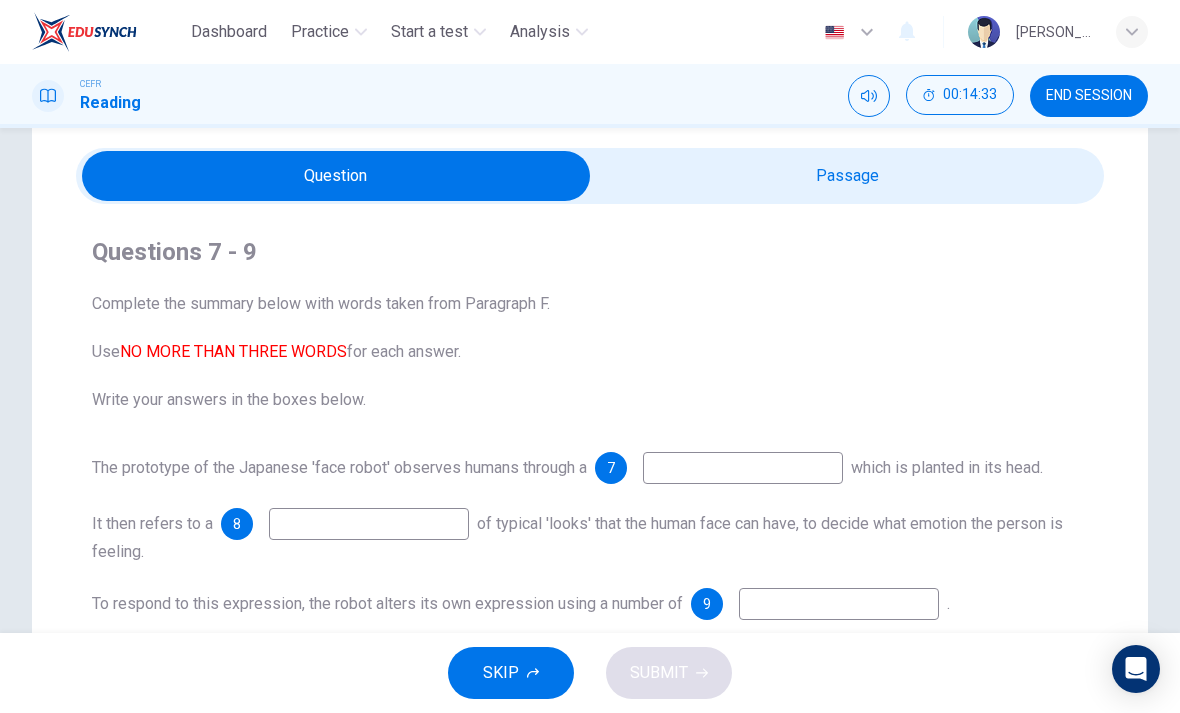 click at bounding box center (336, 176) 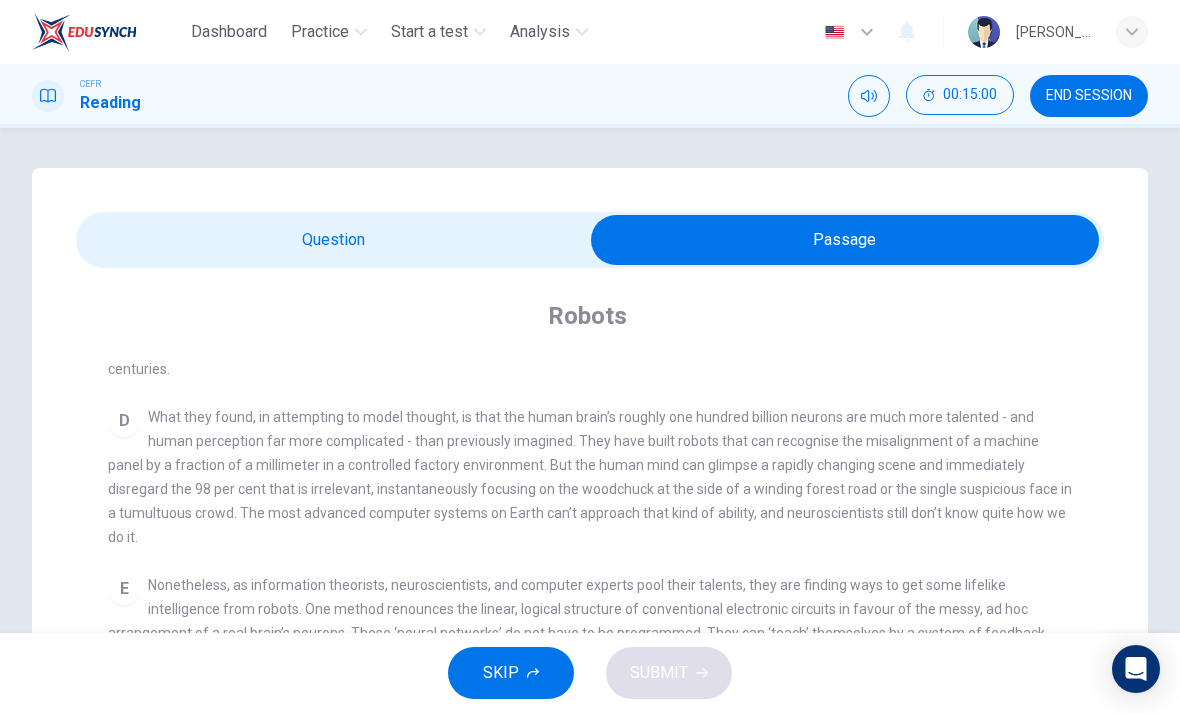 scroll, scrollTop: 0, scrollLeft: 0, axis: both 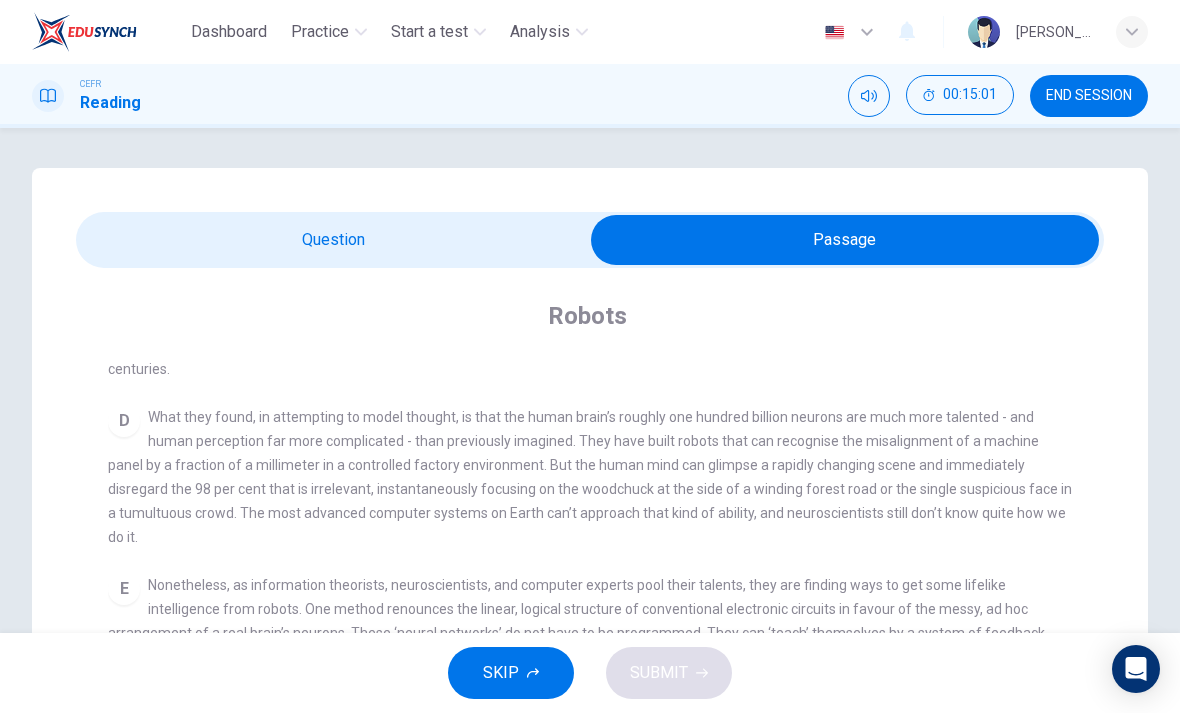 click at bounding box center (845, 240) 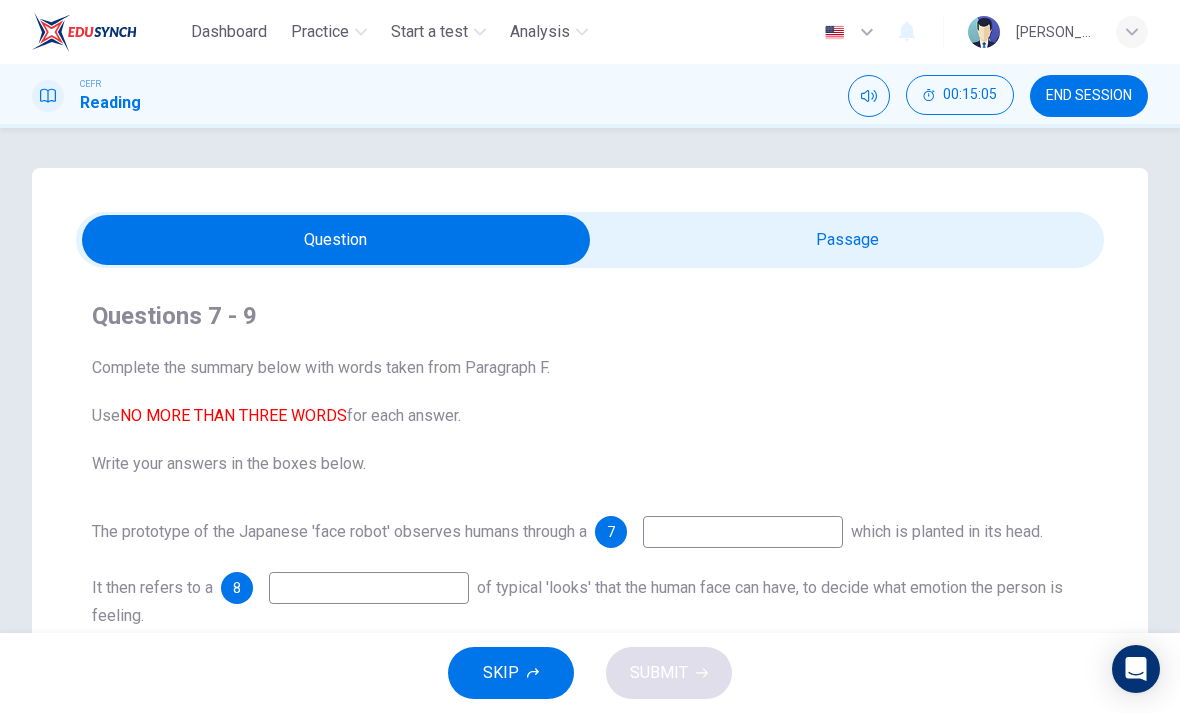 click at bounding box center (743, 532) 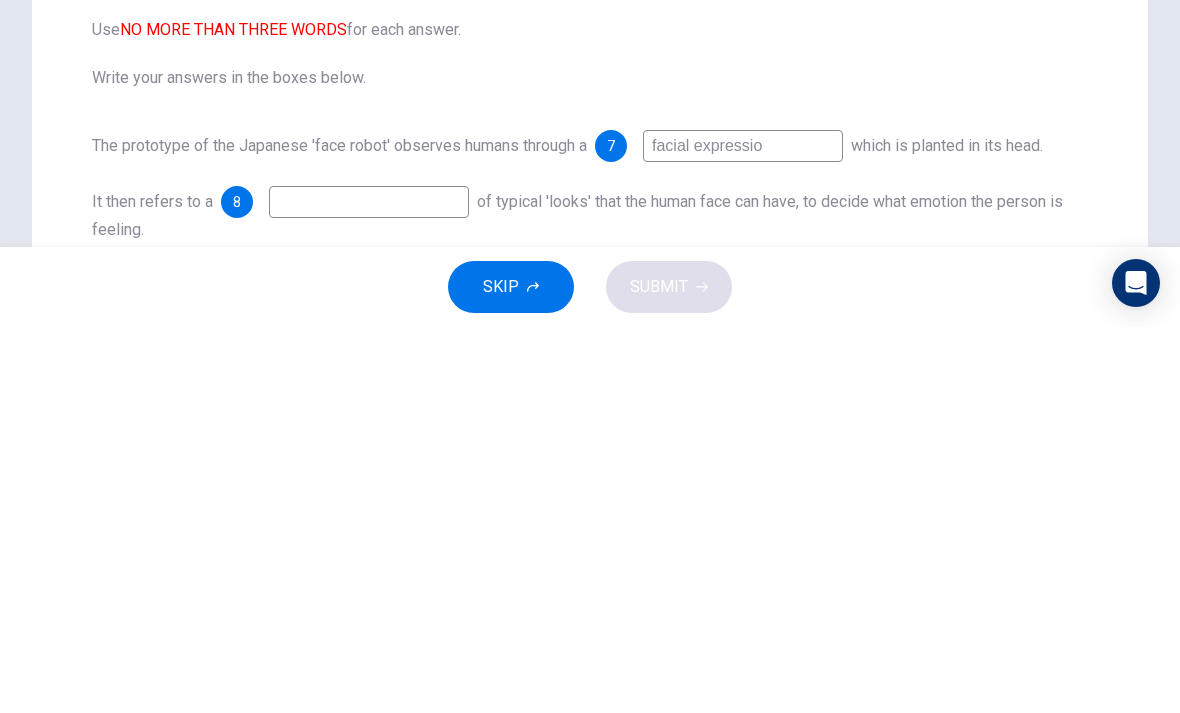 type on "facial expression" 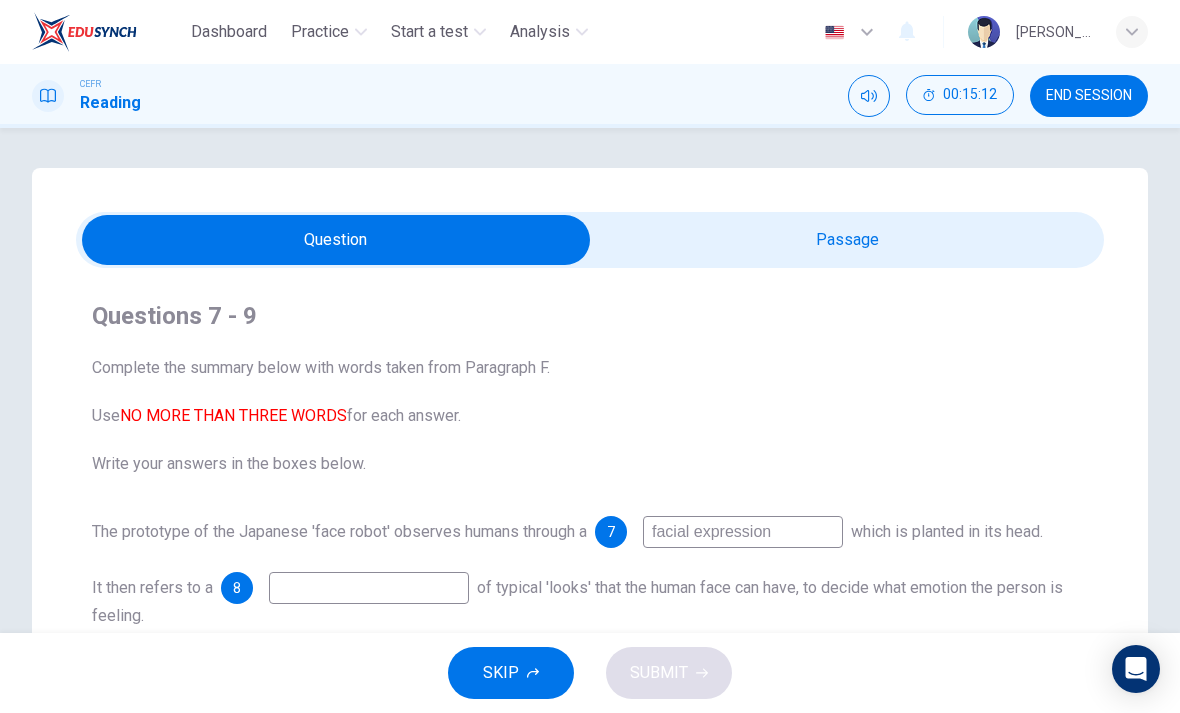 click at bounding box center [336, 240] 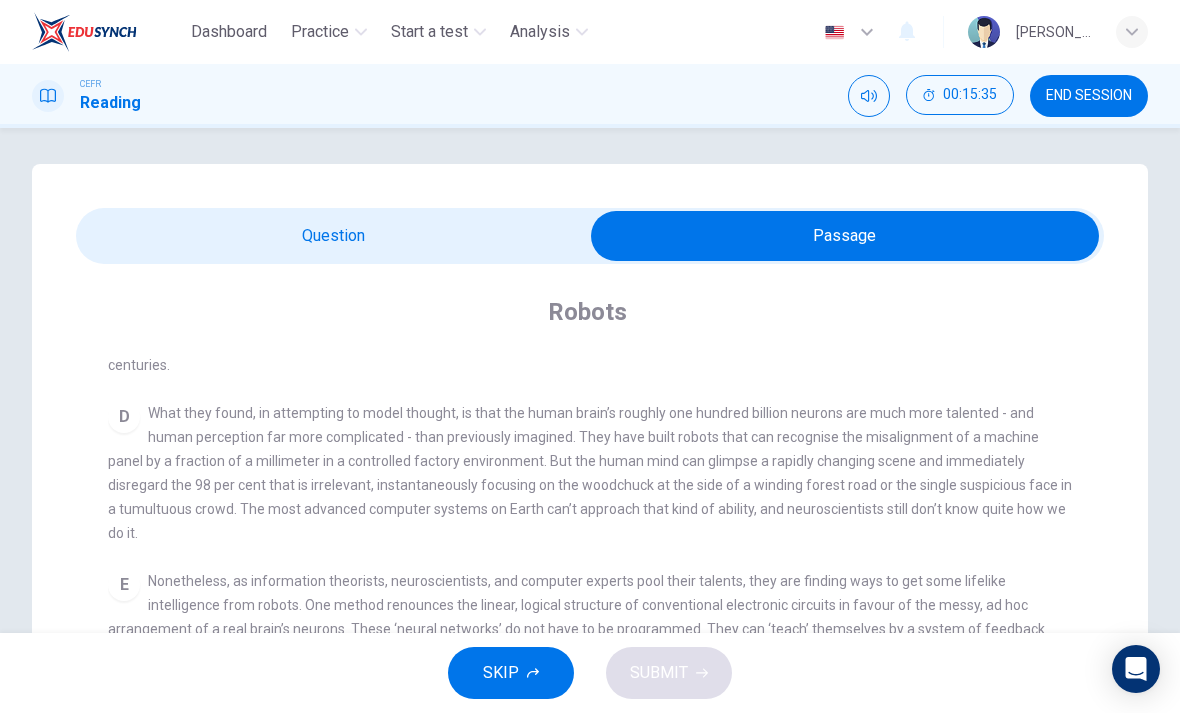 scroll, scrollTop: 6, scrollLeft: 0, axis: vertical 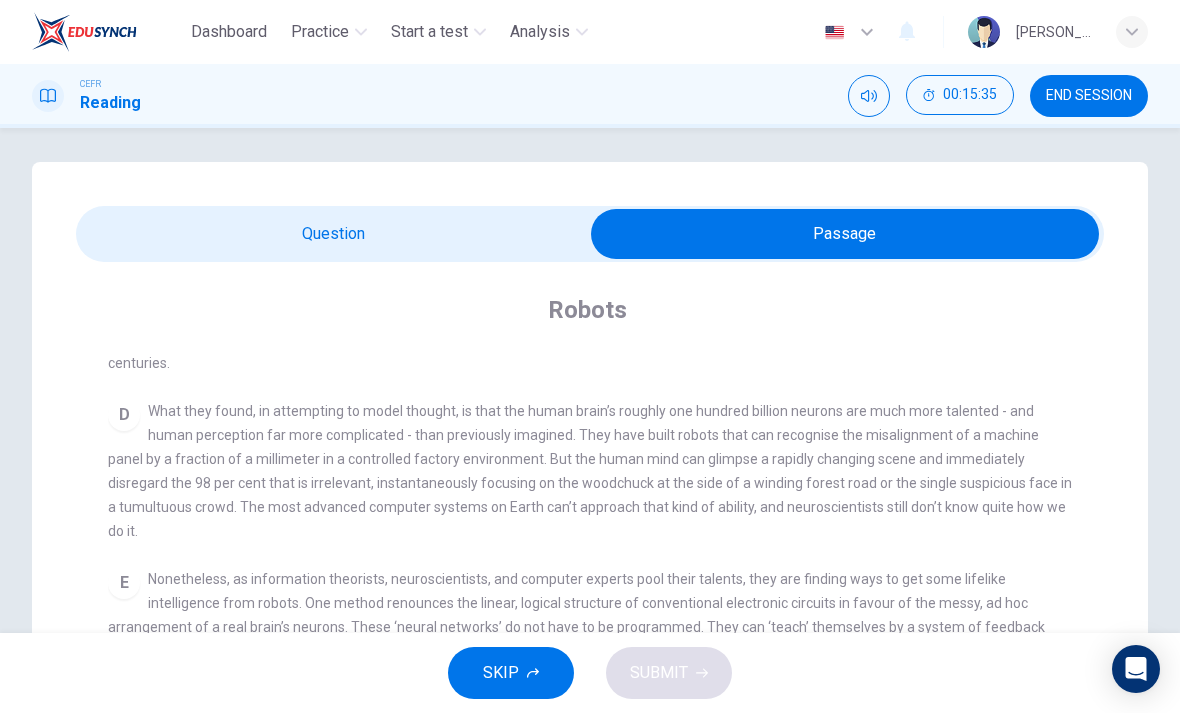 click at bounding box center [845, 234] 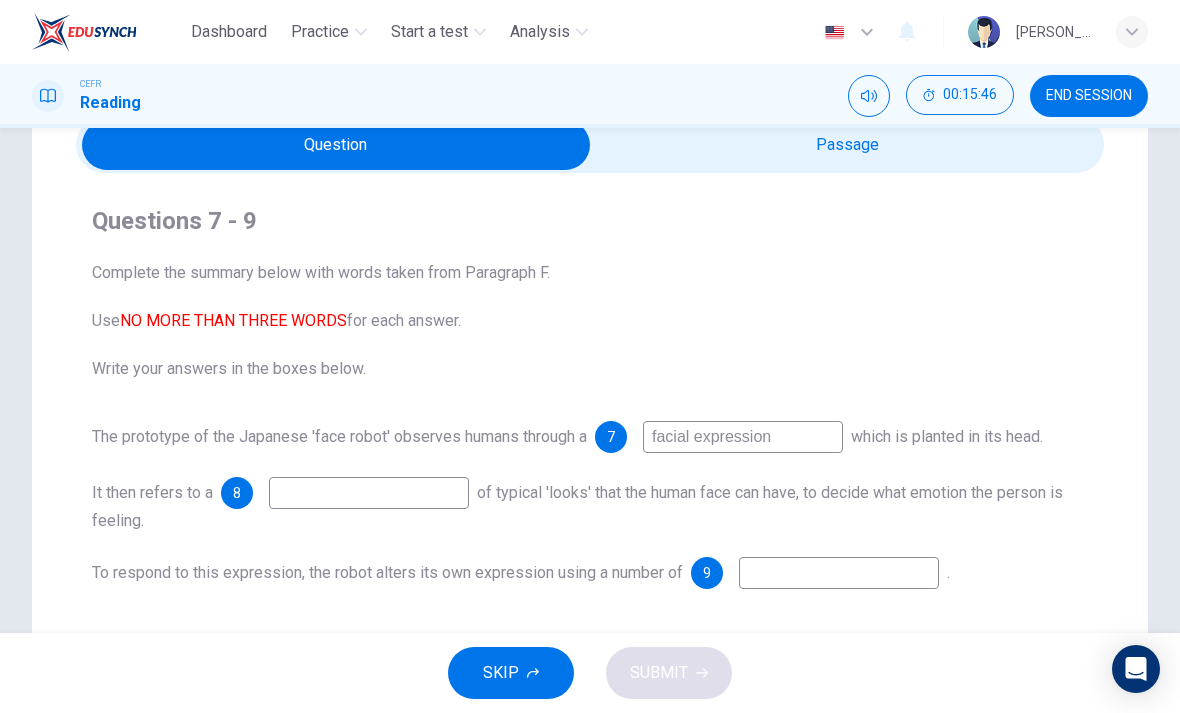 scroll, scrollTop: 89, scrollLeft: 0, axis: vertical 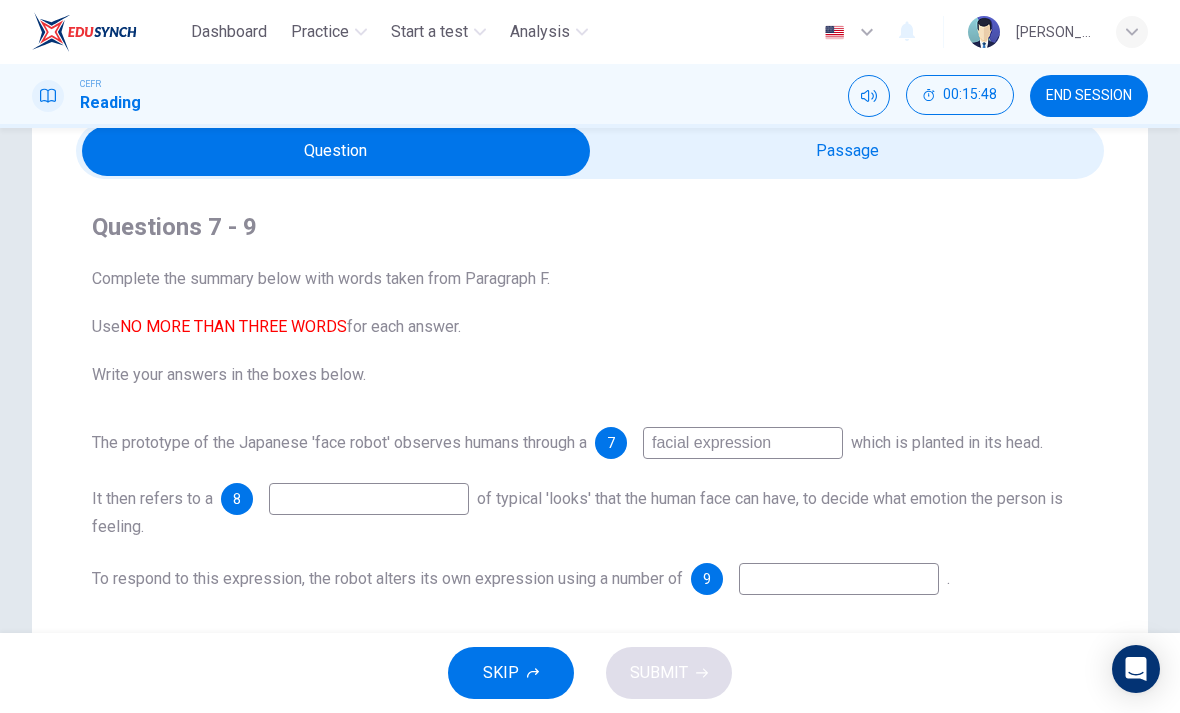 click at bounding box center (336, 151) 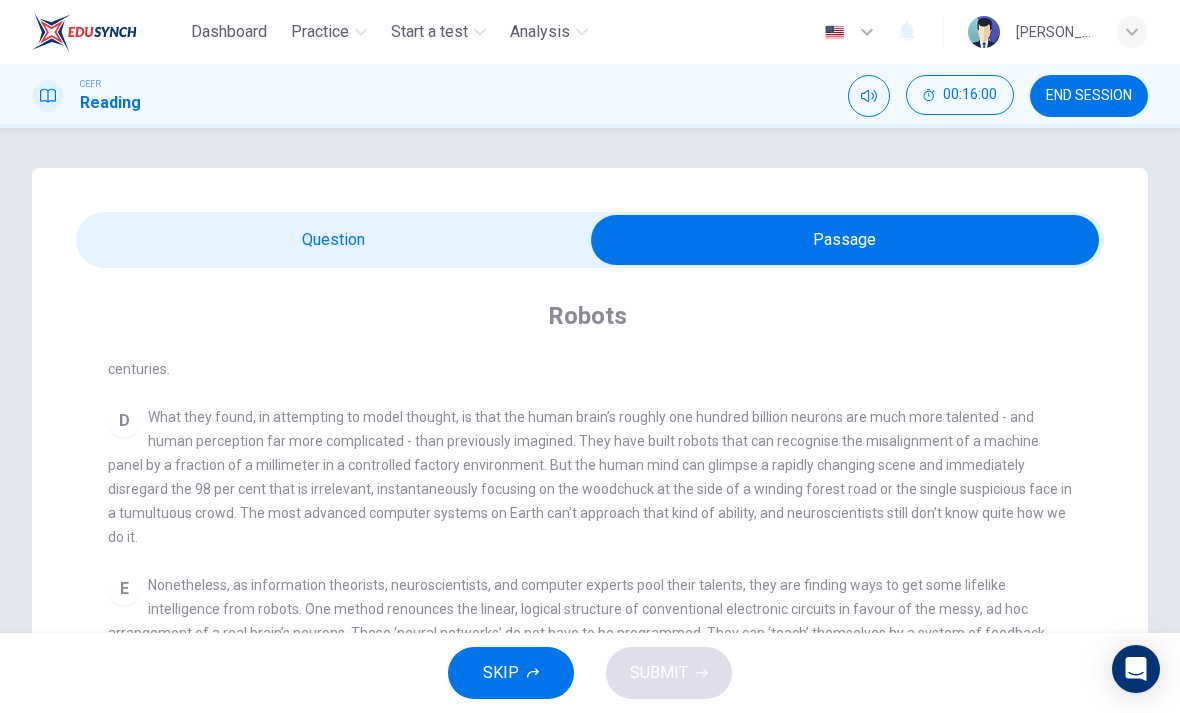 scroll, scrollTop: 0, scrollLeft: 0, axis: both 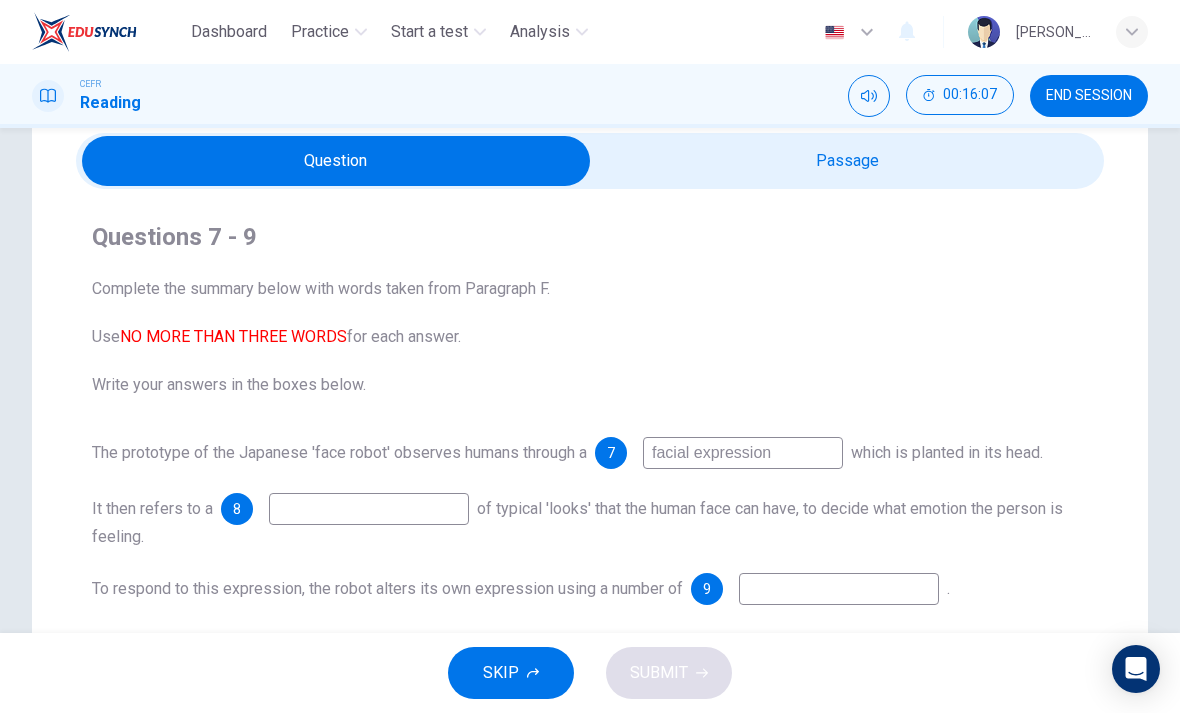 click at bounding box center [336, 161] 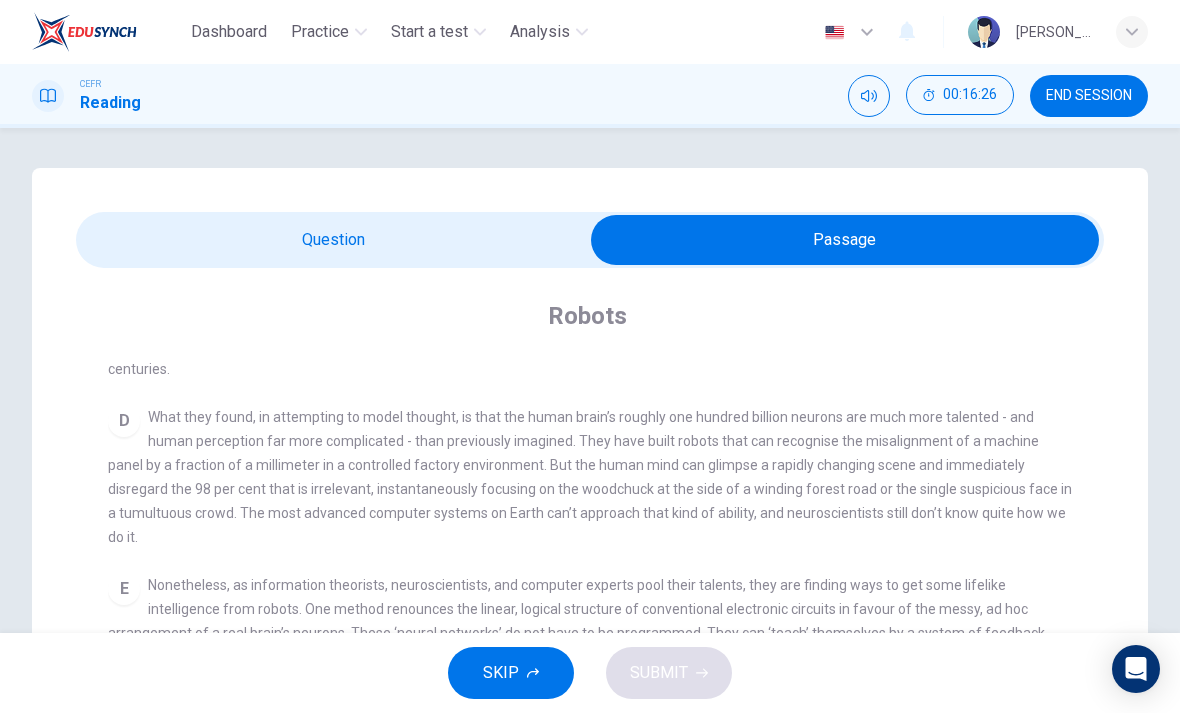 scroll, scrollTop: 1, scrollLeft: 0, axis: vertical 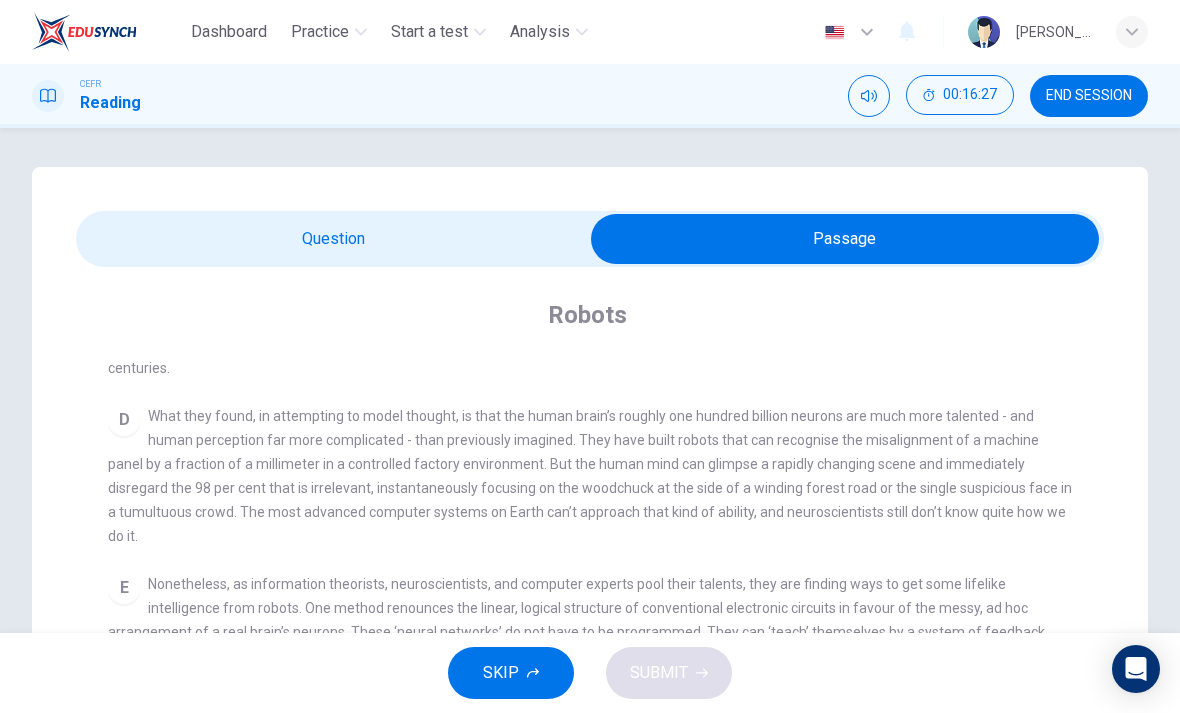 click at bounding box center (845, 239) 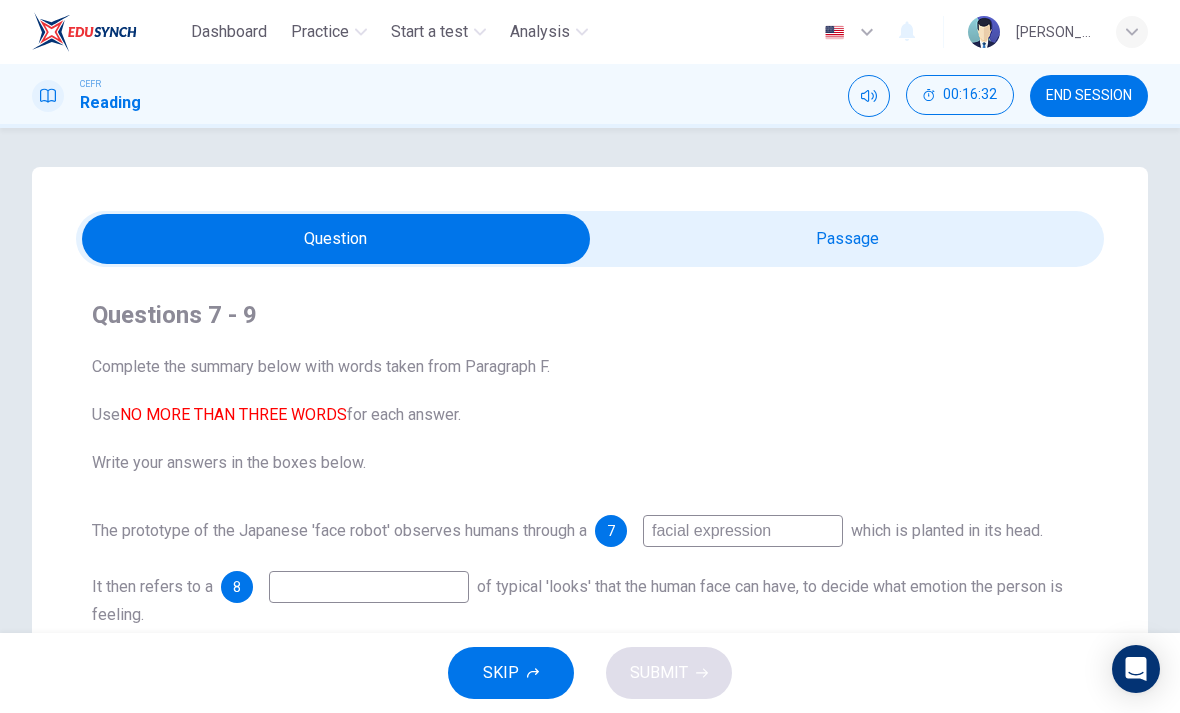 click at bounding box center [336, 239] 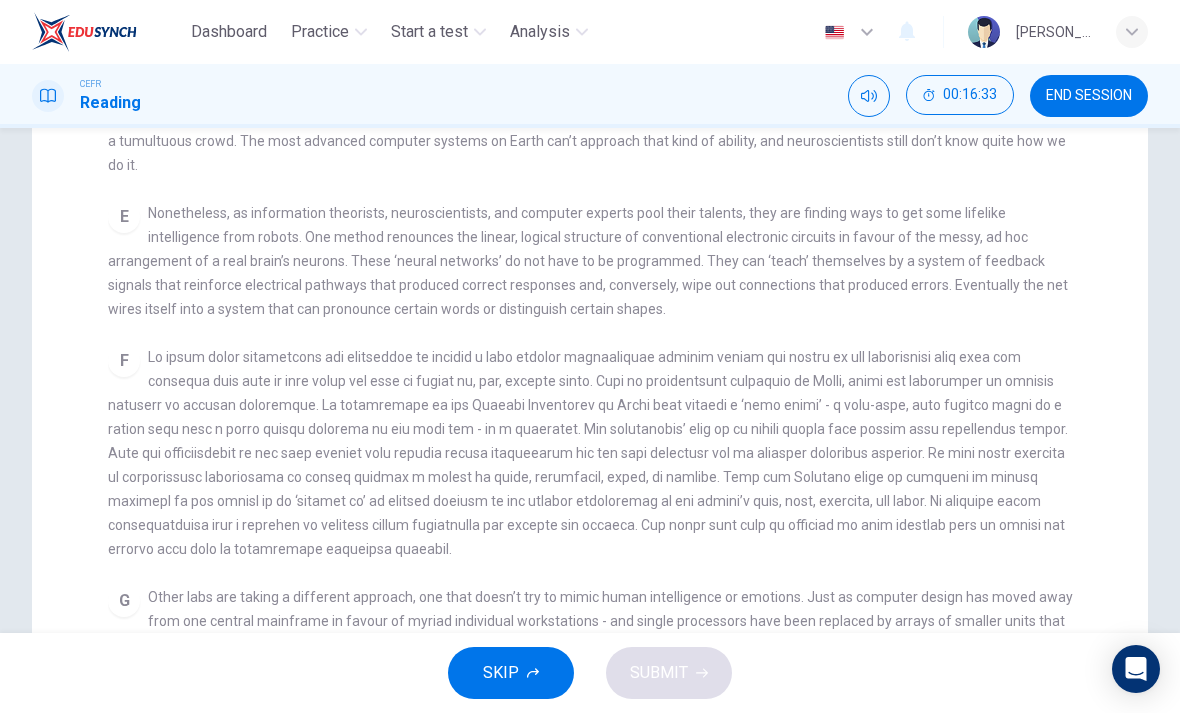 click on "F" at bounding box center [590, 453] 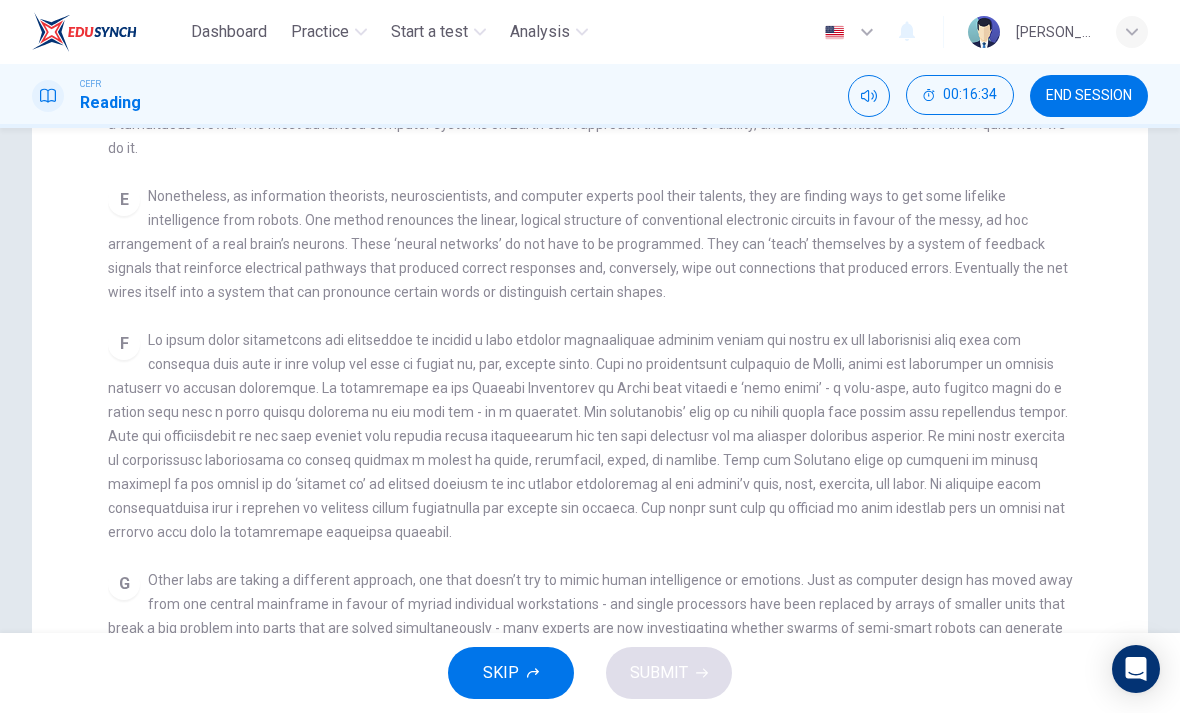 click at bounding box center (588, 436) 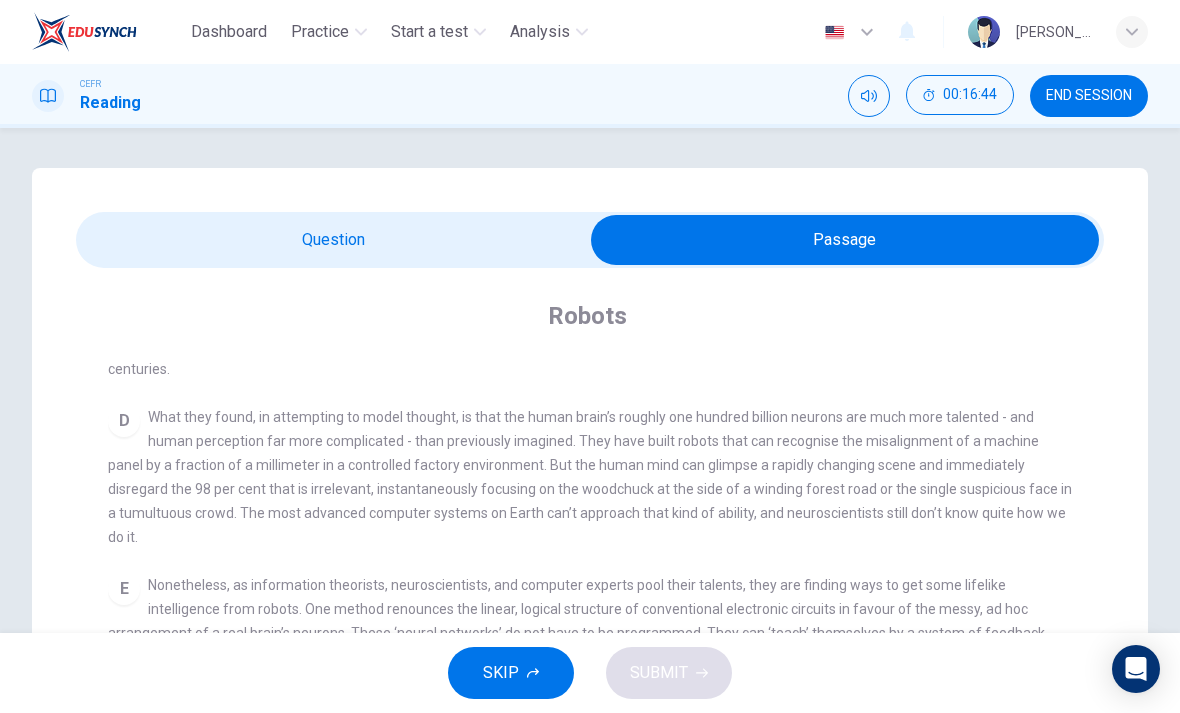 scroll, scrollTop: 0, scrollLeft: 0, axis: both 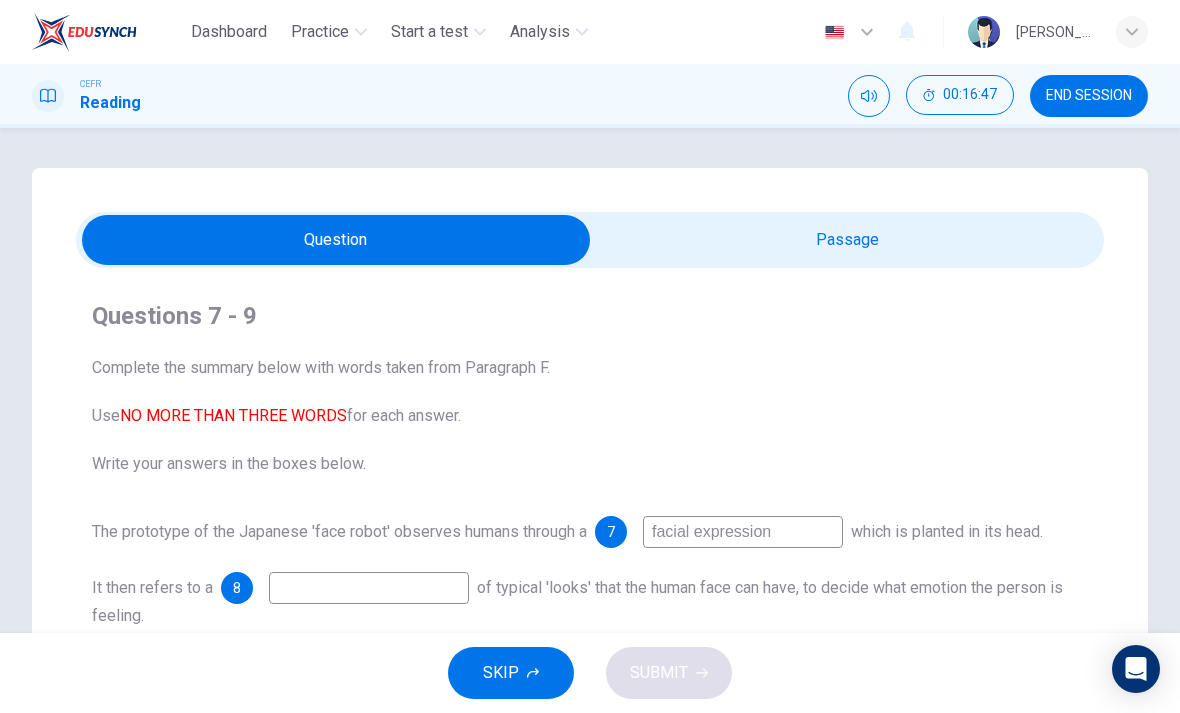 click at bounding box center (336, 240) 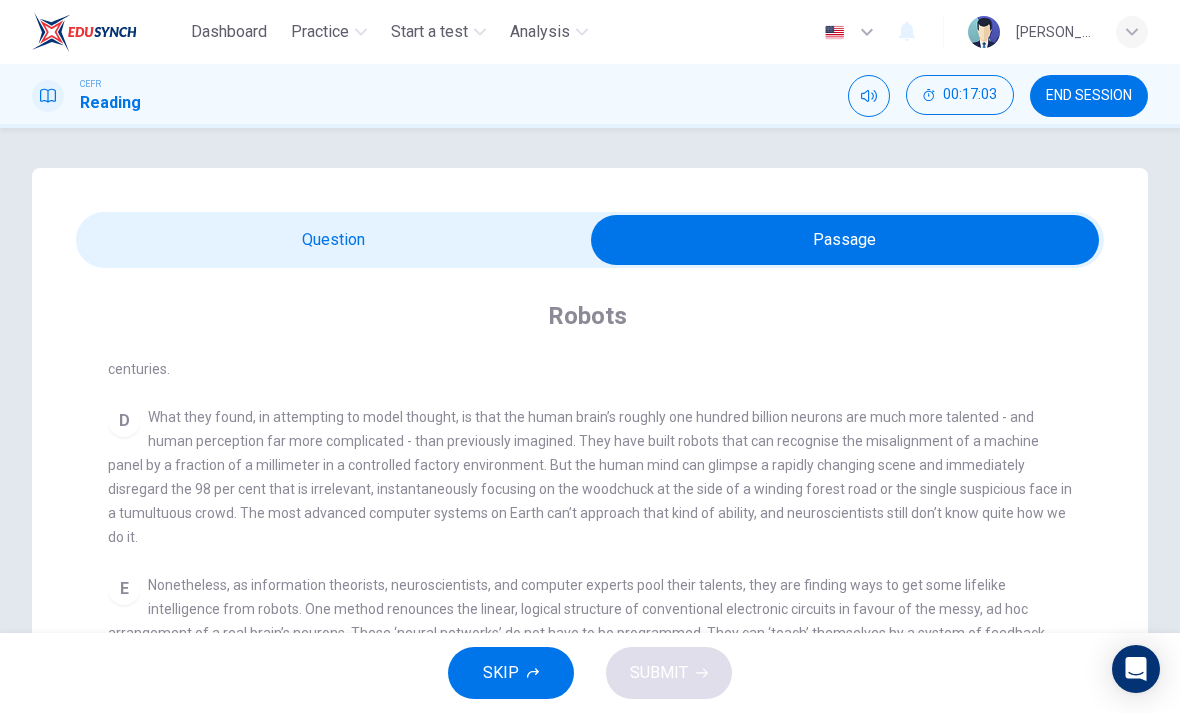 scroll, scrollTop: 0, scrollLeft: 0, axis: both 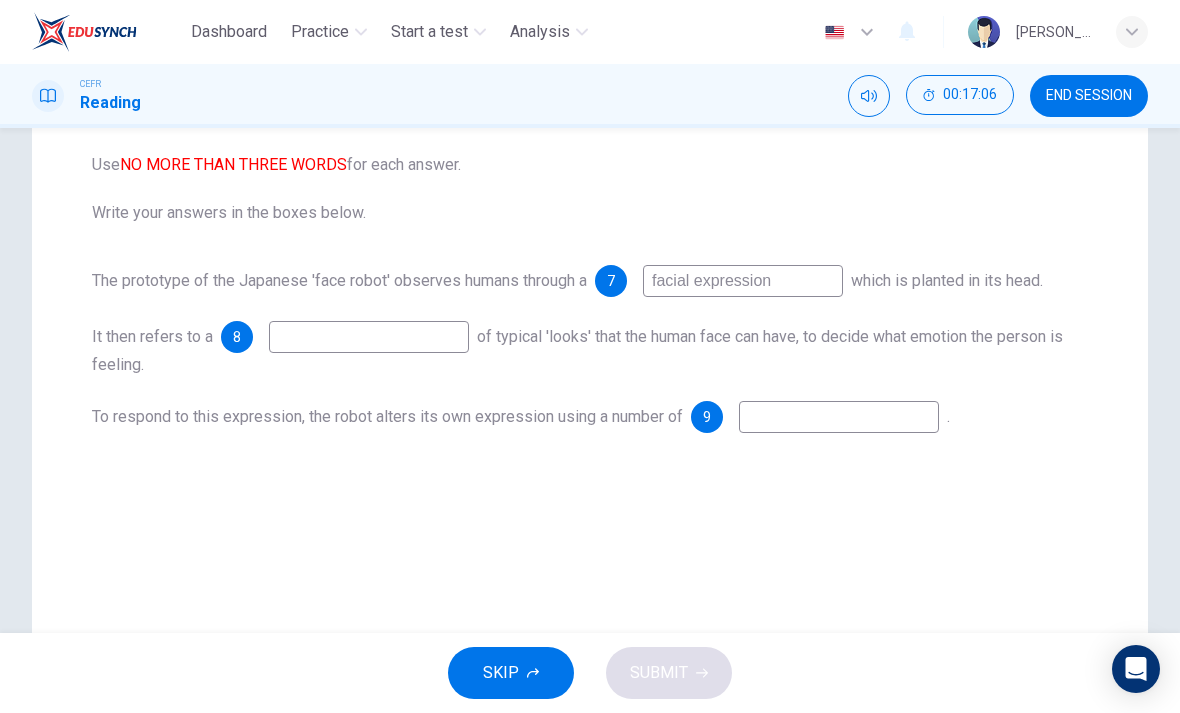 click at bounding box center [839, 417] 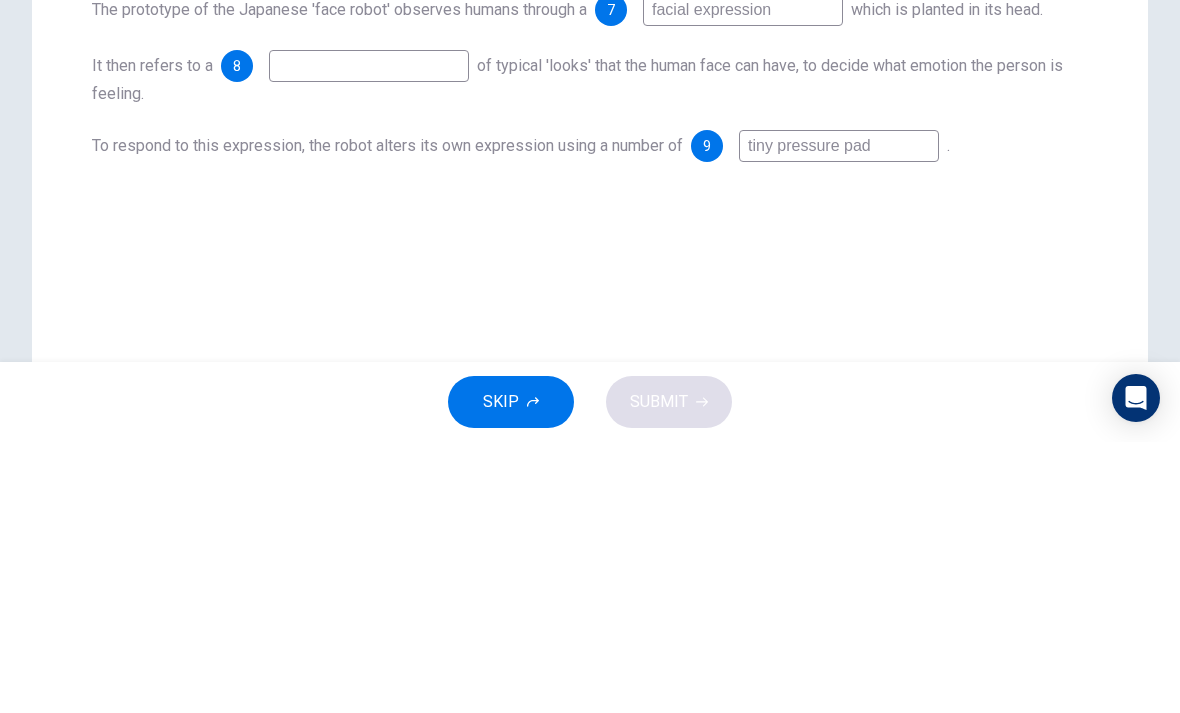 type on "tiny pressure pads" 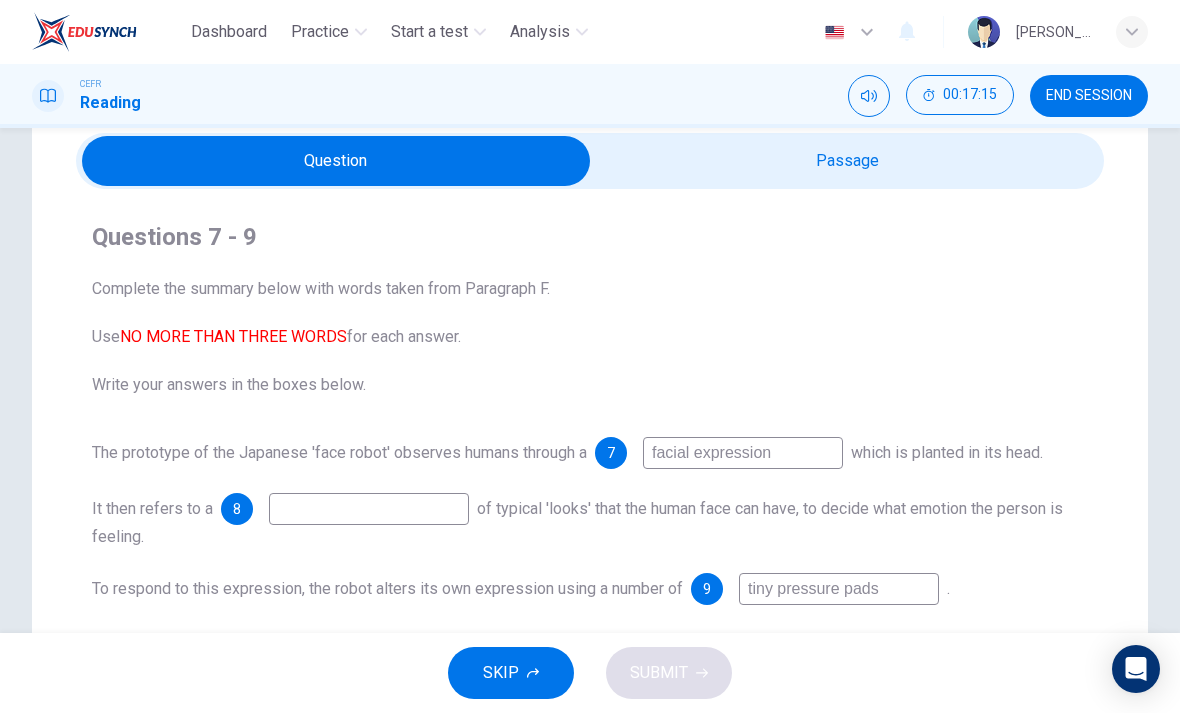 scroll, scrollTop: 77, scrollLeft: 0, axis: vertical 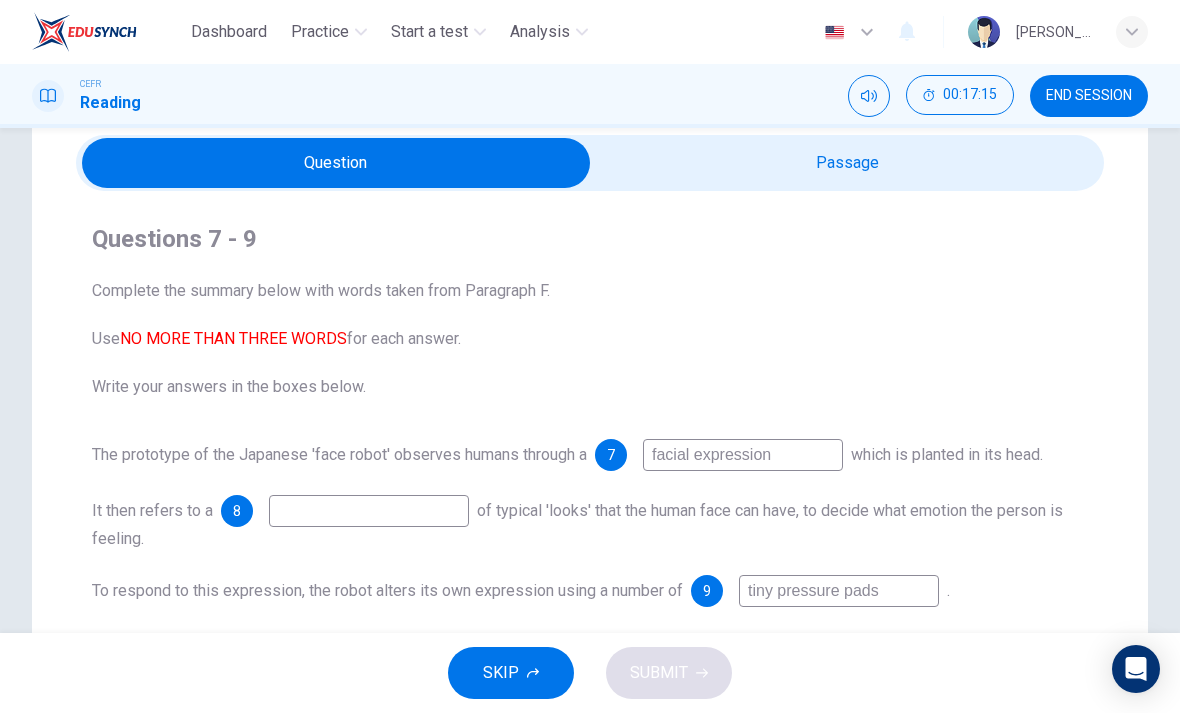 click at bounding box center [336, 163] 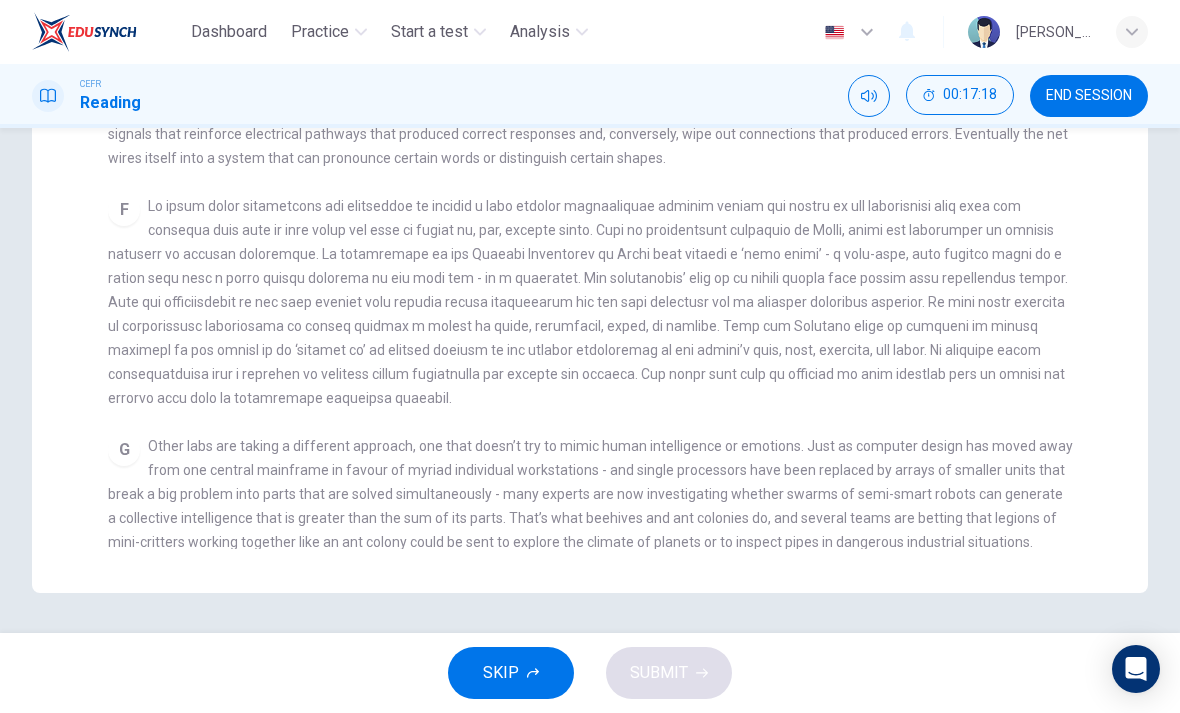 scroll, scrollTop: 523, scrollLeft: 0, axis: vertical 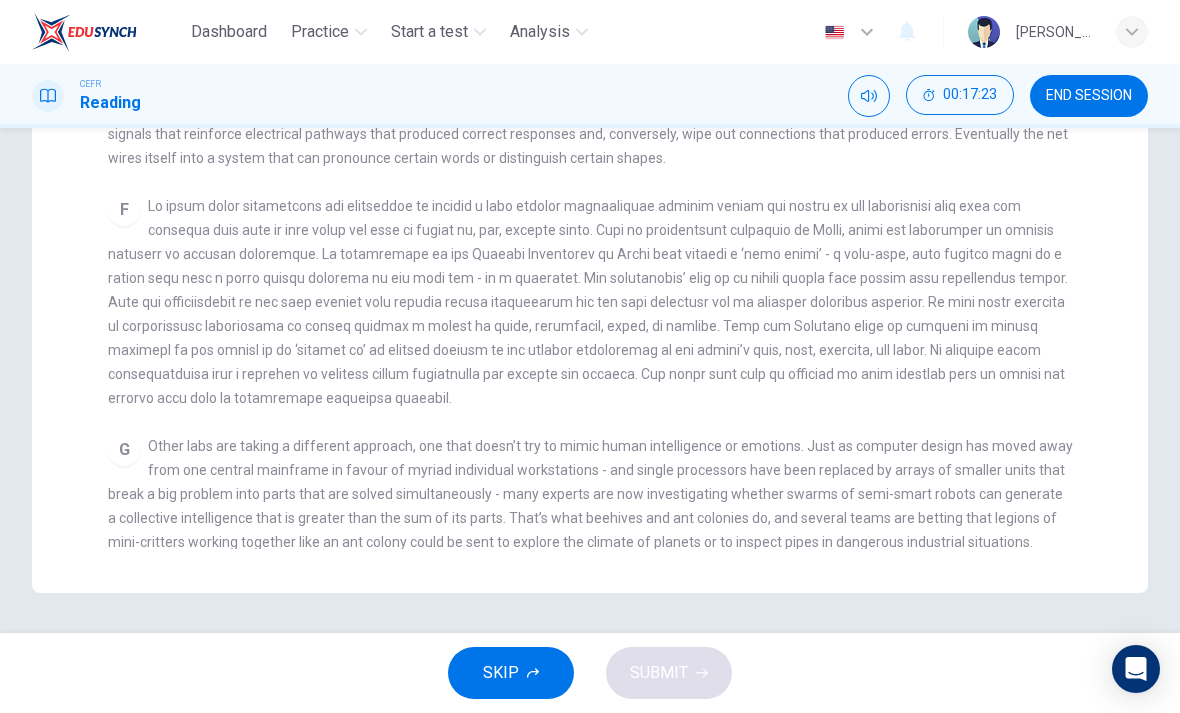click on "Questions 7 - 9 Complete the summary below with words taken from Paragraph F. Use  NO MORE THAN THREE WORDS  for each answer. Write your answers in the boxes below. The prototype of the Japanese 'face robot' observes humans through a  7 facial expression  which is planted in its head. It then refers to a  8  of typical 'looks' that the human face can have, to decide what emotion the person is feeling. To respond to this expression, the robot alters its own expression using a number of  9 tiny pressure pads . Robots CLICK TO ZOOM Click to Zoom 1 Since the [PERSON_NAME] of human ingenuity, people have devised ever more cunning tools to cope with work that is dangerous, boring, onerous, or just plain nasty. That compulsion has culminated in robotics - the science of conferring various human capabilities on machines. A B C D E F G" at bounding box center [590, 119] 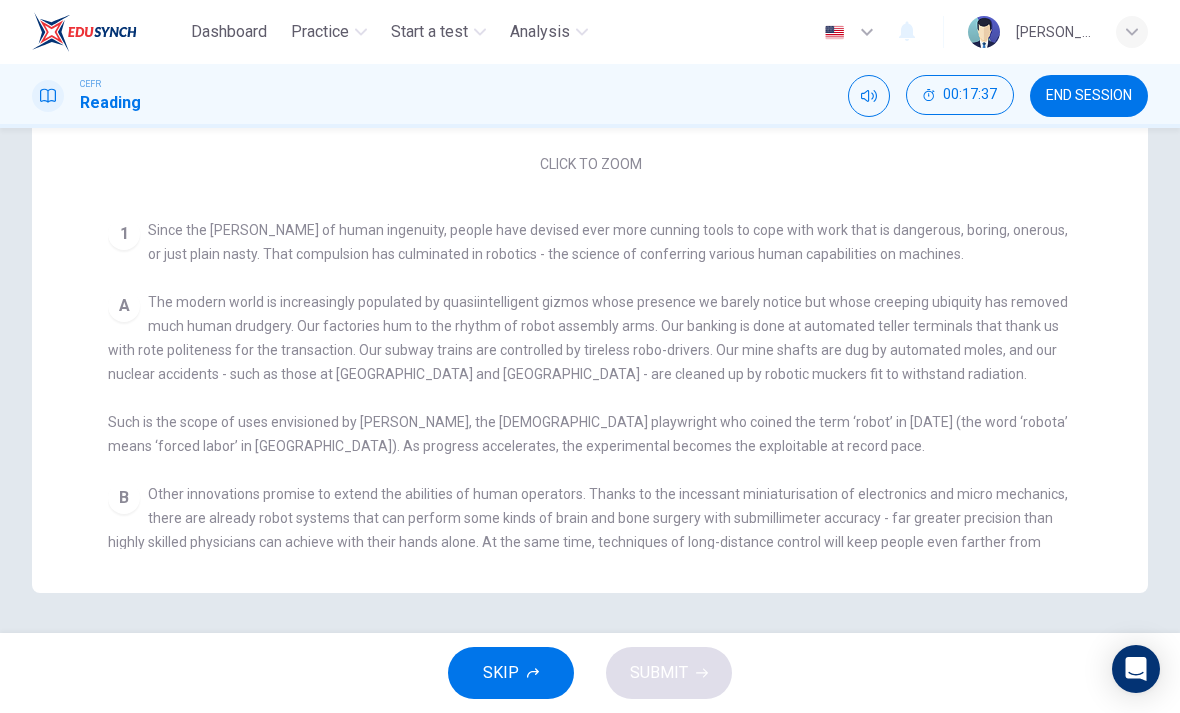 scroll, scrollTop: -2, scrollLeft: 0, axis: vertical 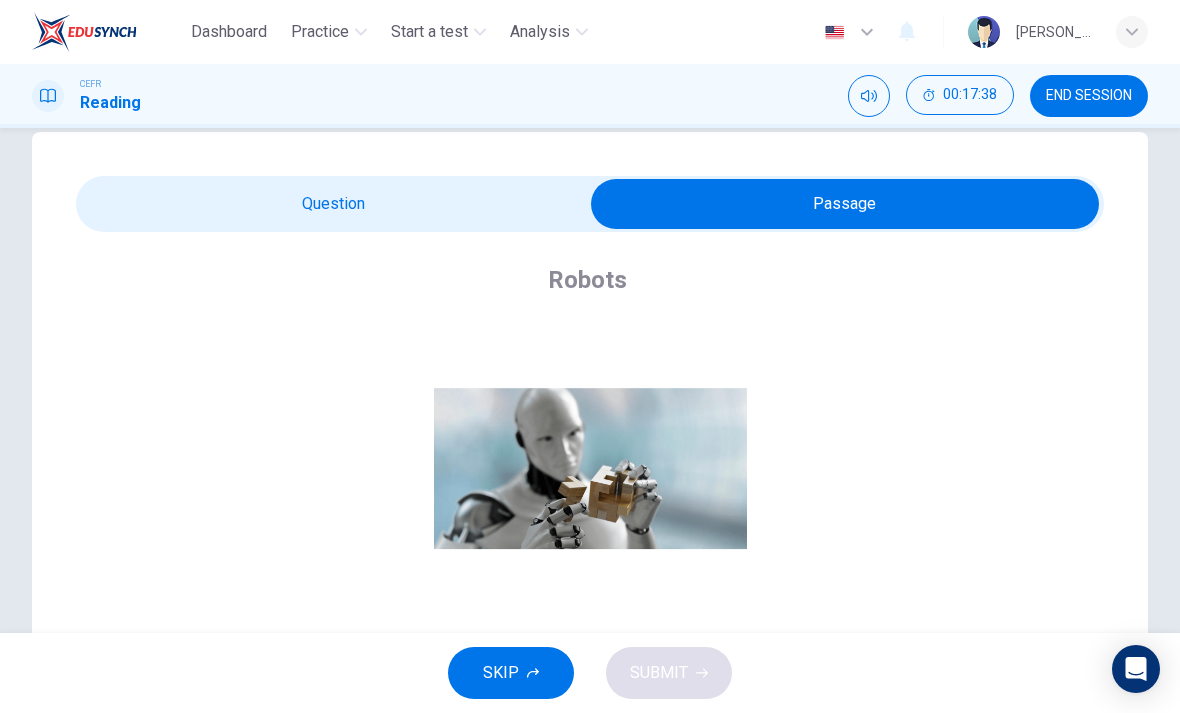 click at bounding box center (845, 204) 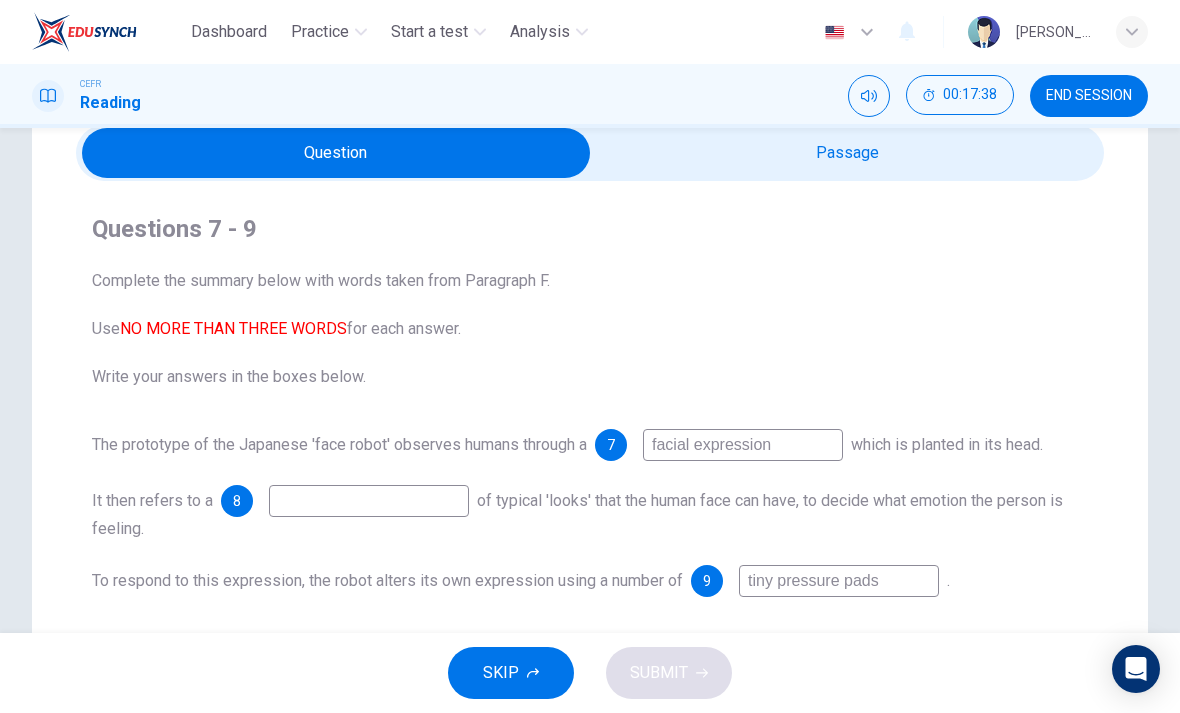 scroll, scrollTop: 94, scrollLeft: 0, axis: vertical 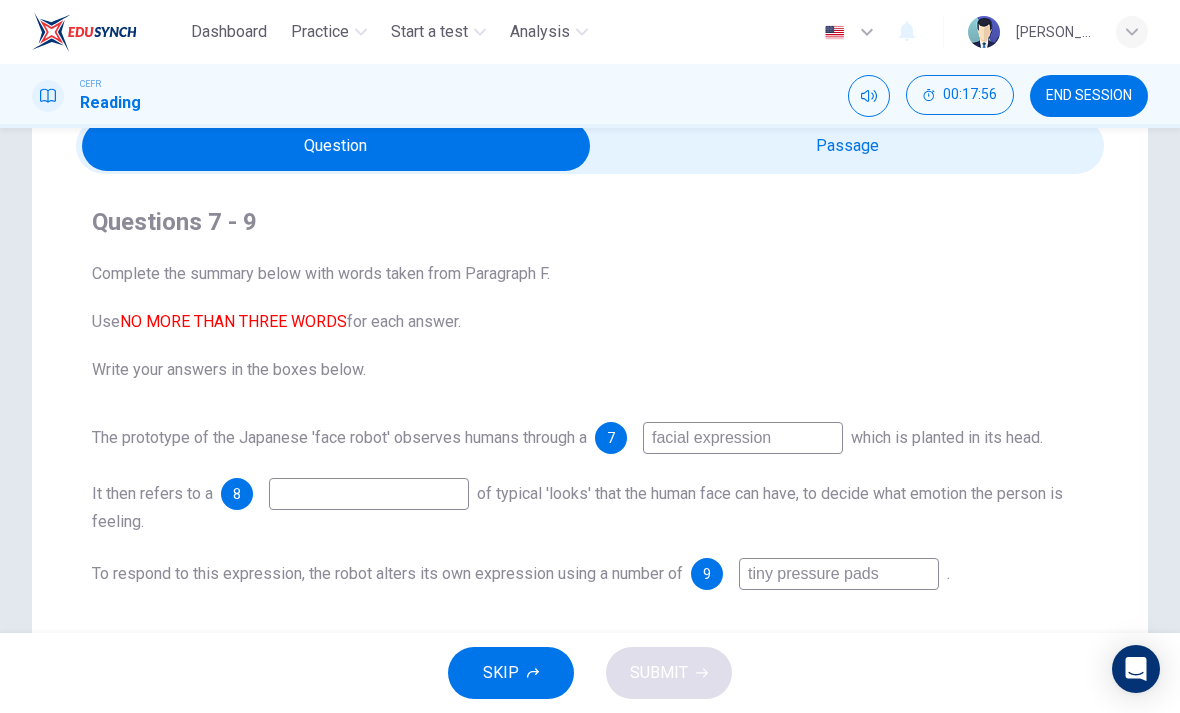 click at bounding box center [336, 146] 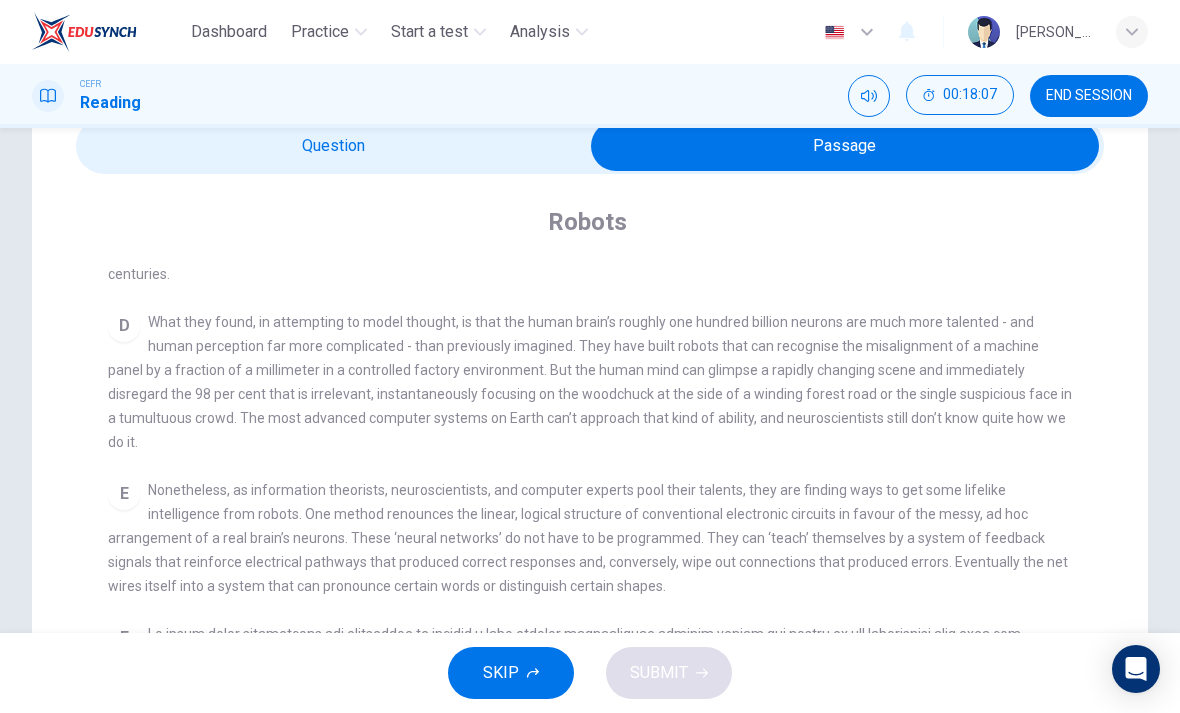 scroll, scrollTop: 936, scrollLeft: 0, axis: vertical 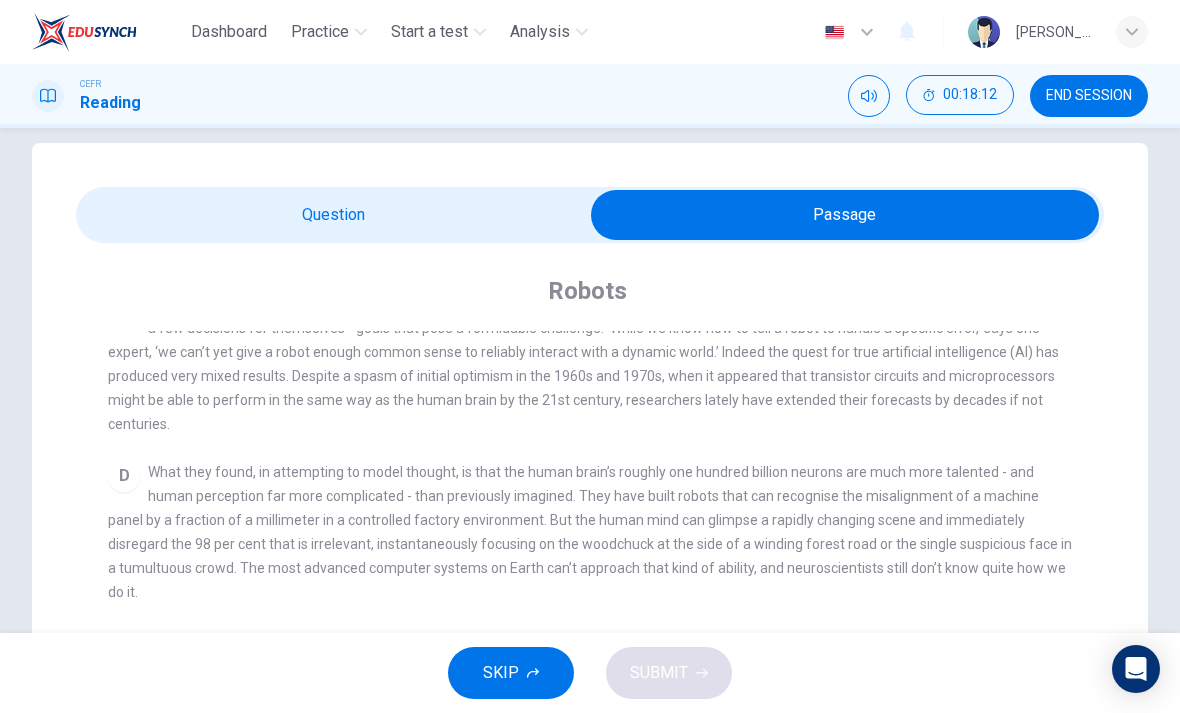 click at bounding box center (845, 215) 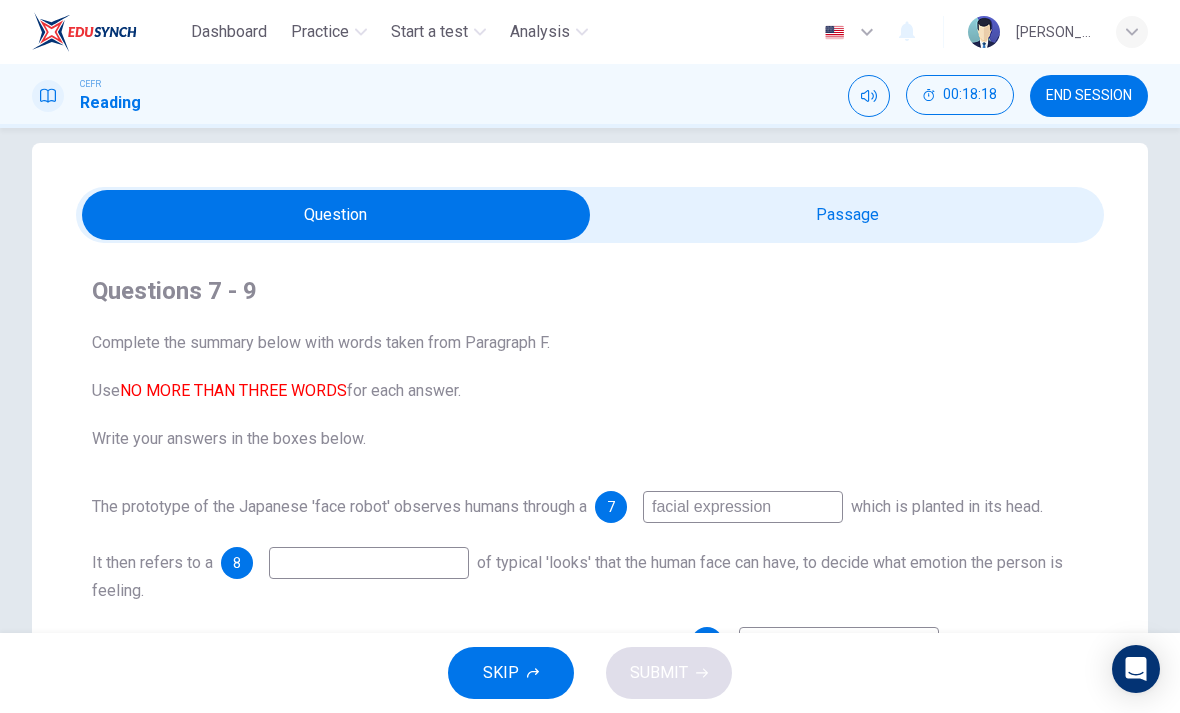 click at bounding box center (336, 215) 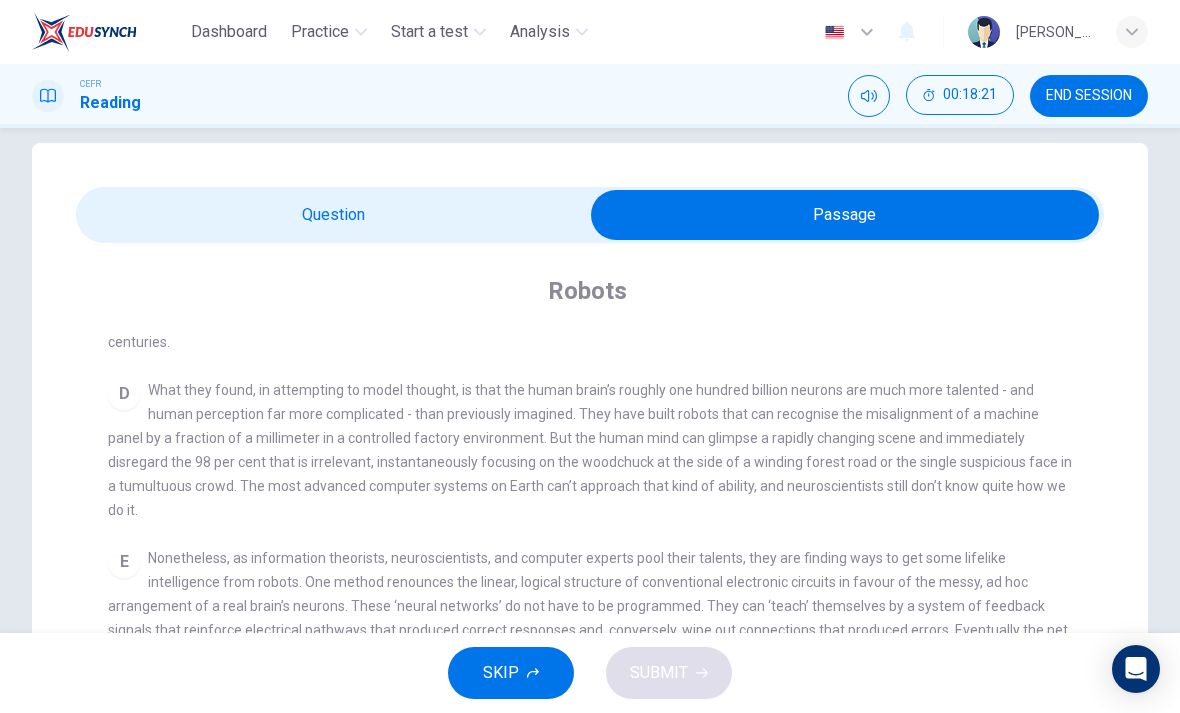 scroll, scrollTop: 937, scrollLeft: 0, axis: vertical 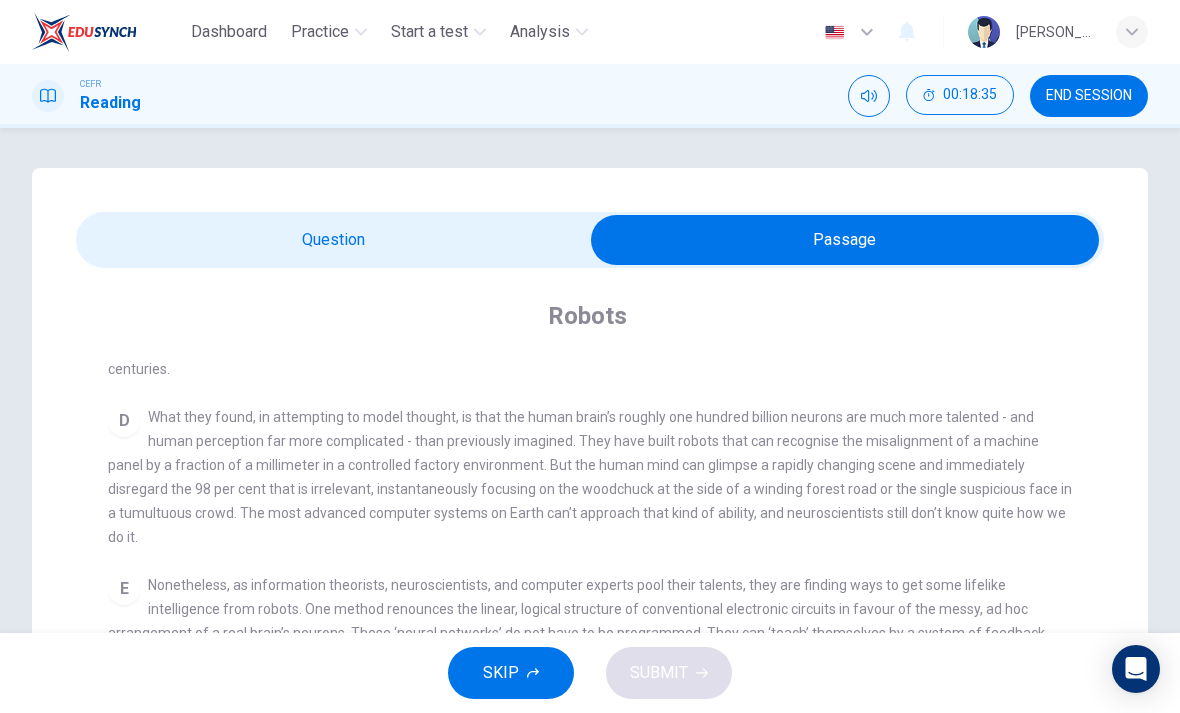 click at bounding box center (845, 240) 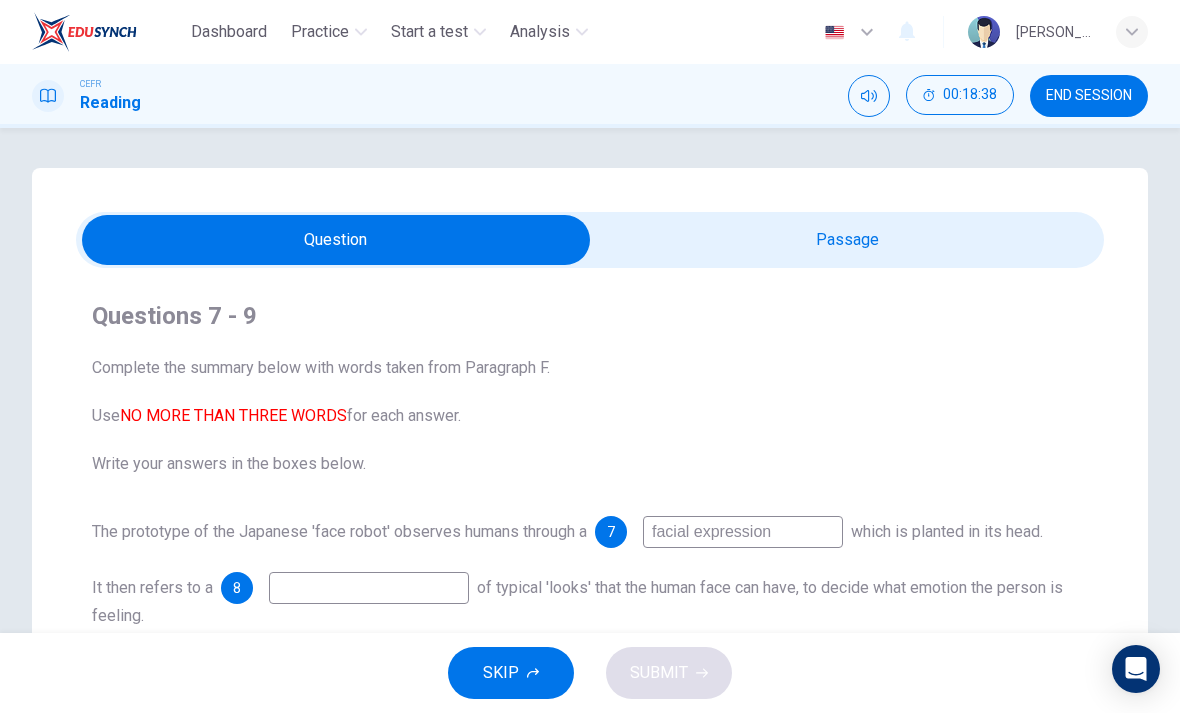 click at bounding box center (369, 588) 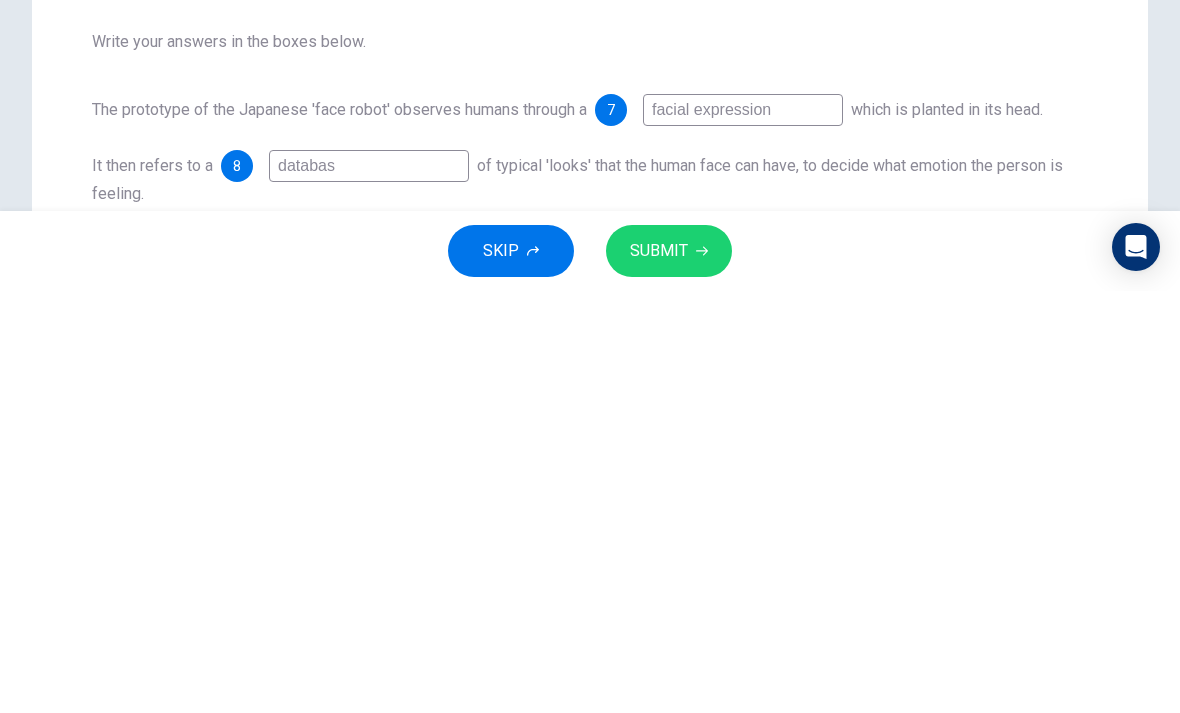 type on "database" 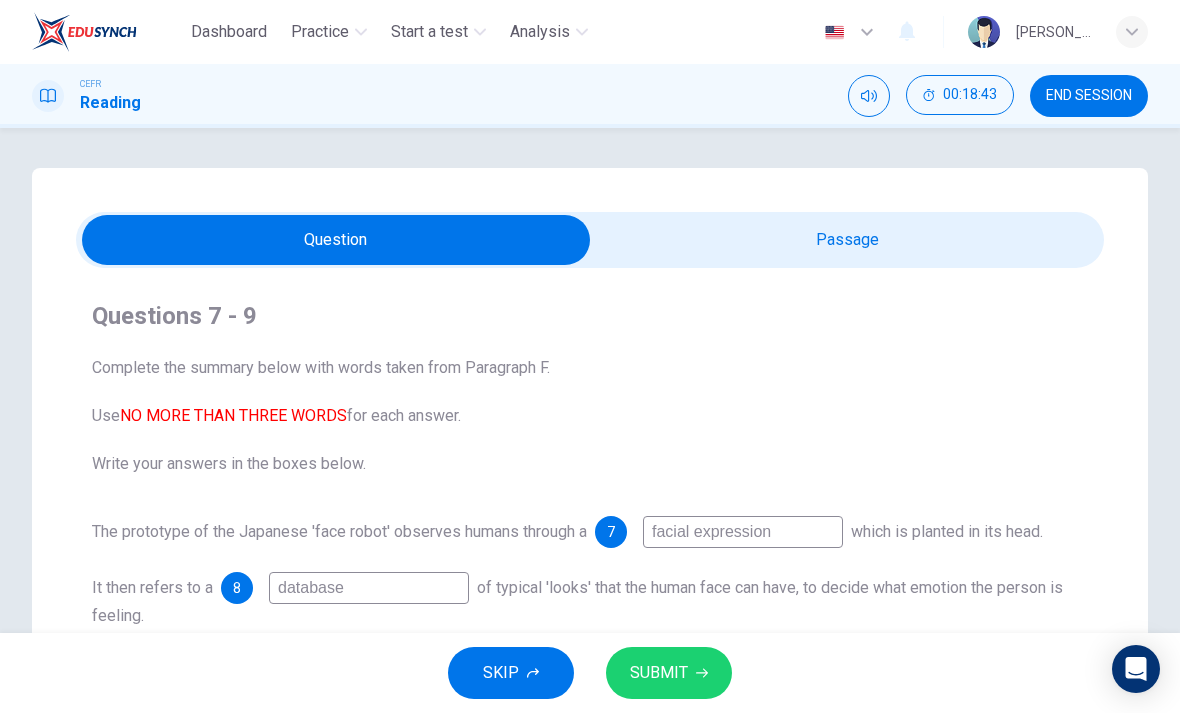 click at bounding box center (336, 240) 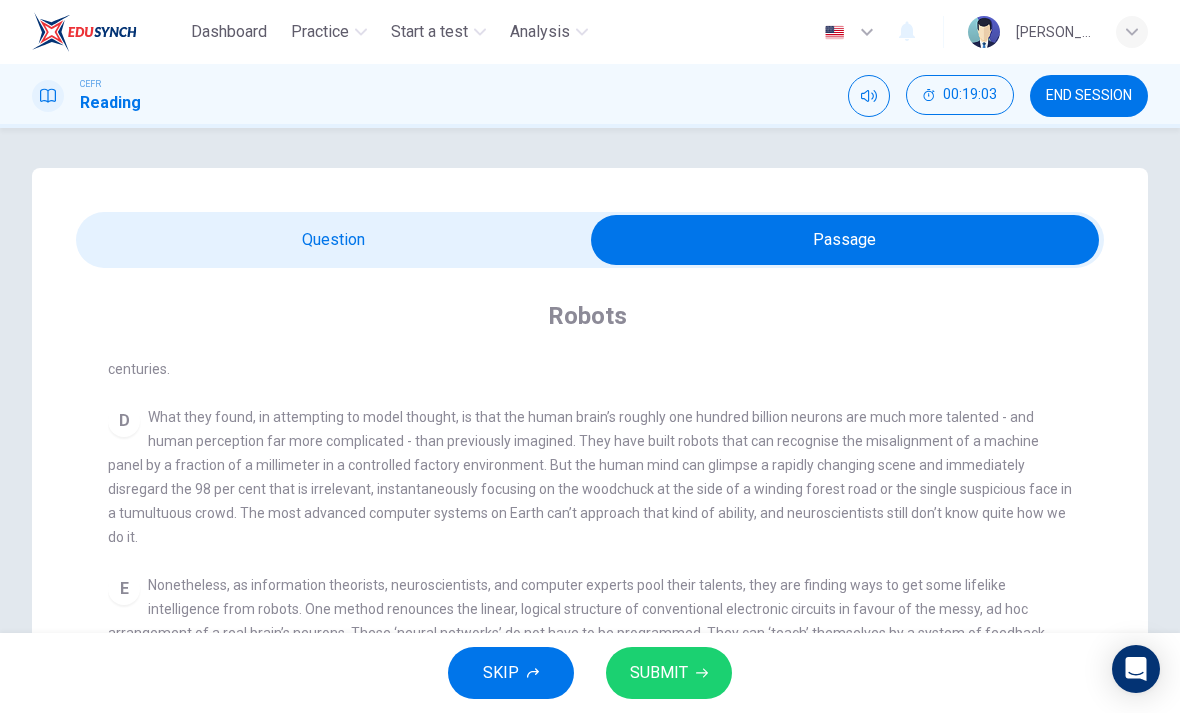 scroll, scrollTop: 0, scrollLeft: 0, axis: both 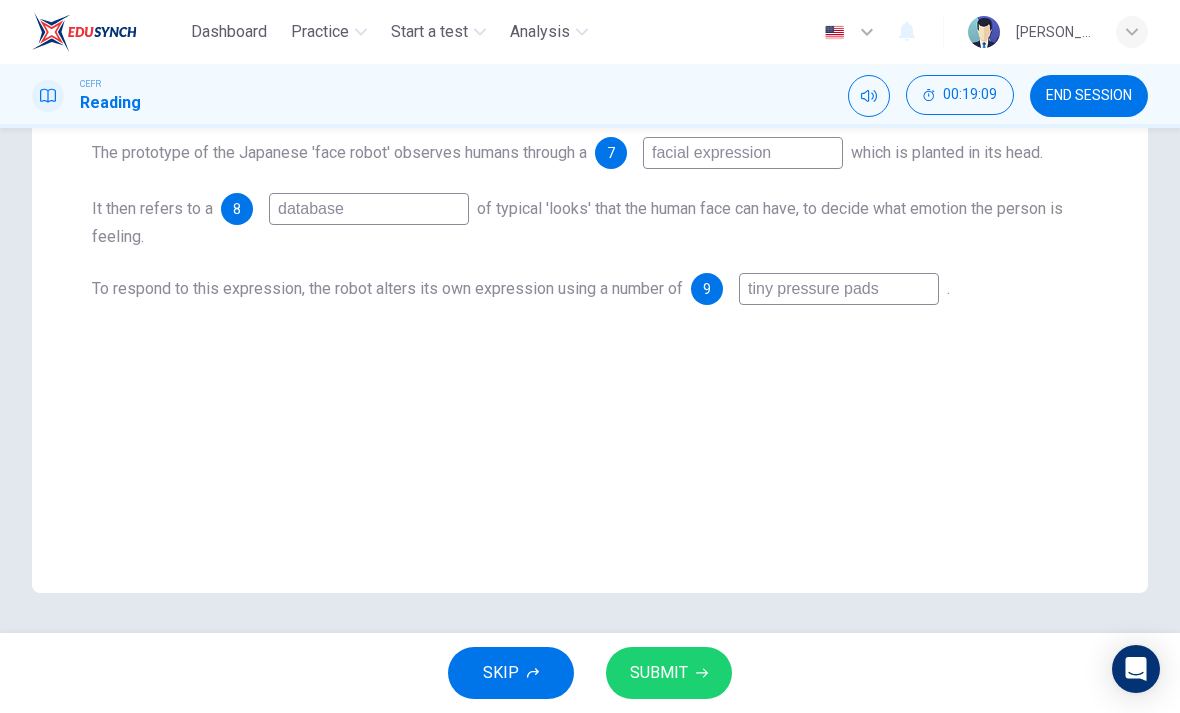 click on "SUBMIT" at bounding box center [659, 673] 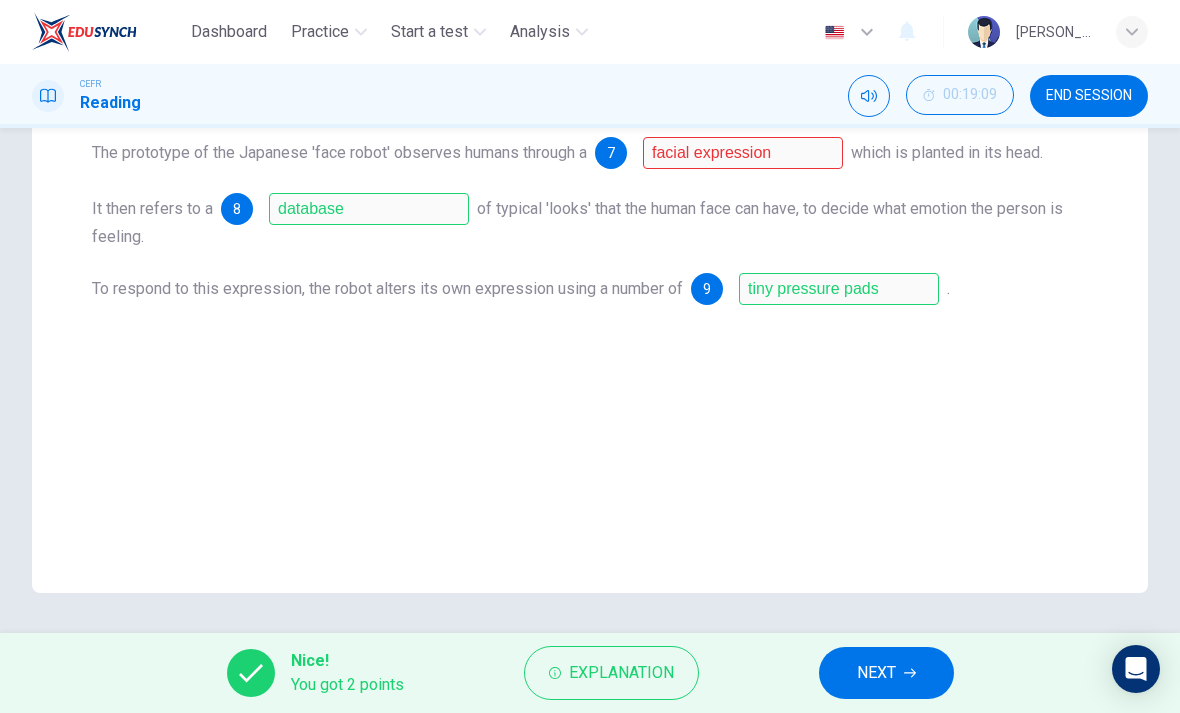 click on "Explanation" at bounding box center [611, 673] 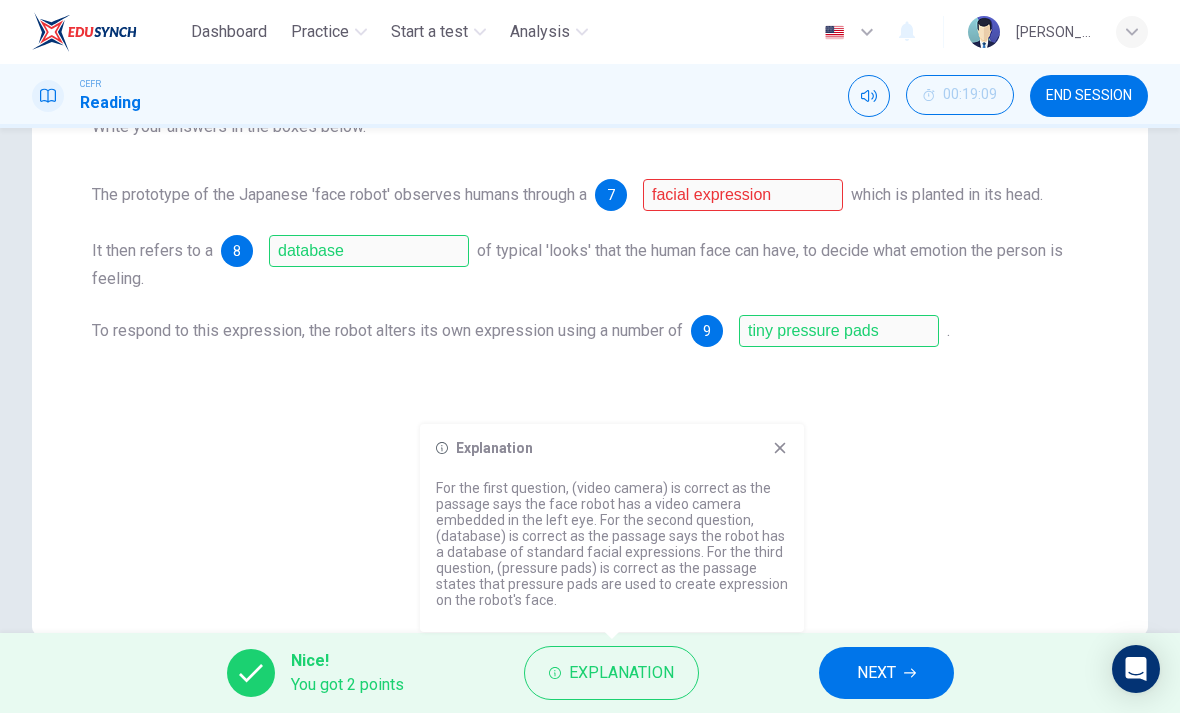 scroll, scrollTop: 333, scrollLeft: 0, axis: vertical 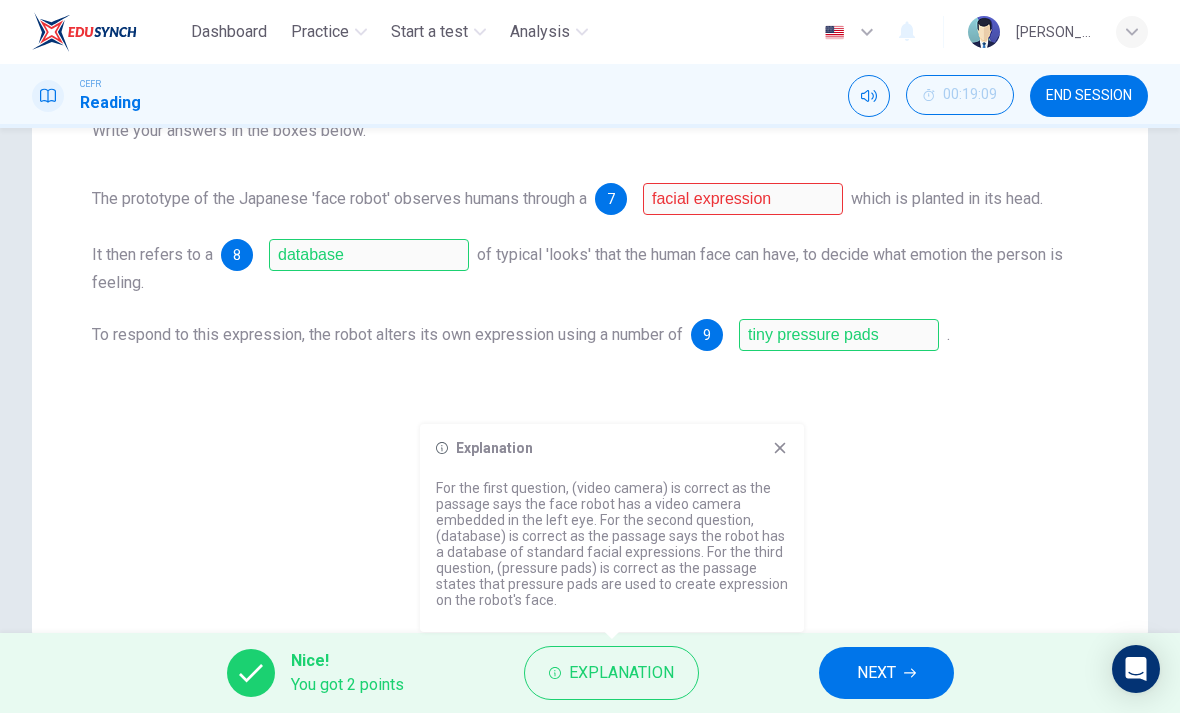 click 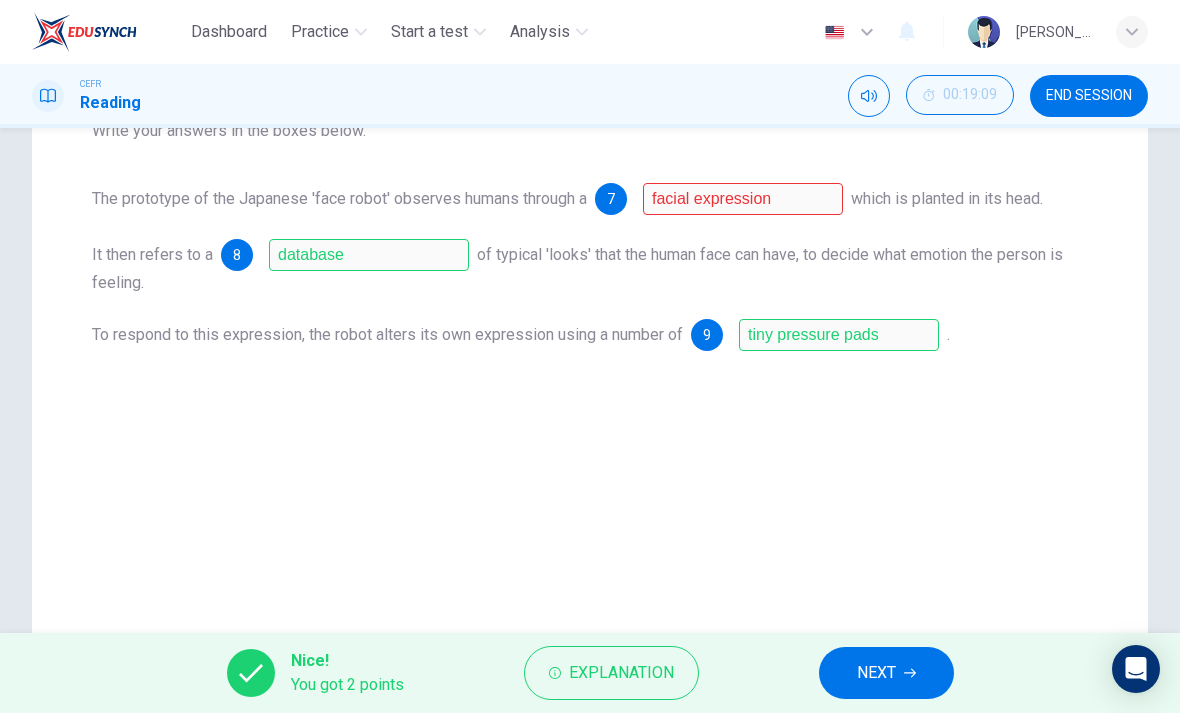 click on "NEXT" at bounding box center (886, 673) 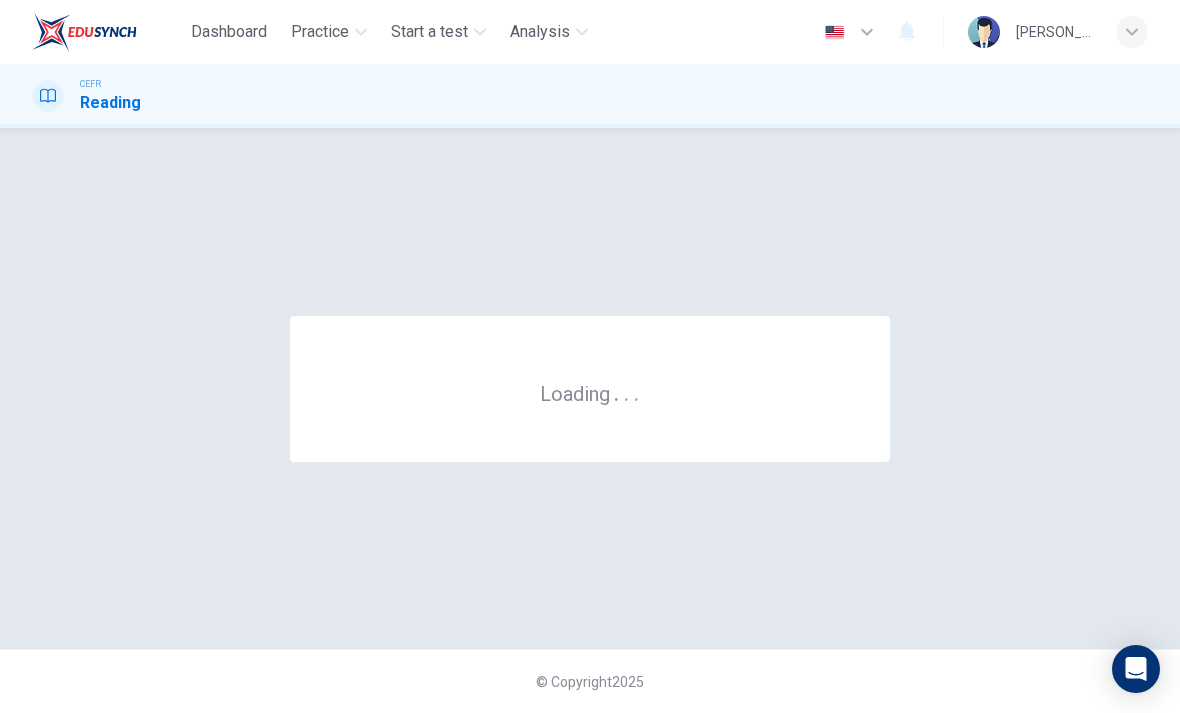 scroll, scrollTop: 0, scrollLeft: 0, axis: both 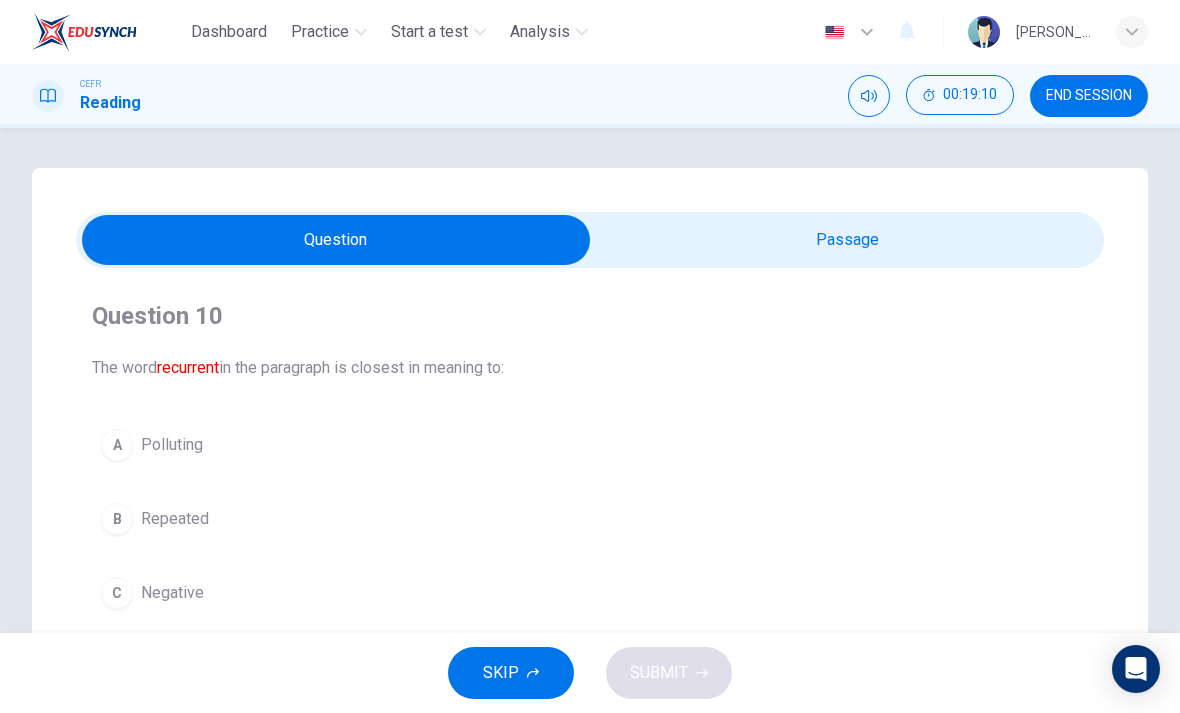 click at bounding box center [336, 240] 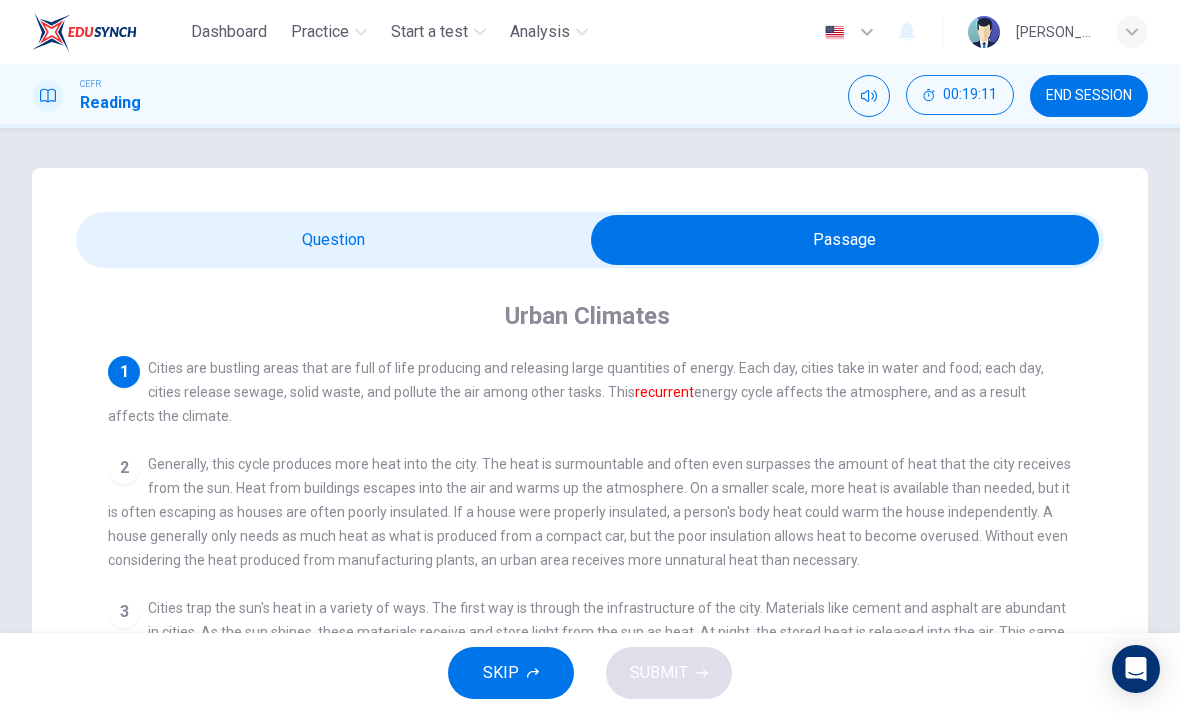 click on "END SESSION" at bounding box center (1089, 96) 